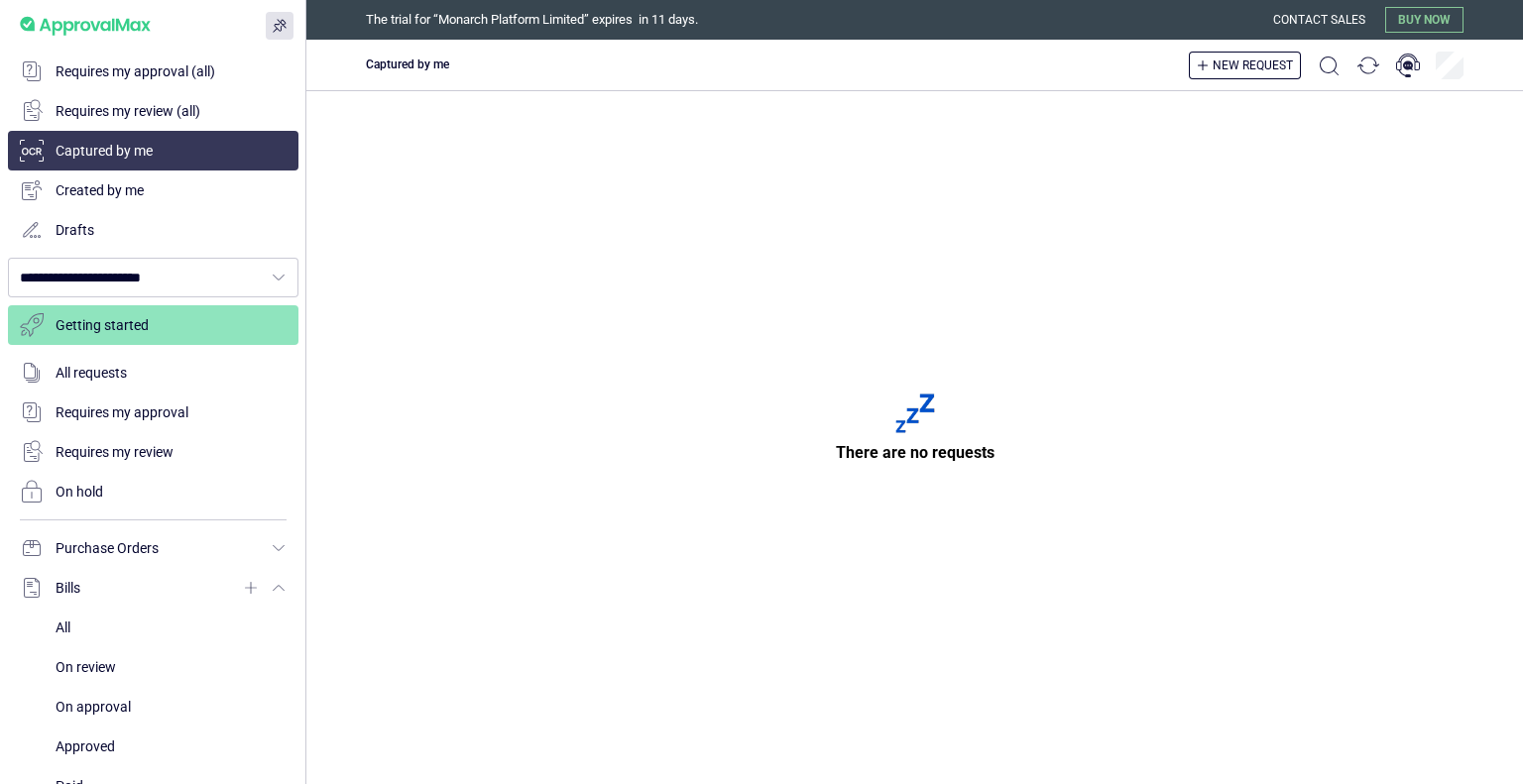 scroll, scrollTop: 0, scrollLeft: 0, axis: both 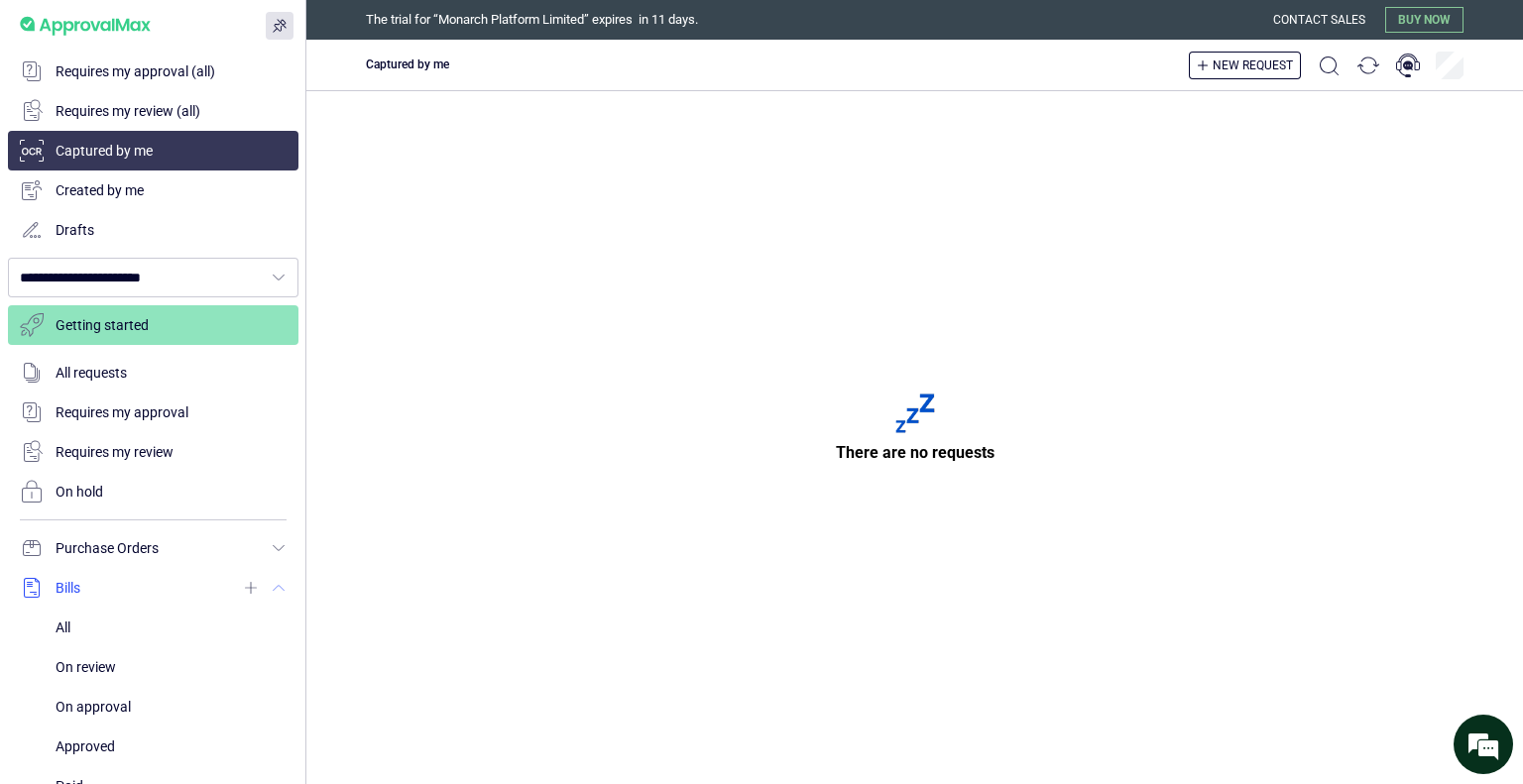 click at bounding box center (153, 588) 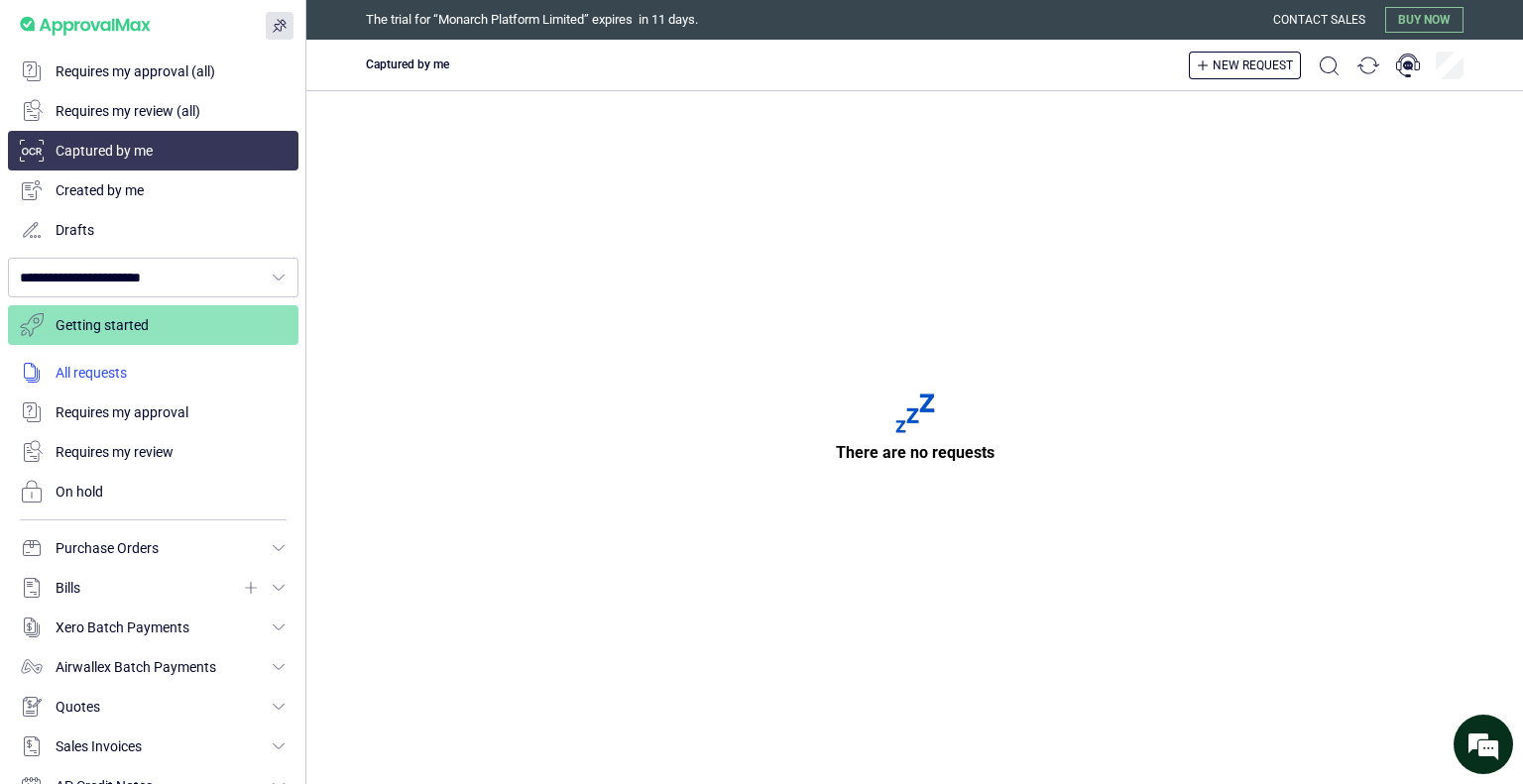 click at bounding box center [153, 373] 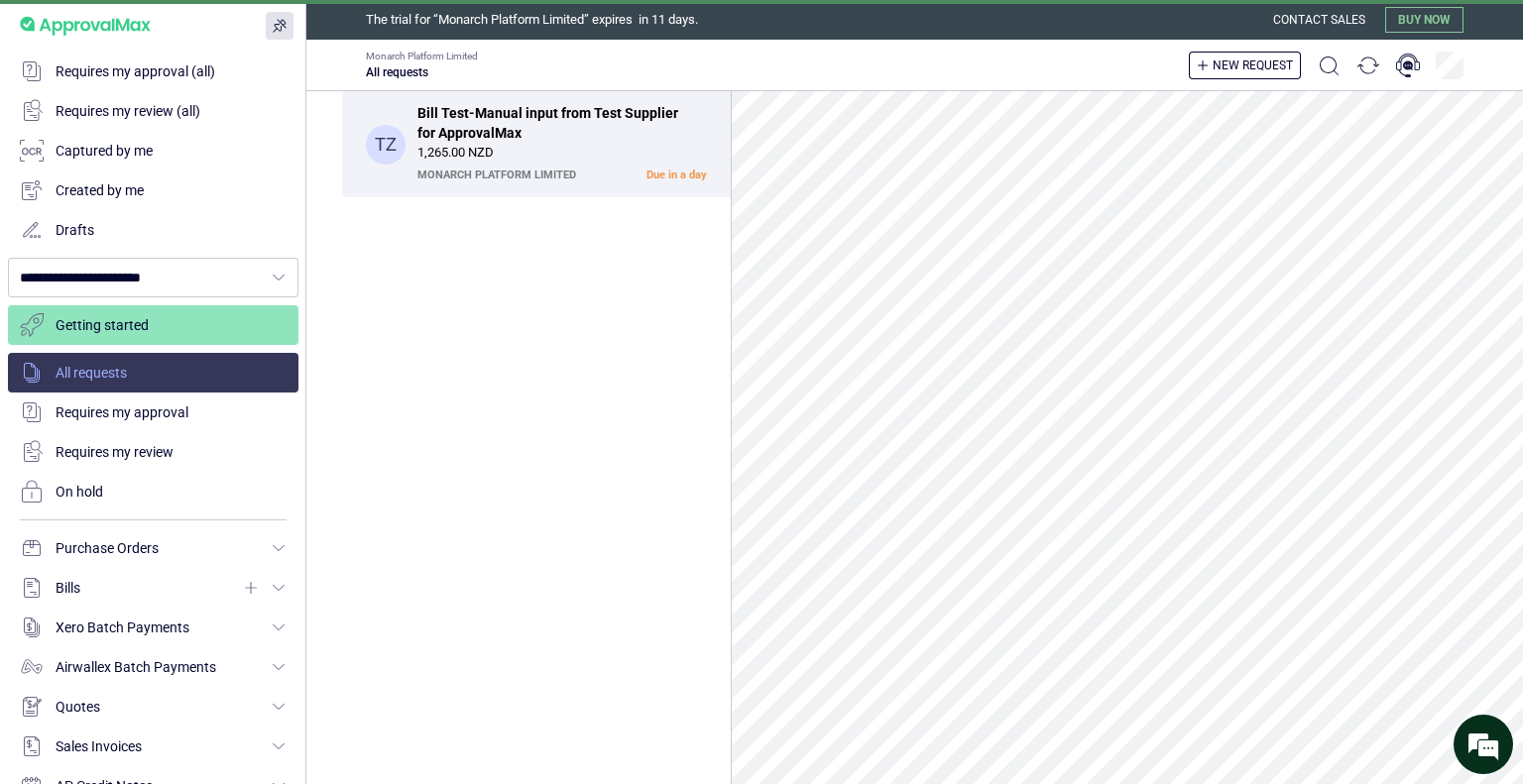 scroll, scrollTop: 0, scrollLeft: 0, axis: both 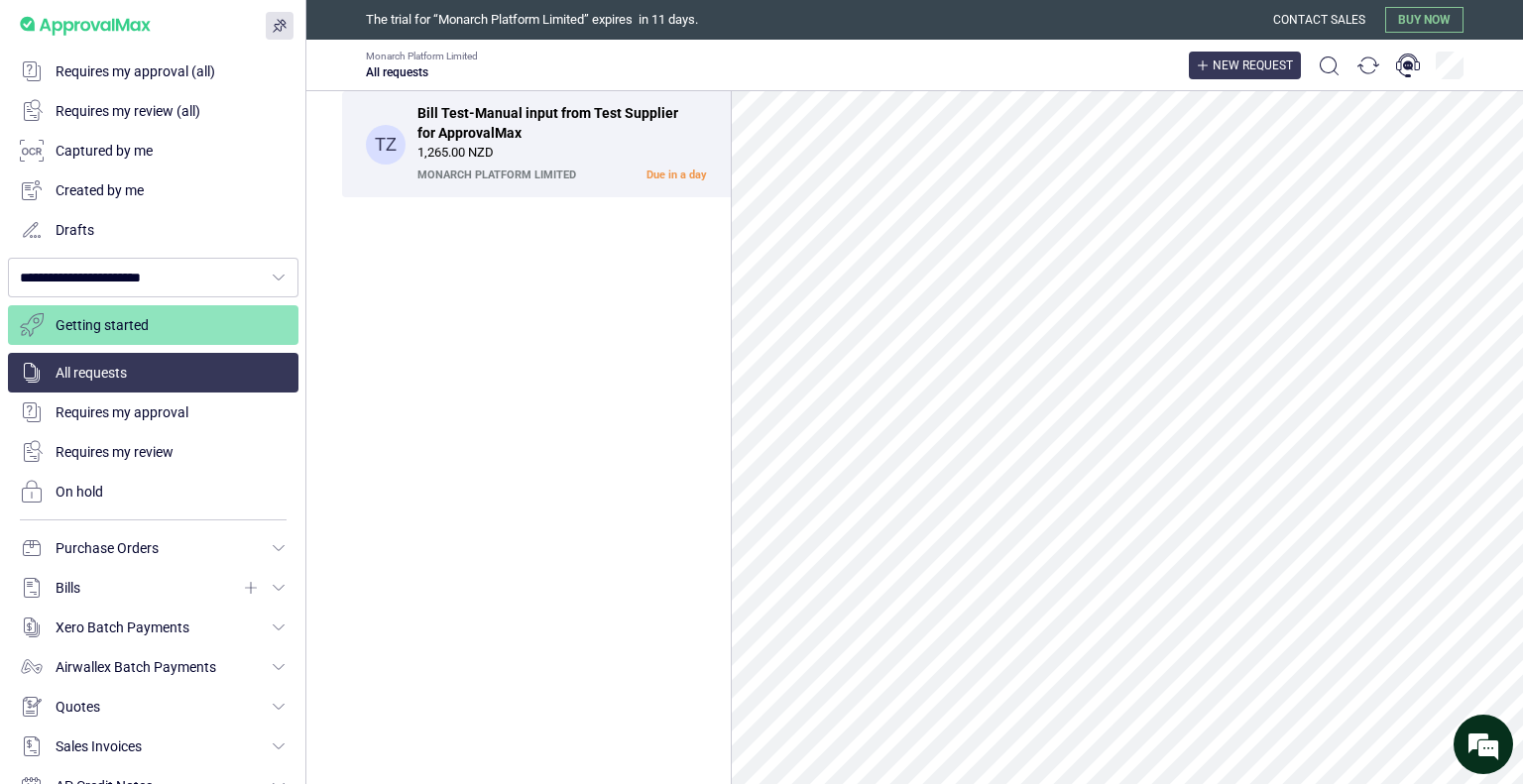 click on "New request" at bounding box center (1252, 65) 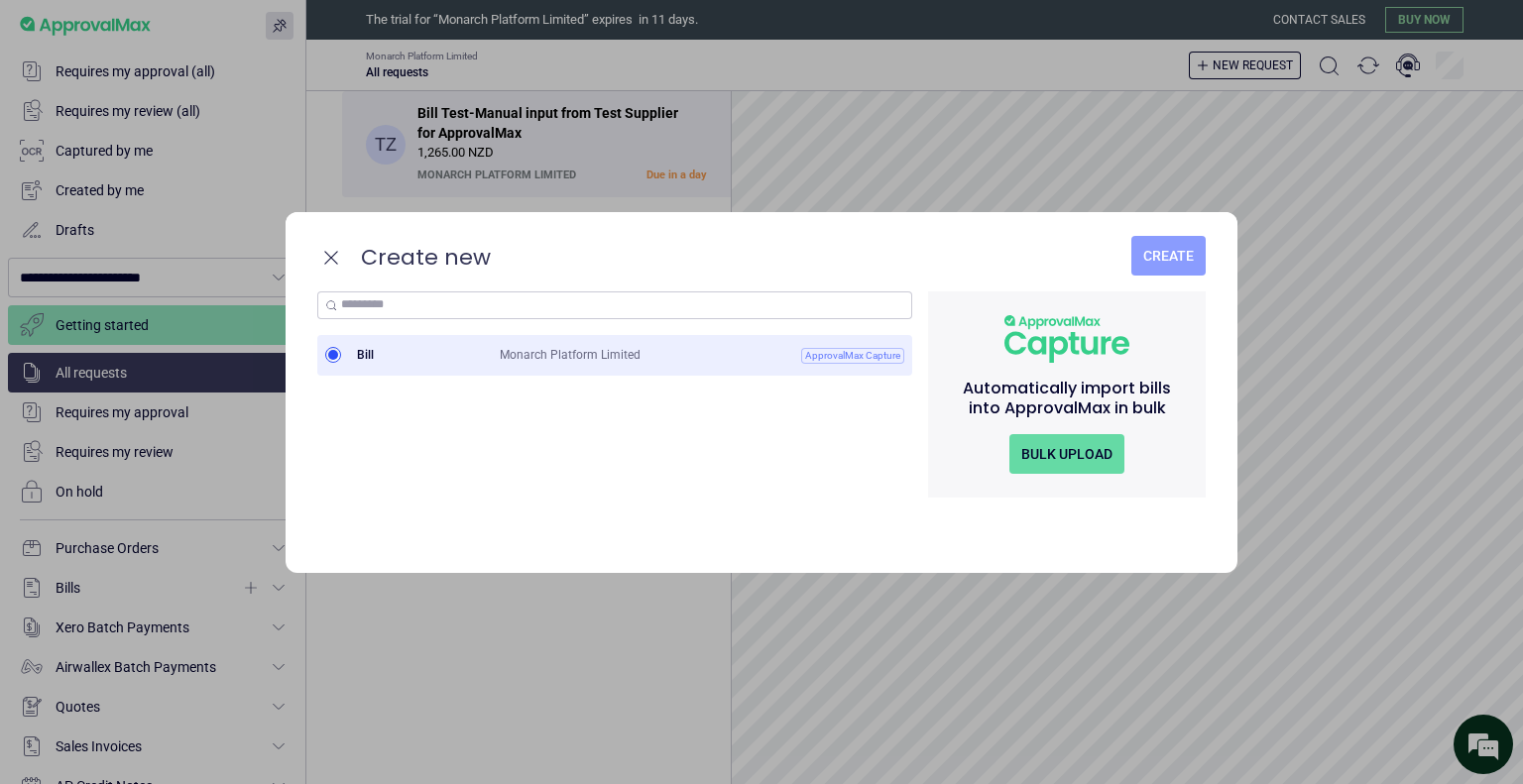 click on "Create" at bounding box center (1168, 256) 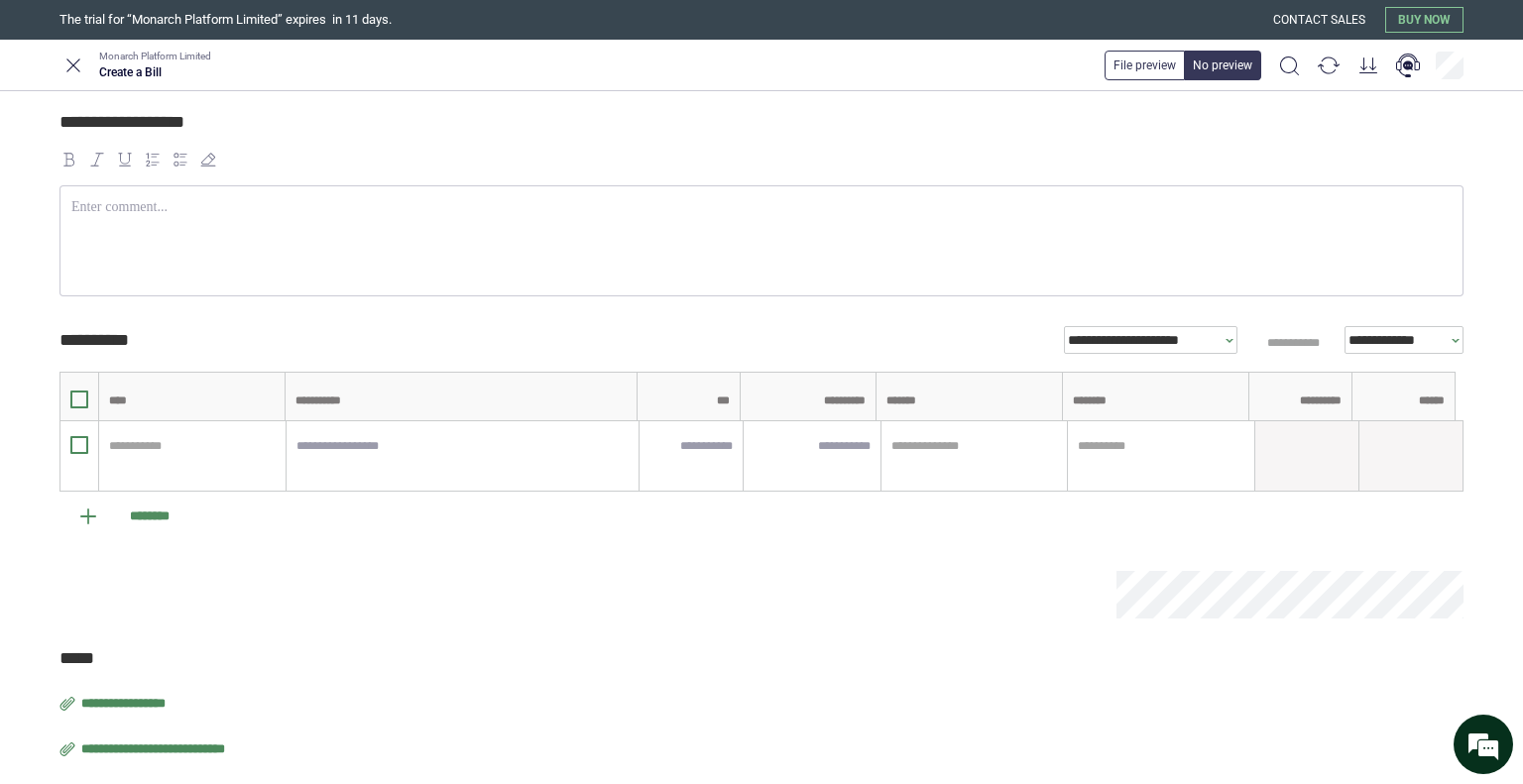 scroll, scrollTop: 212, scrollLeft: 0, axis: vertical 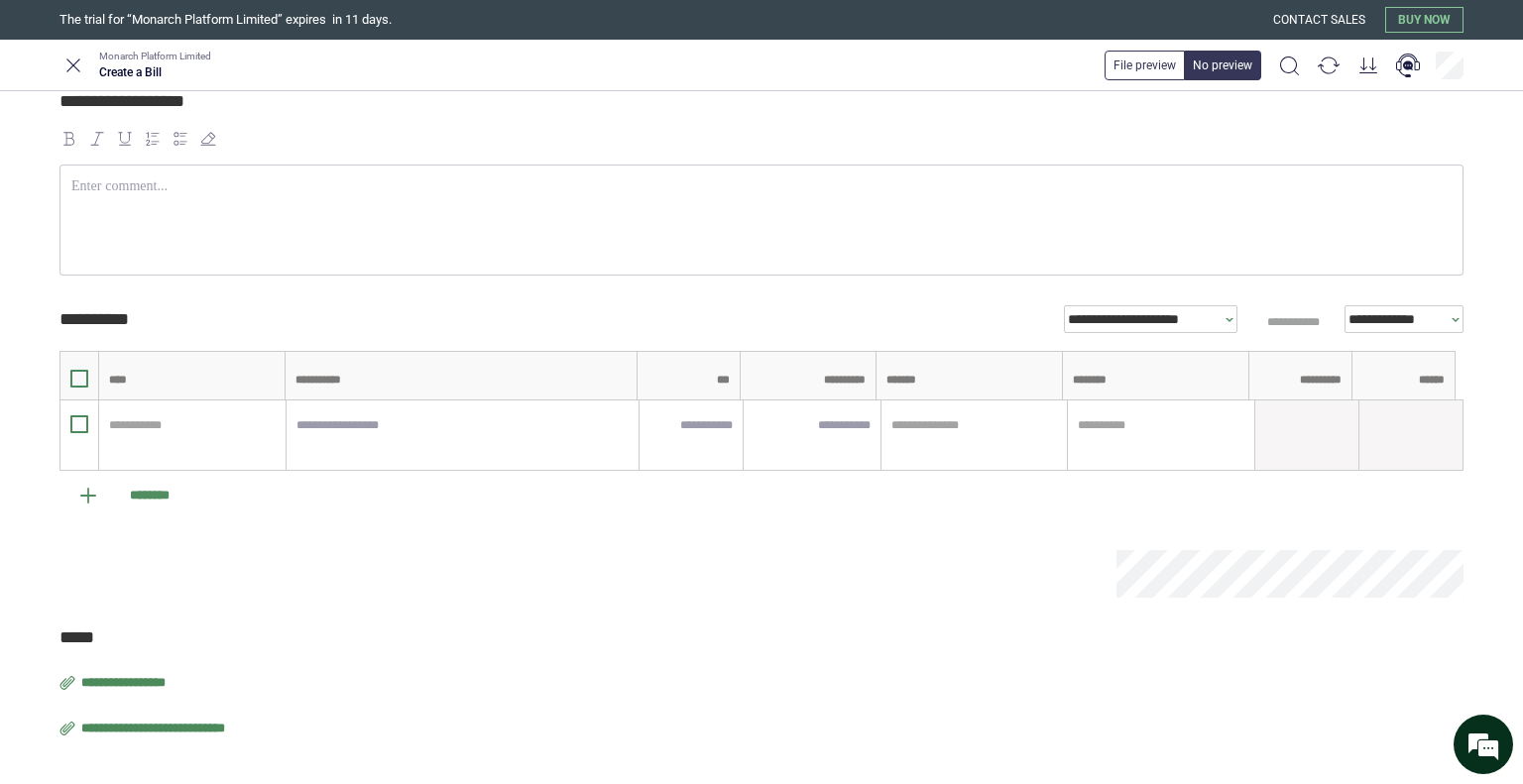 click on "**********" at bounding box center [162, 728] 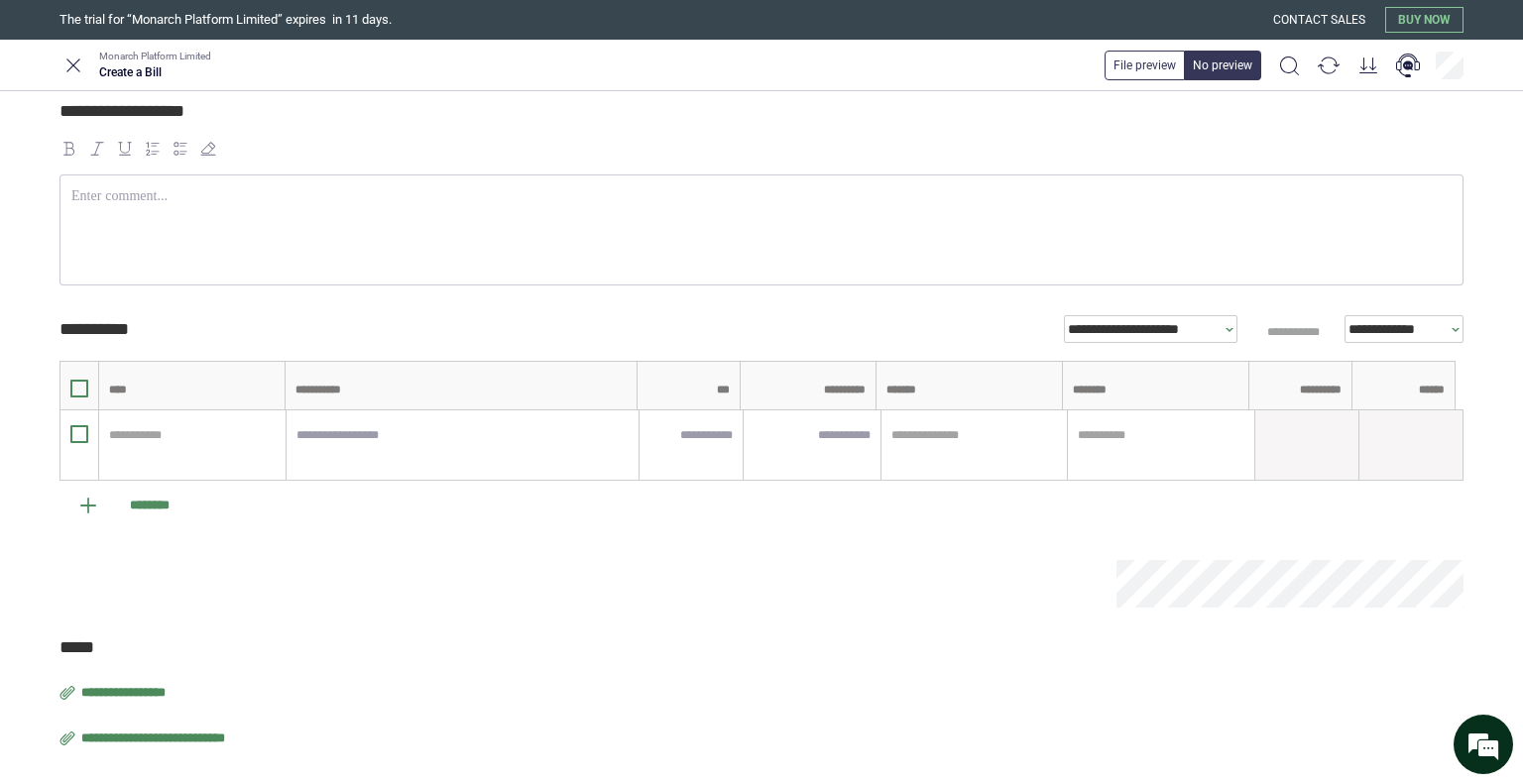 scroll, scrollTop: 212, scrollLeft: 0, axis: vertical 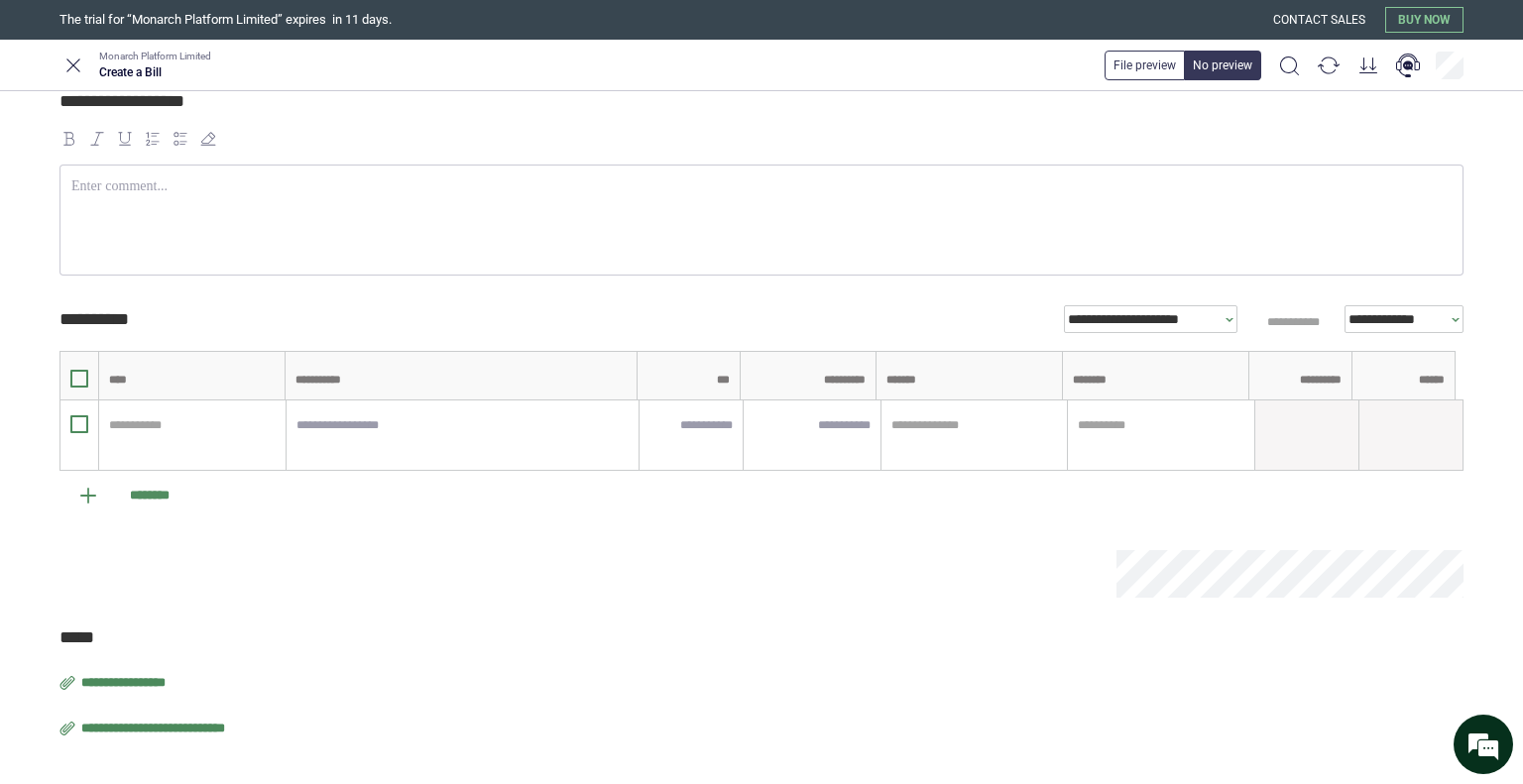 click on "**********" at bounding box center (162, 728) 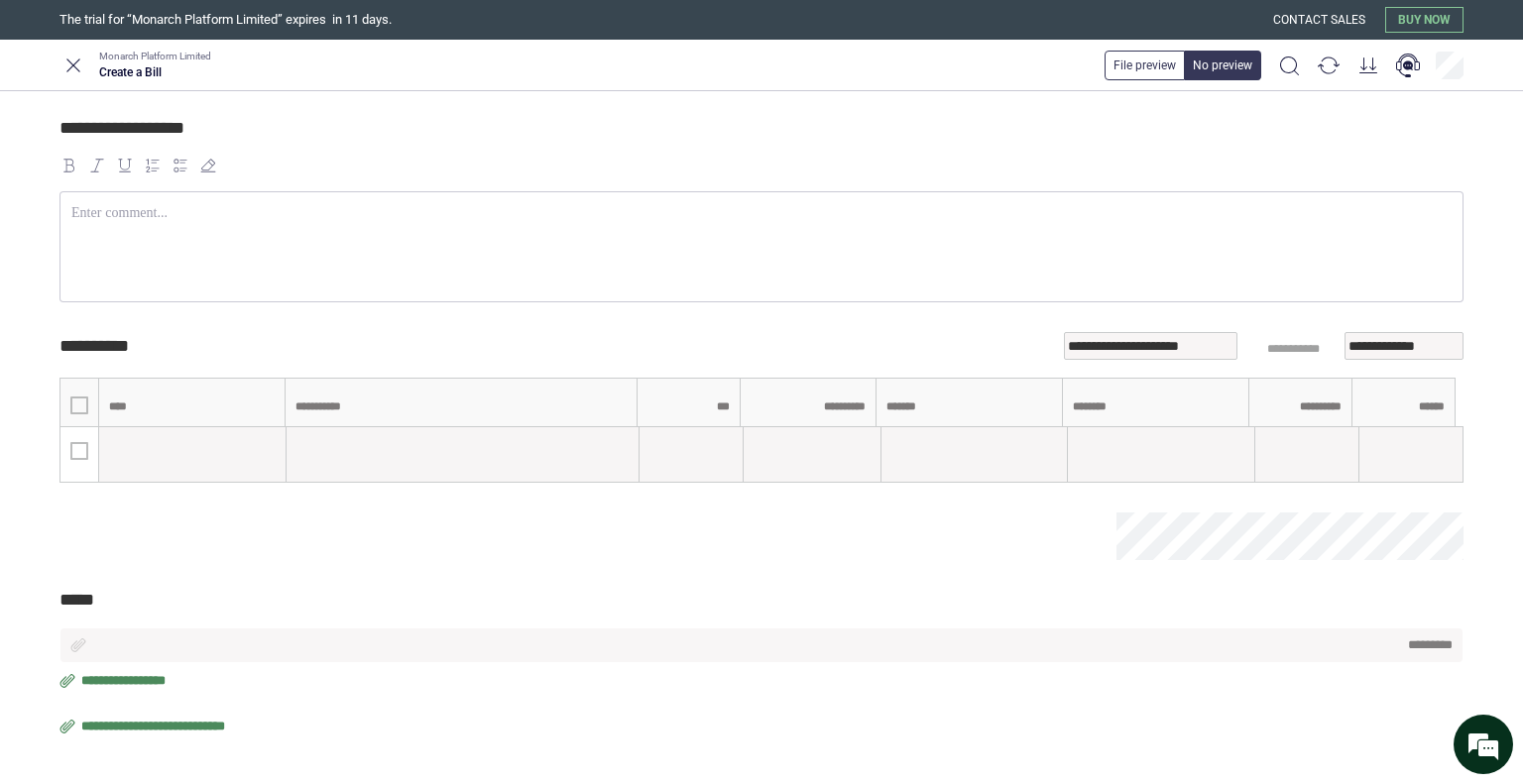scroll, scrollTop: 183, scrollLeft: 0, axis: vertical 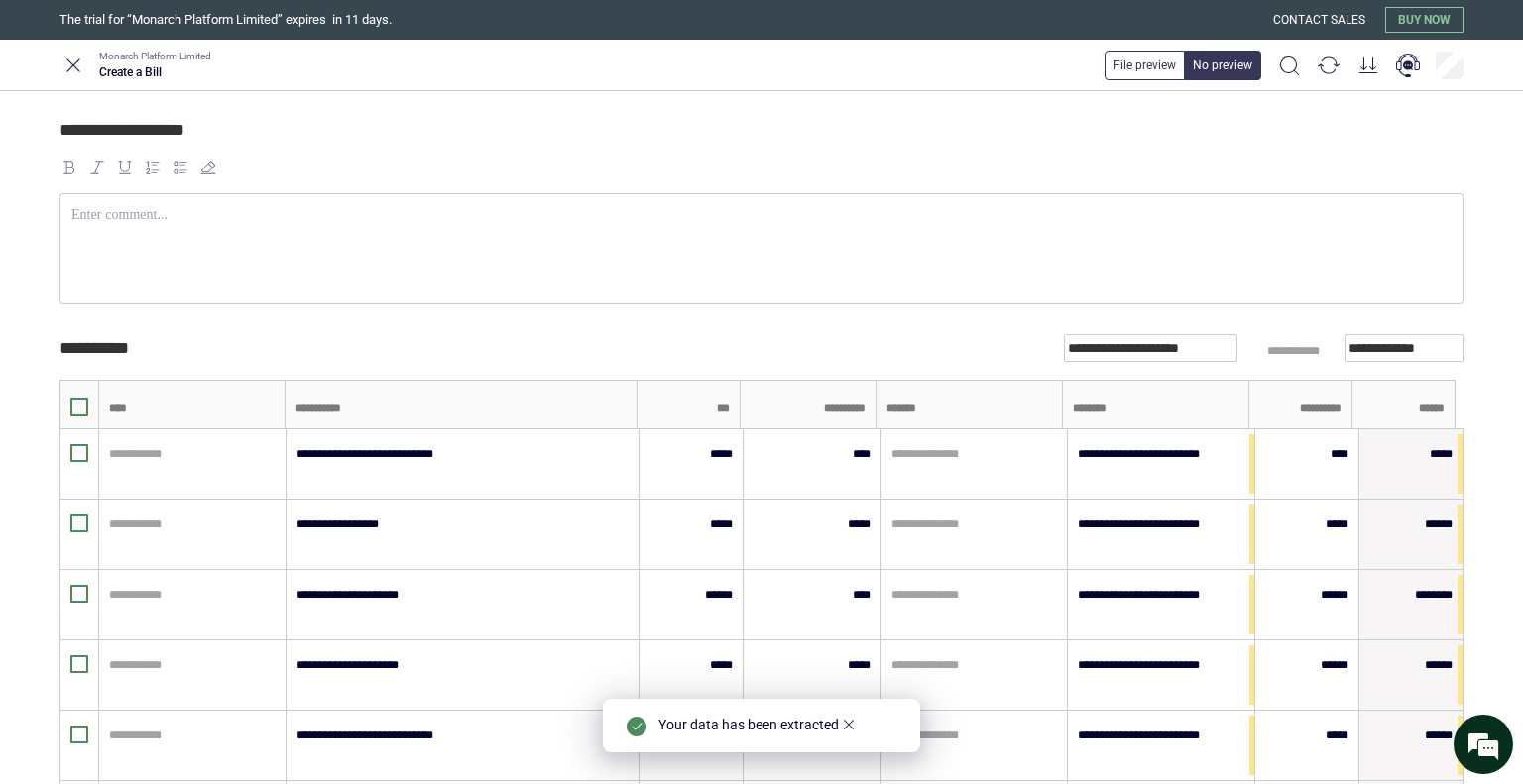type on "**********" 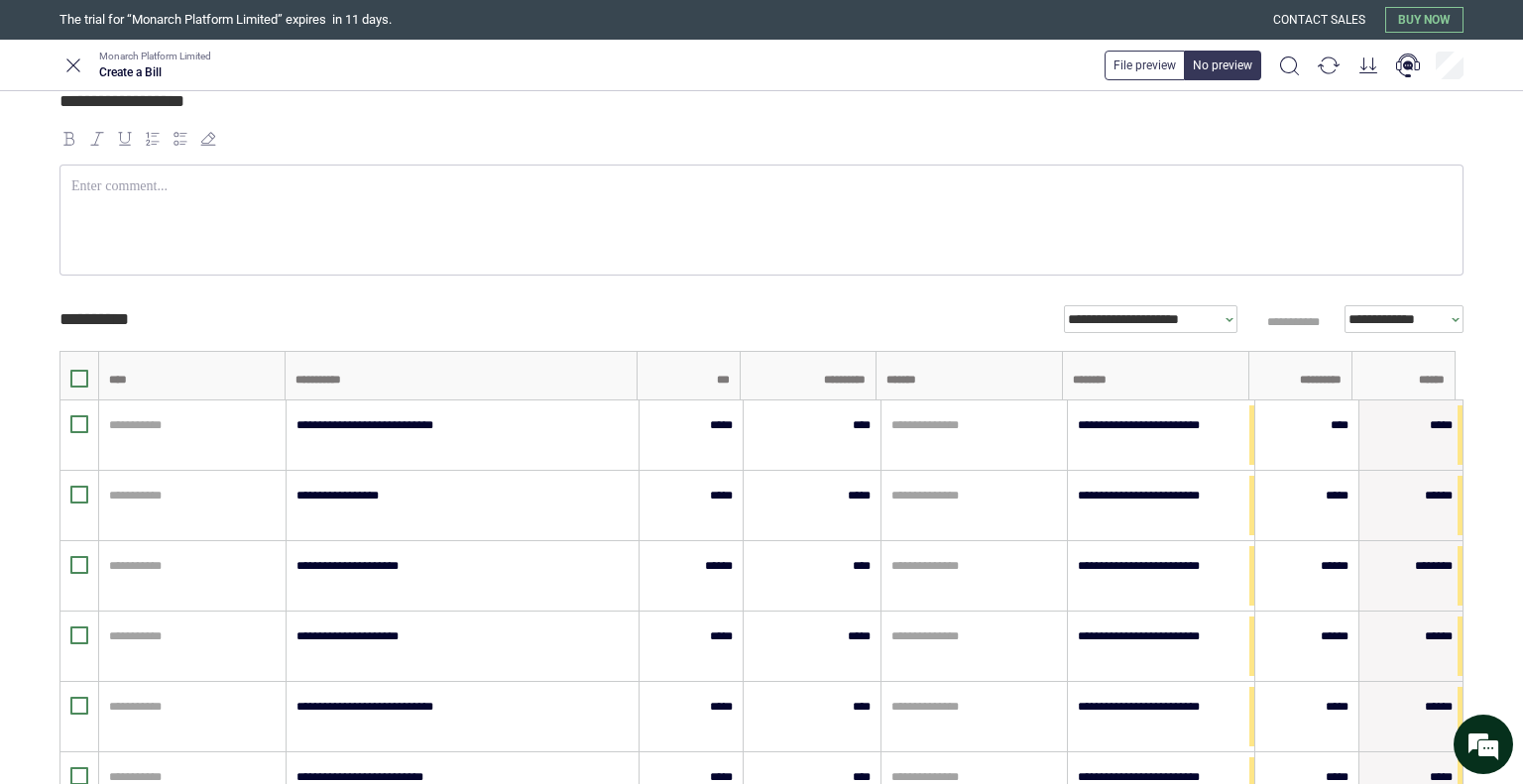 type 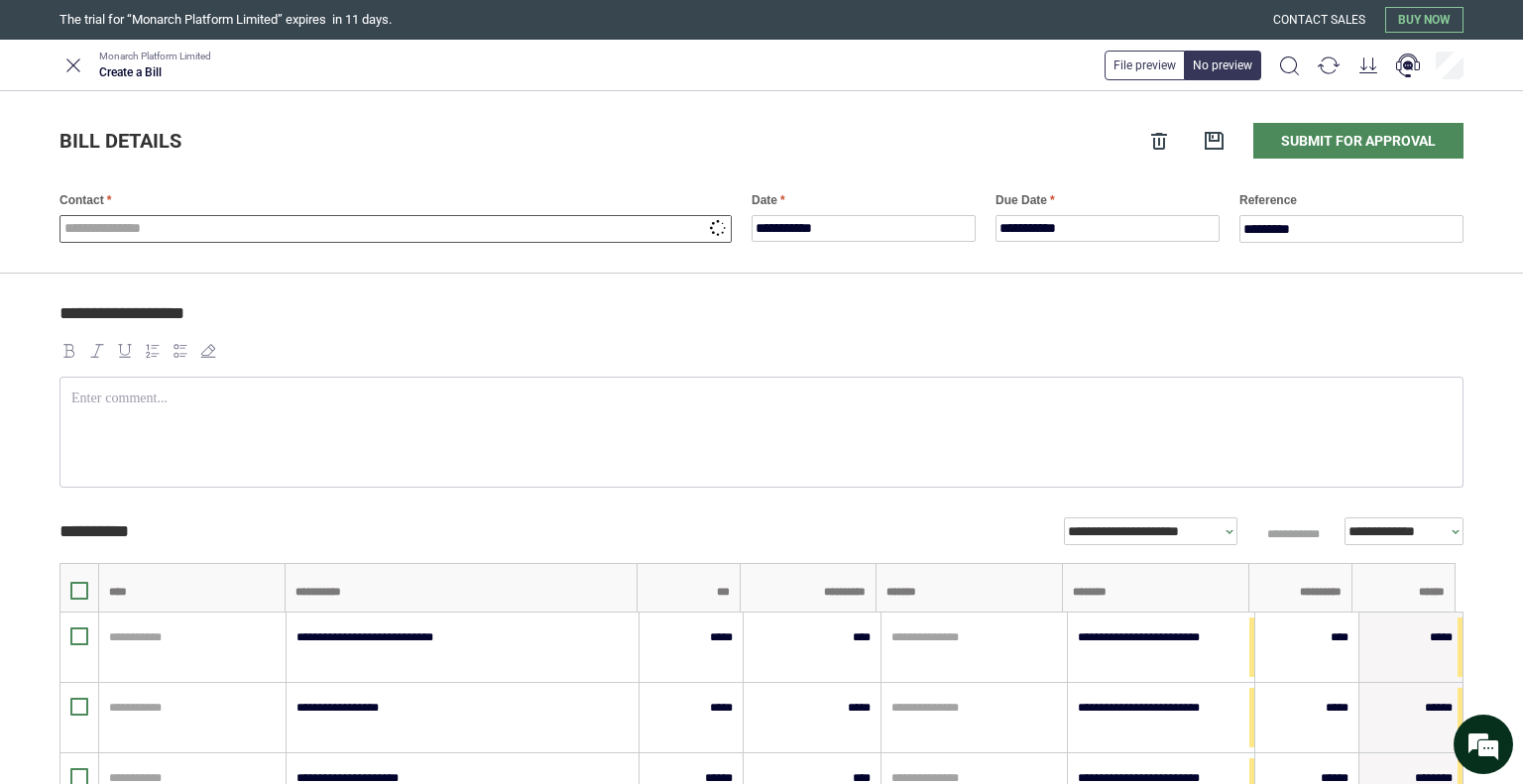 click at bounding box center [396, 229] 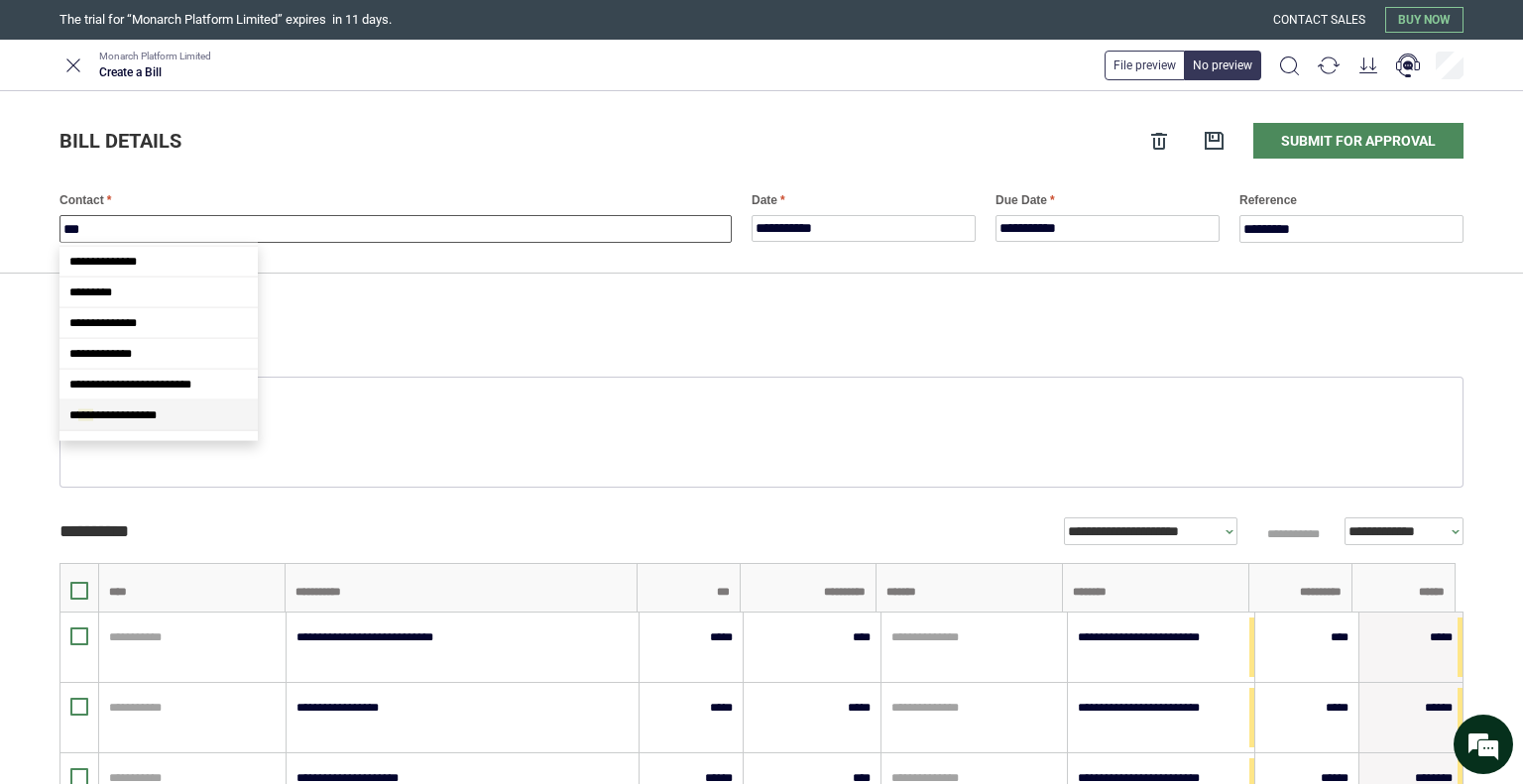 type on "****" 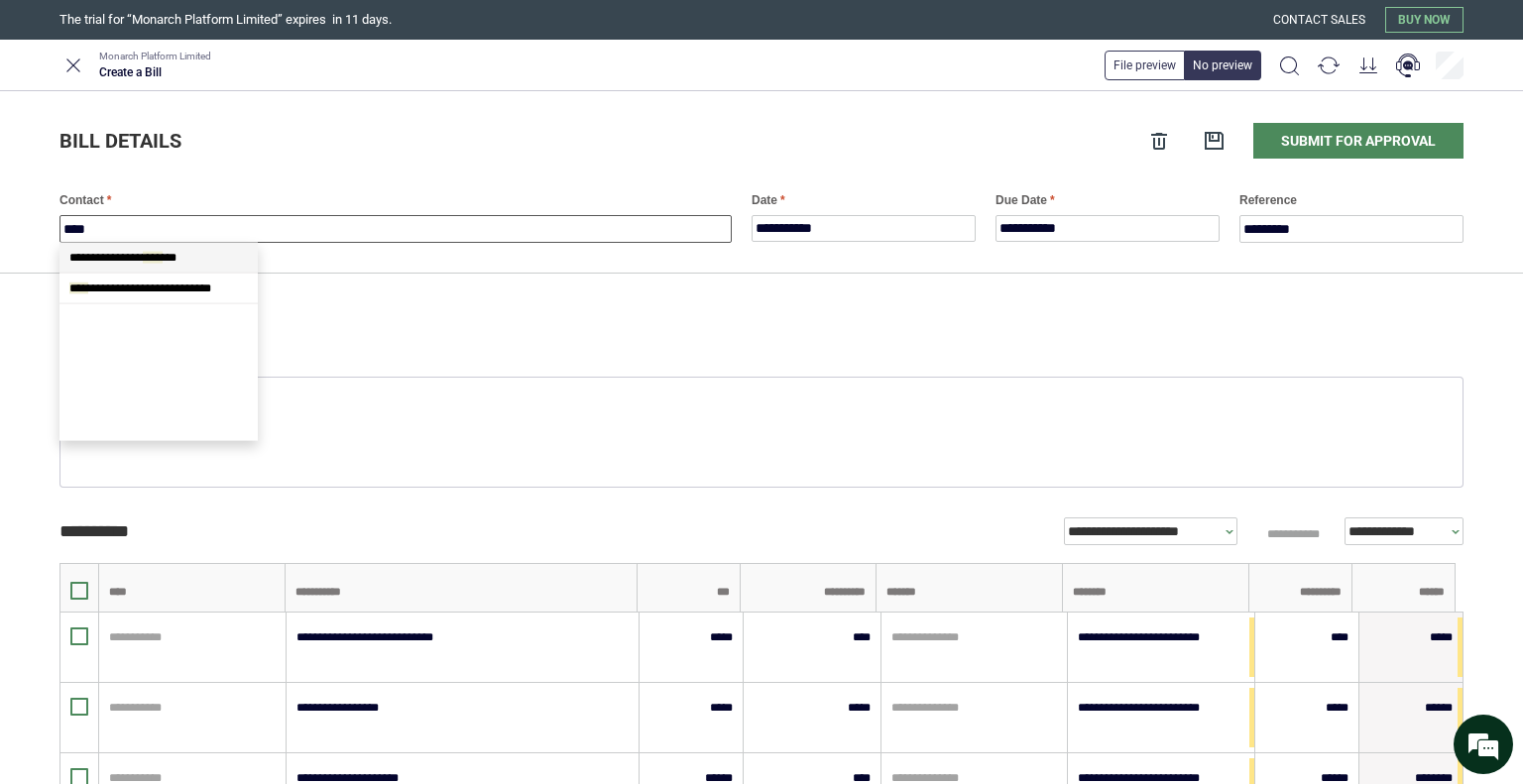 scroll, scrollTop: 0, scrollLeft: 0, axis: both 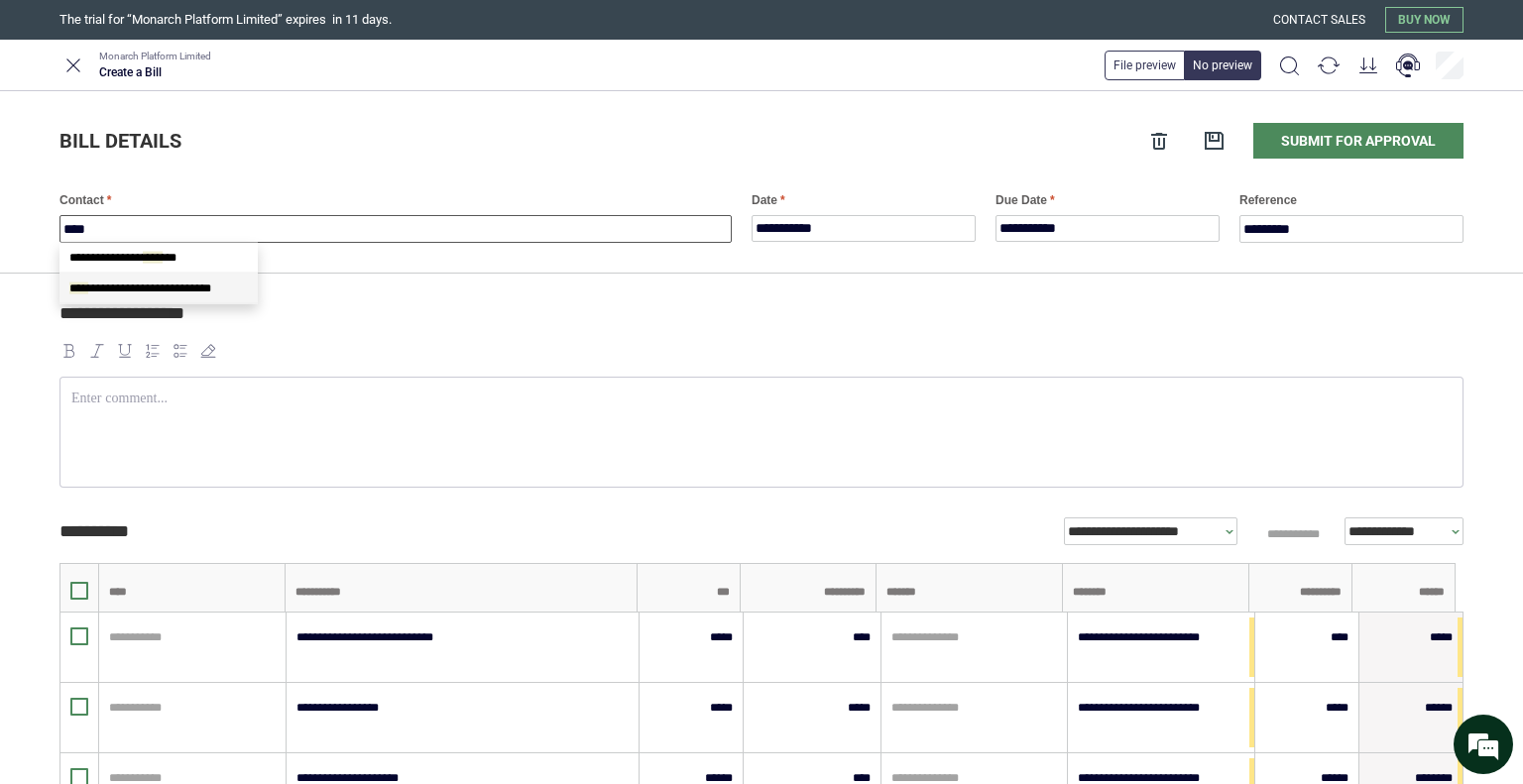 click on "**********" at bounding box center [140, 288] 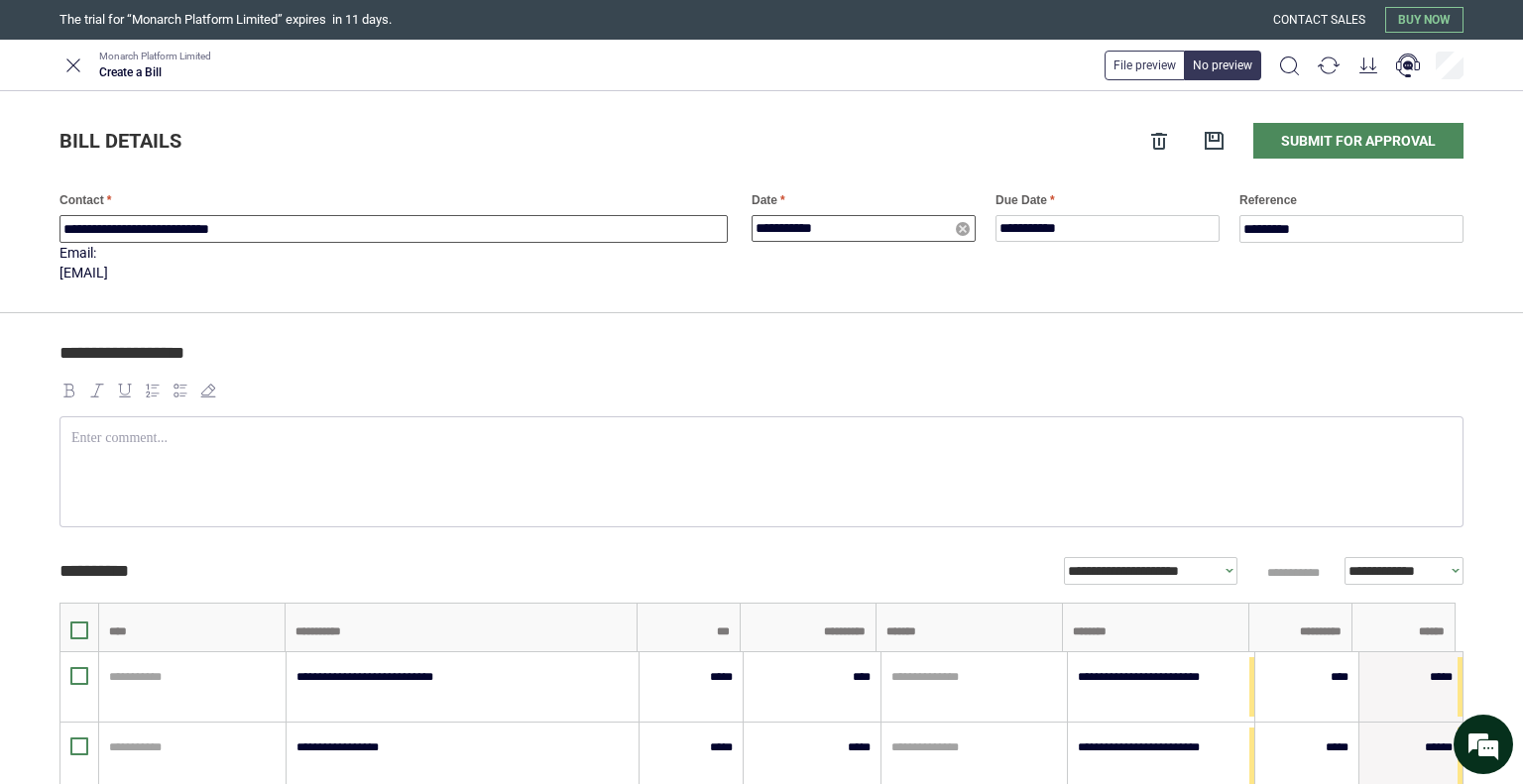 type on "**********" 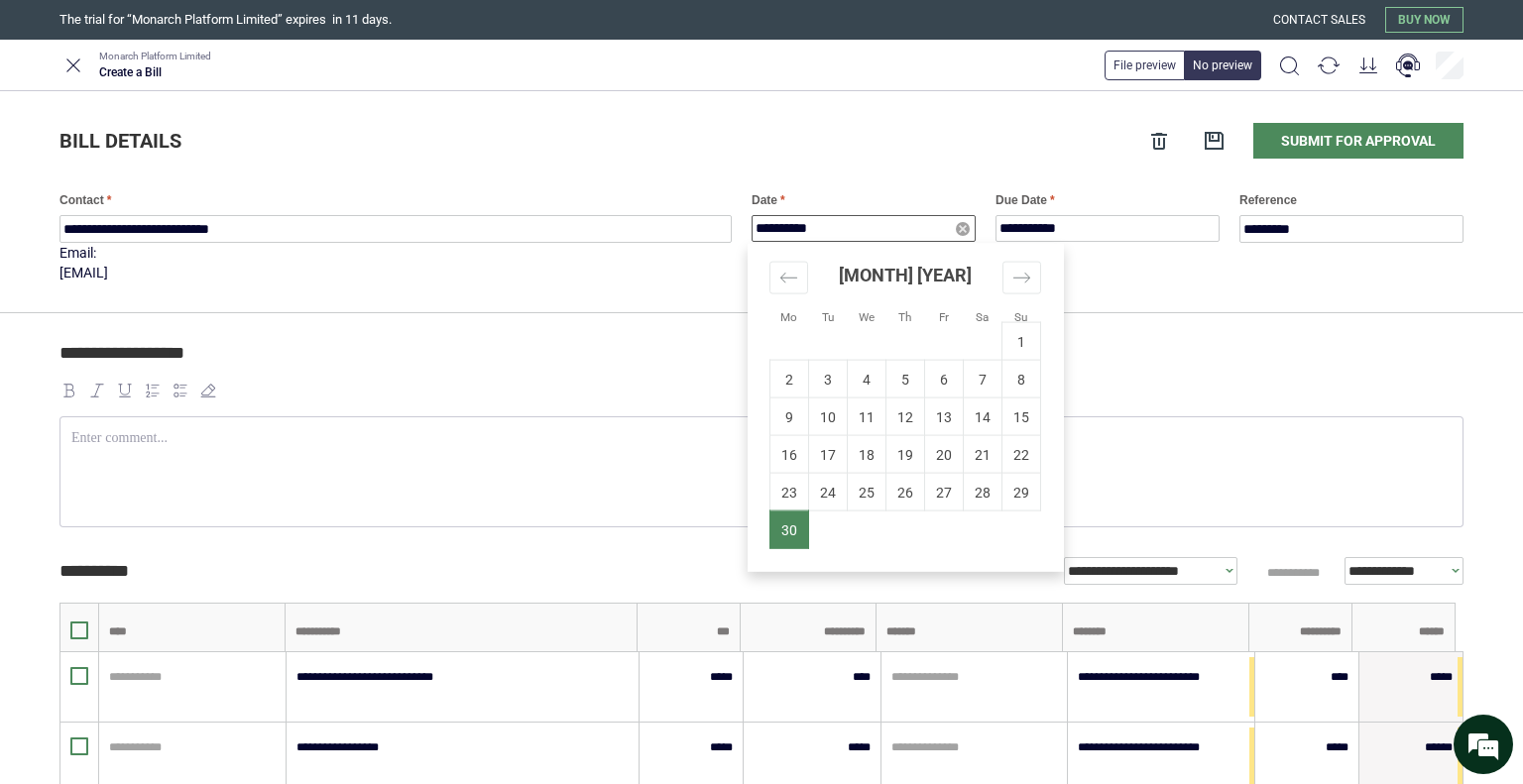 click on "**********" at bounding box center (864, 228) 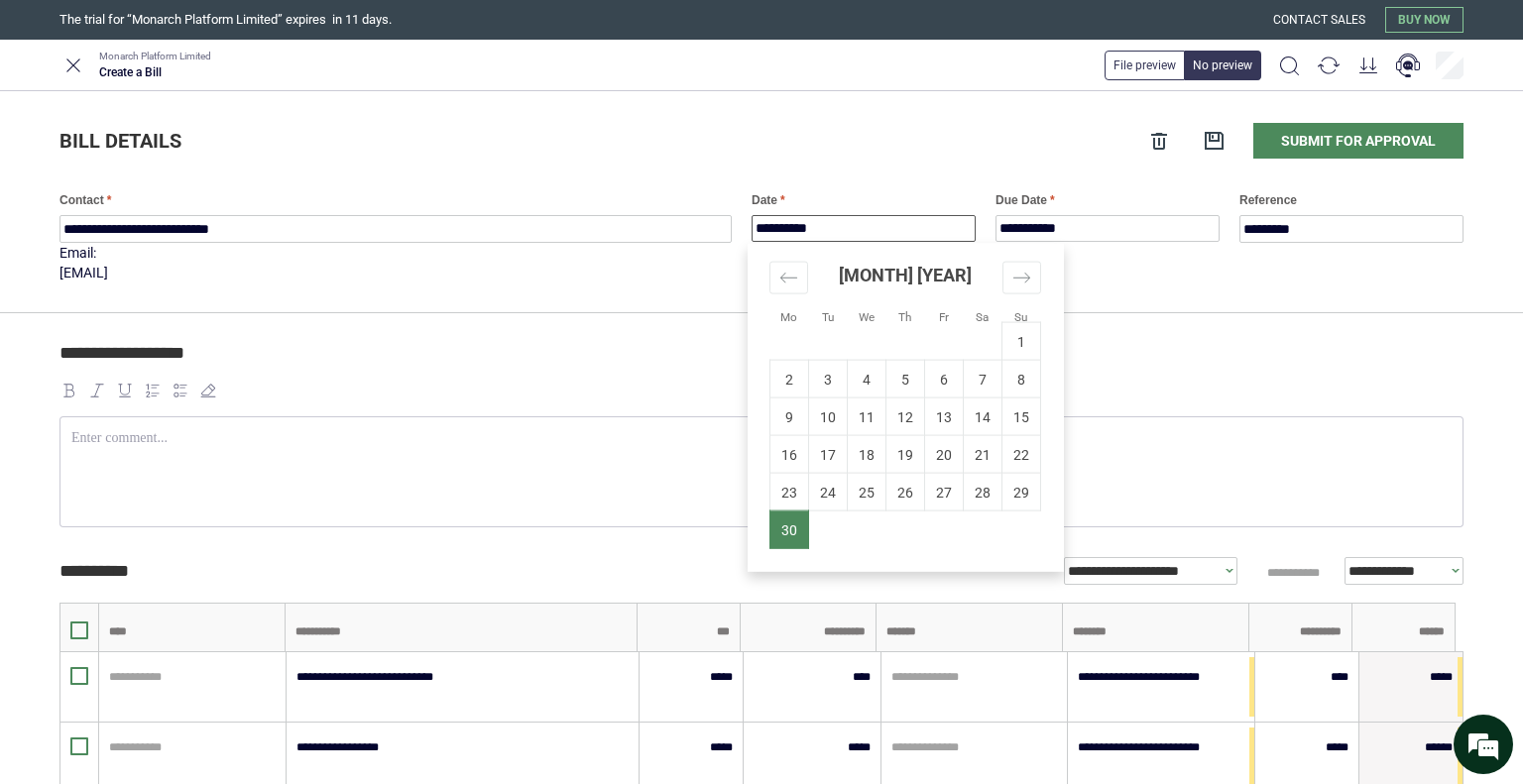 click on "[MONTH] [YEAR]" at bounding box center (905, 275) 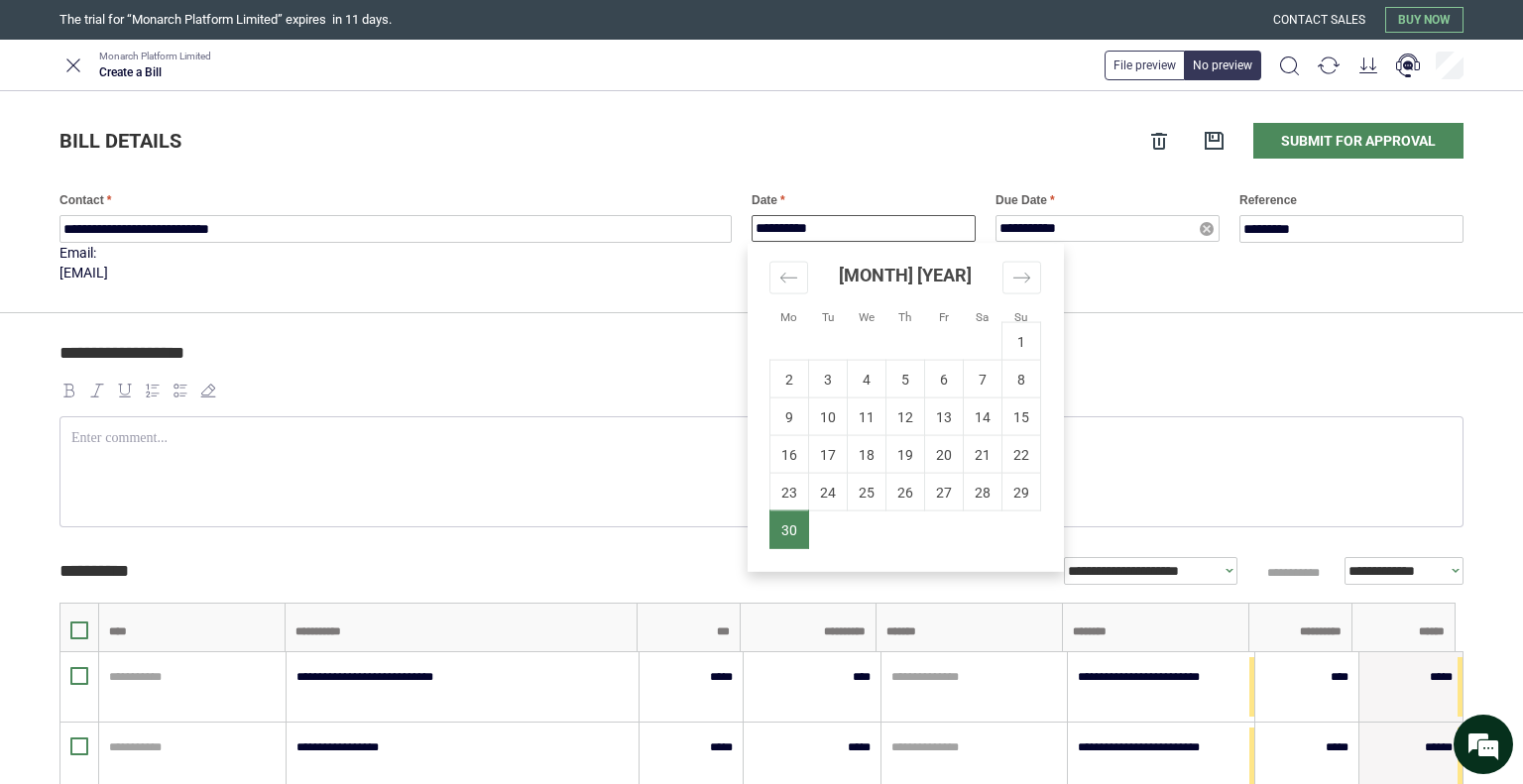 type on "**********" 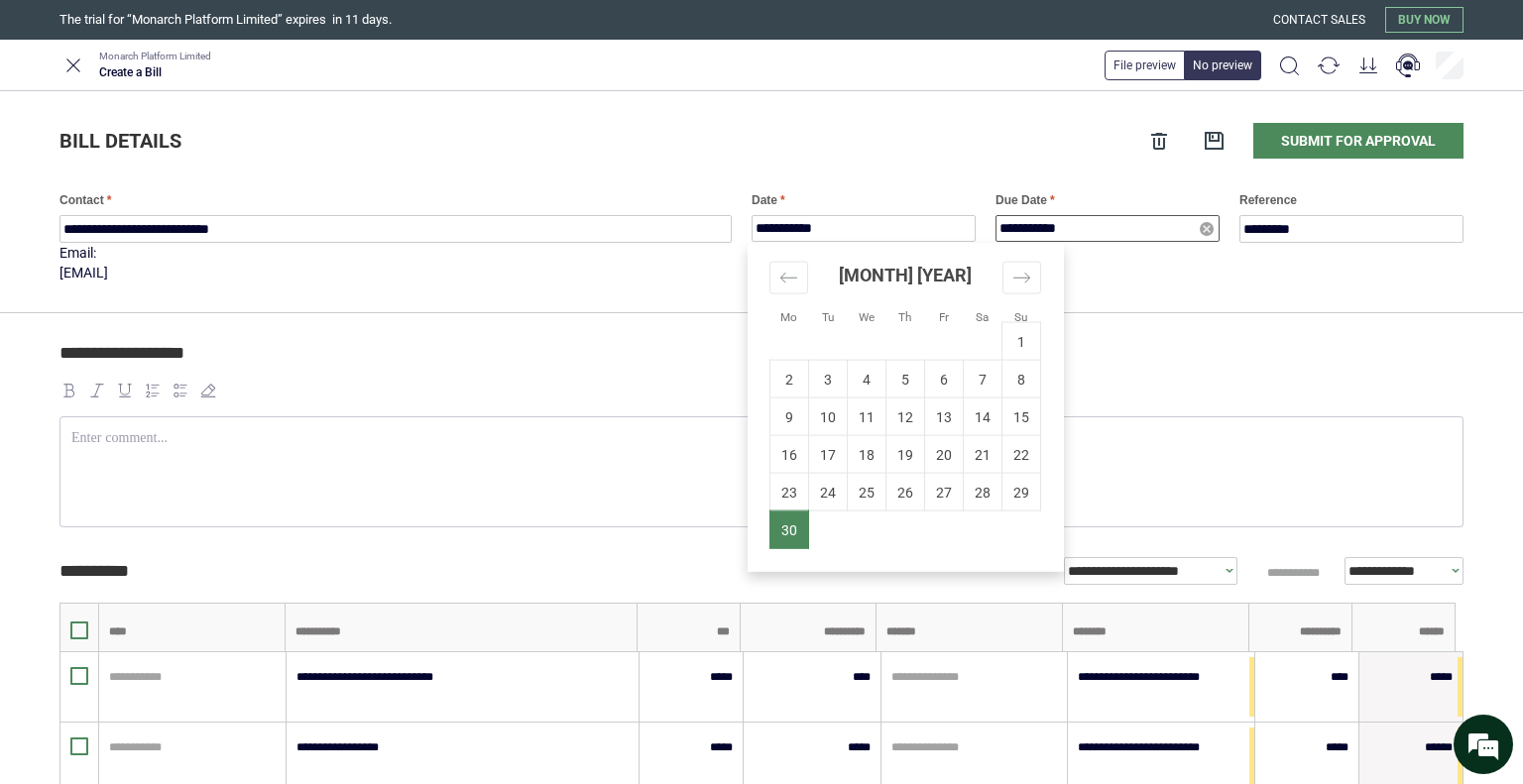 click on "**********" at bounding box center [1108, 228] 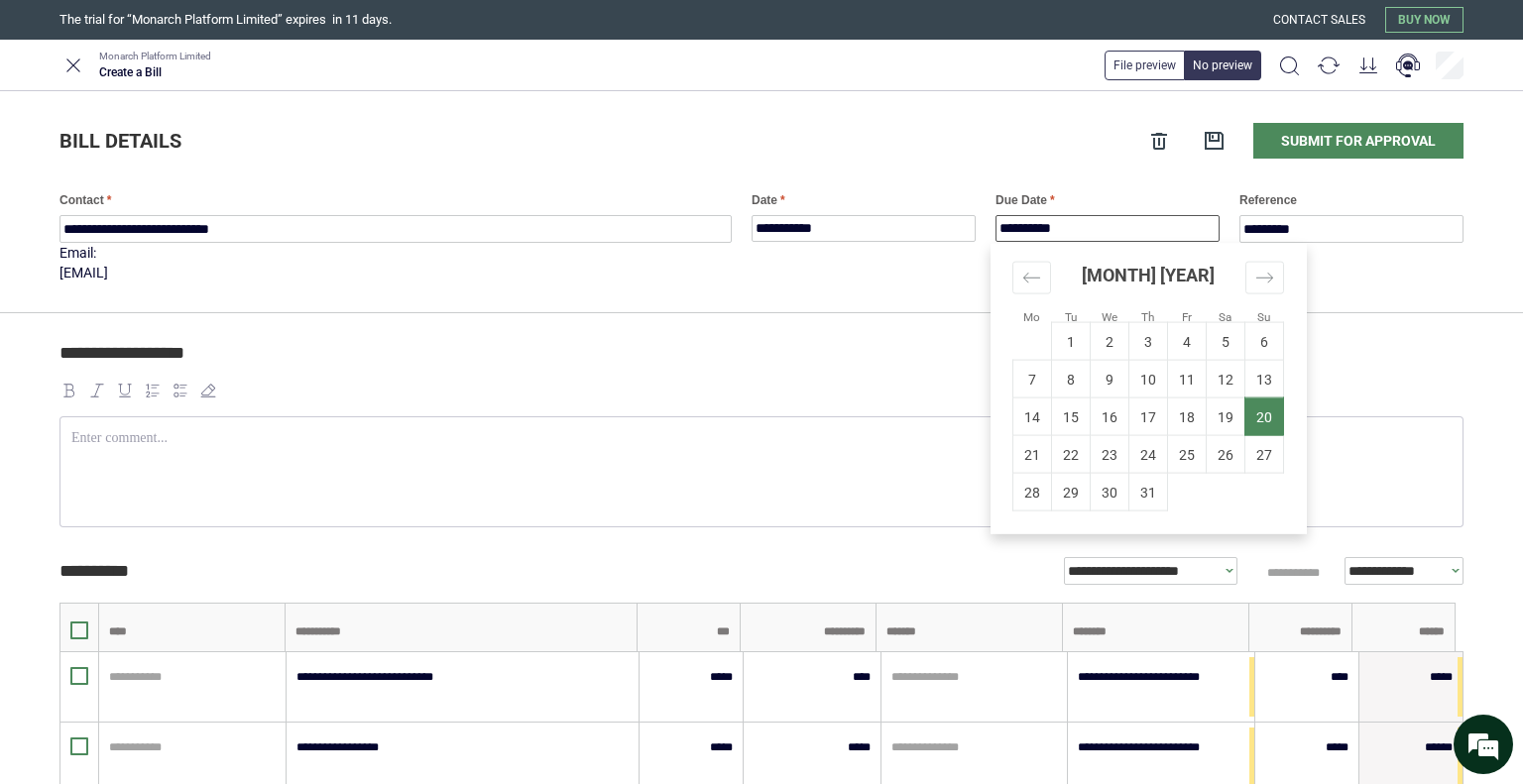 type on "**********" 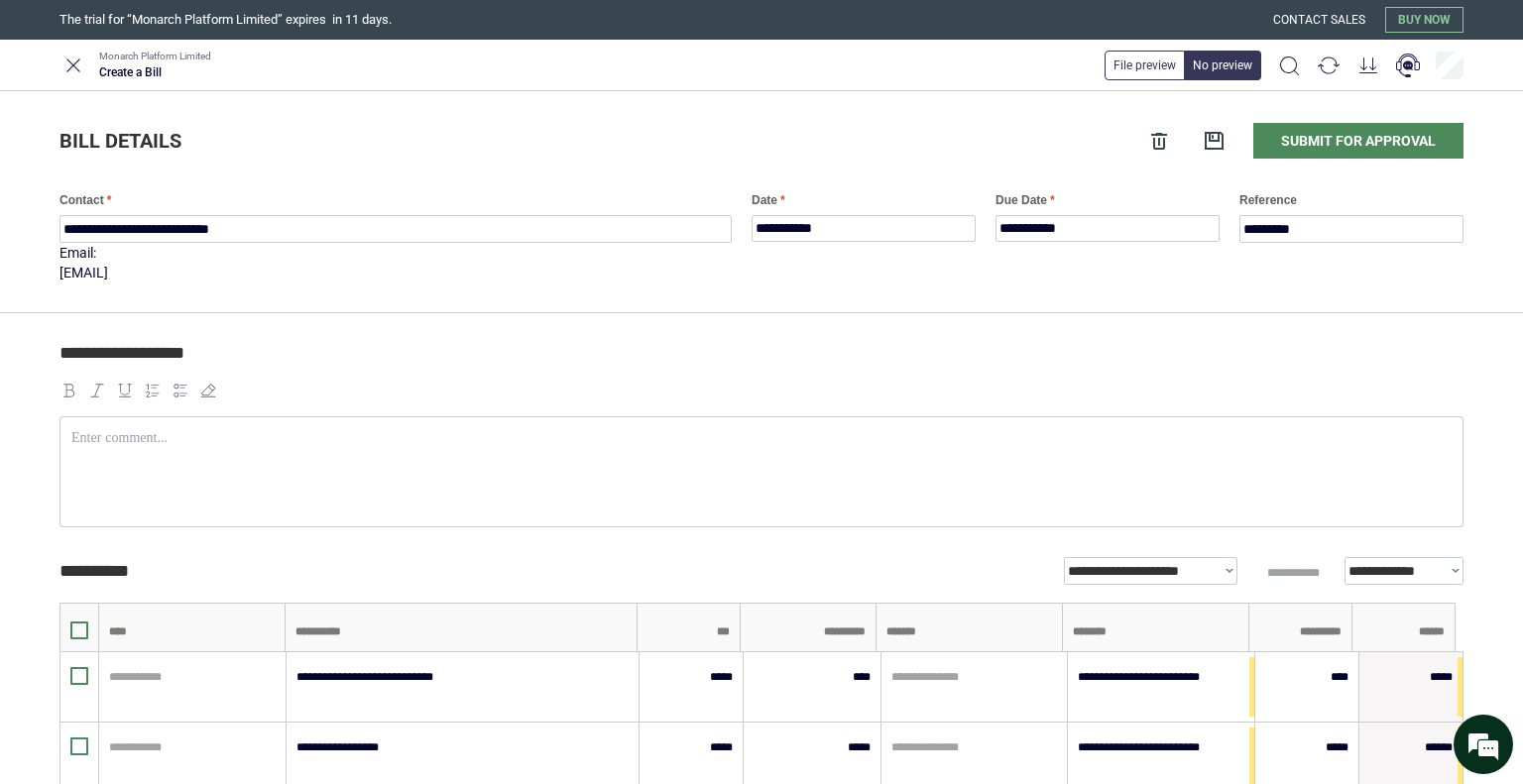 click on "**********" at bounding box center (762, 202) 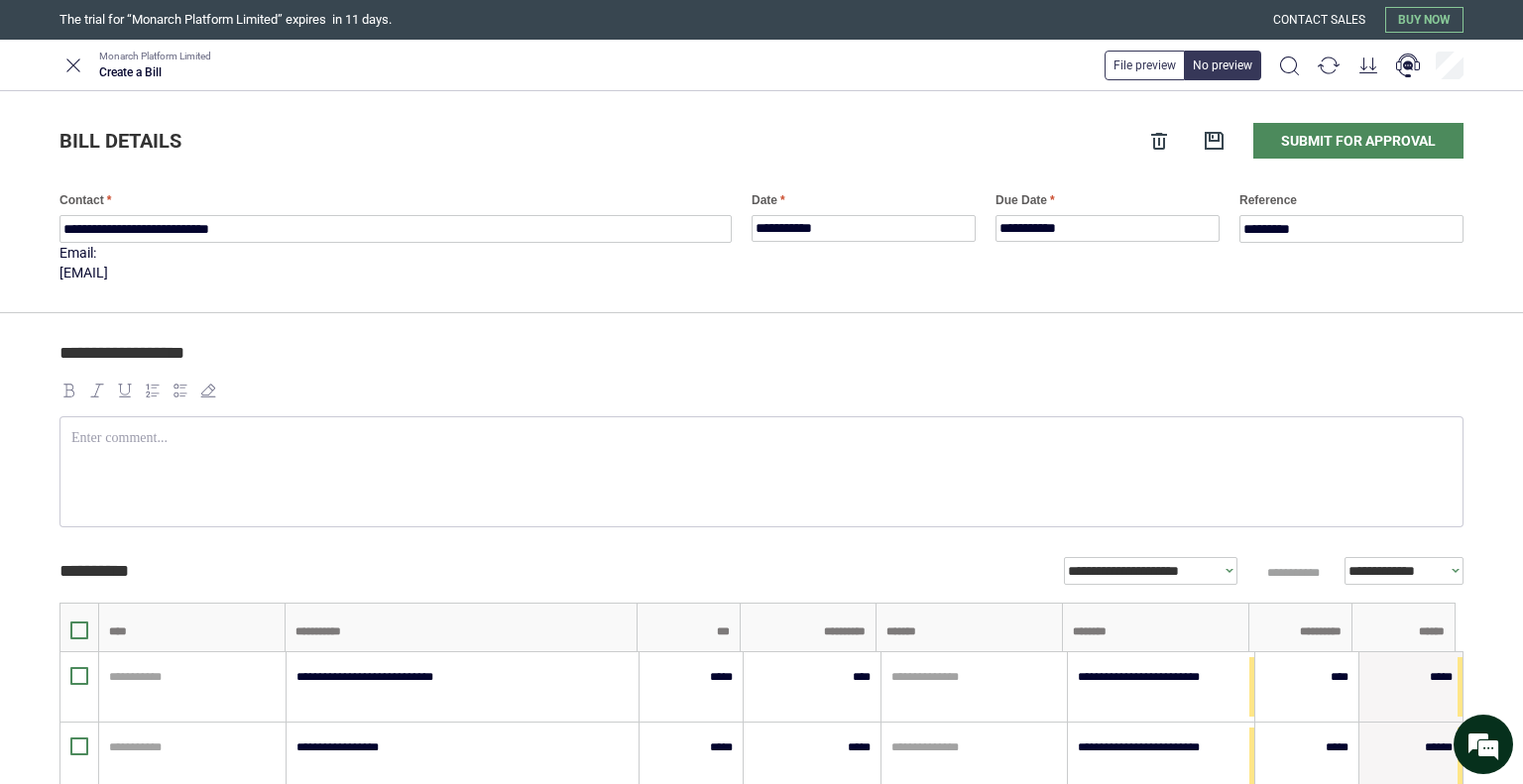 click at bounding box center [762, 438] 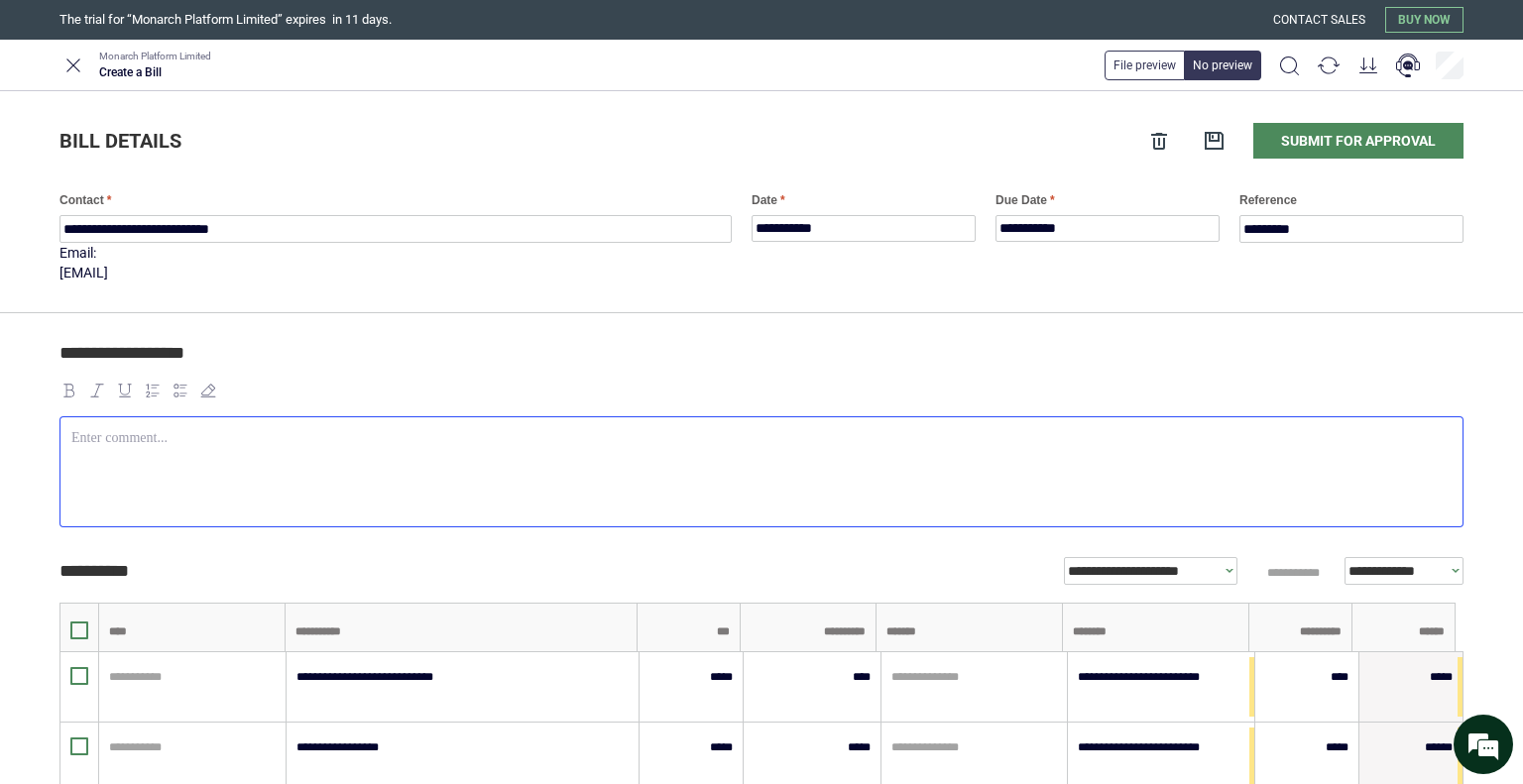 type 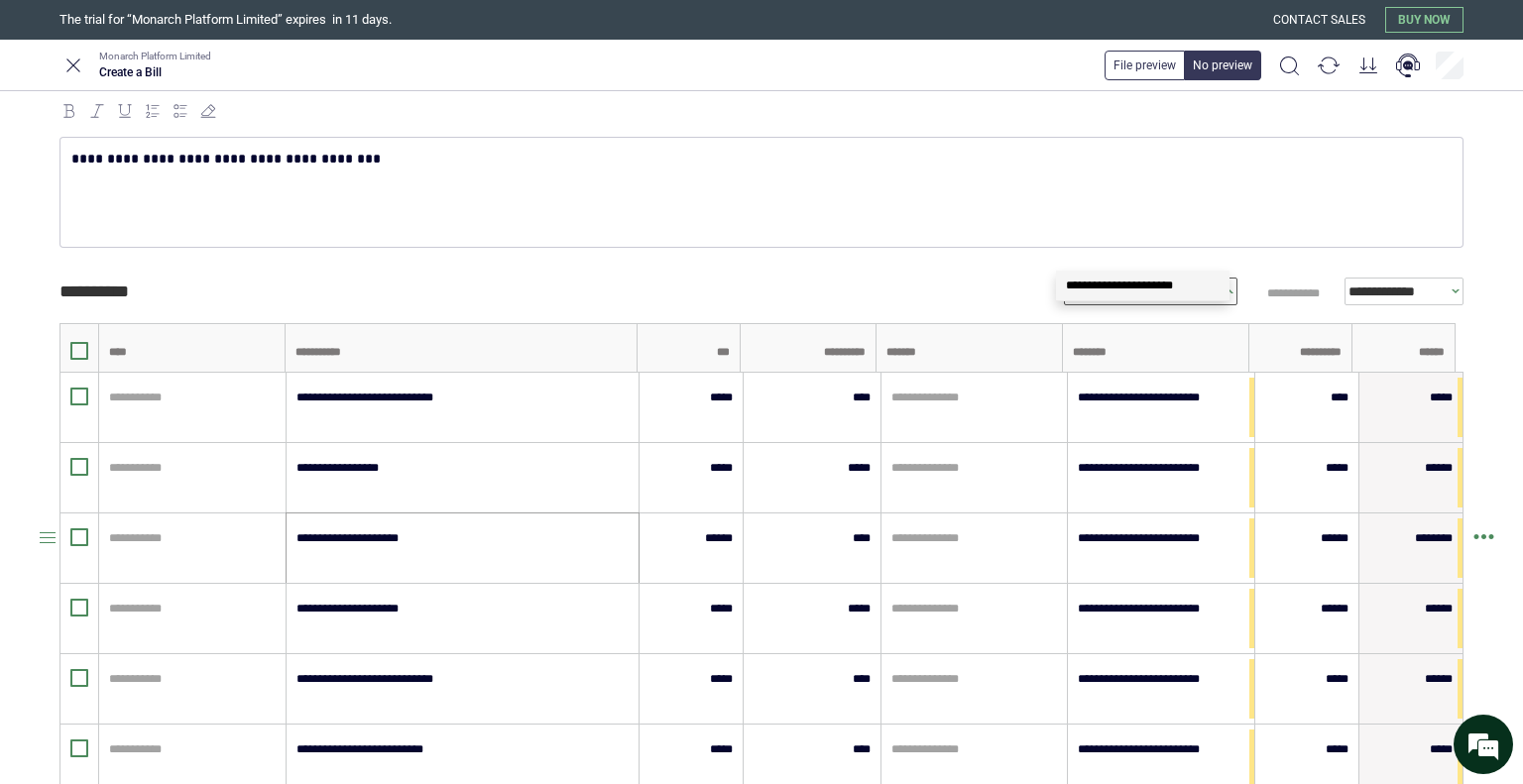 scroll, scrollTop: 297, scrollLeft: 0, axis: vertical 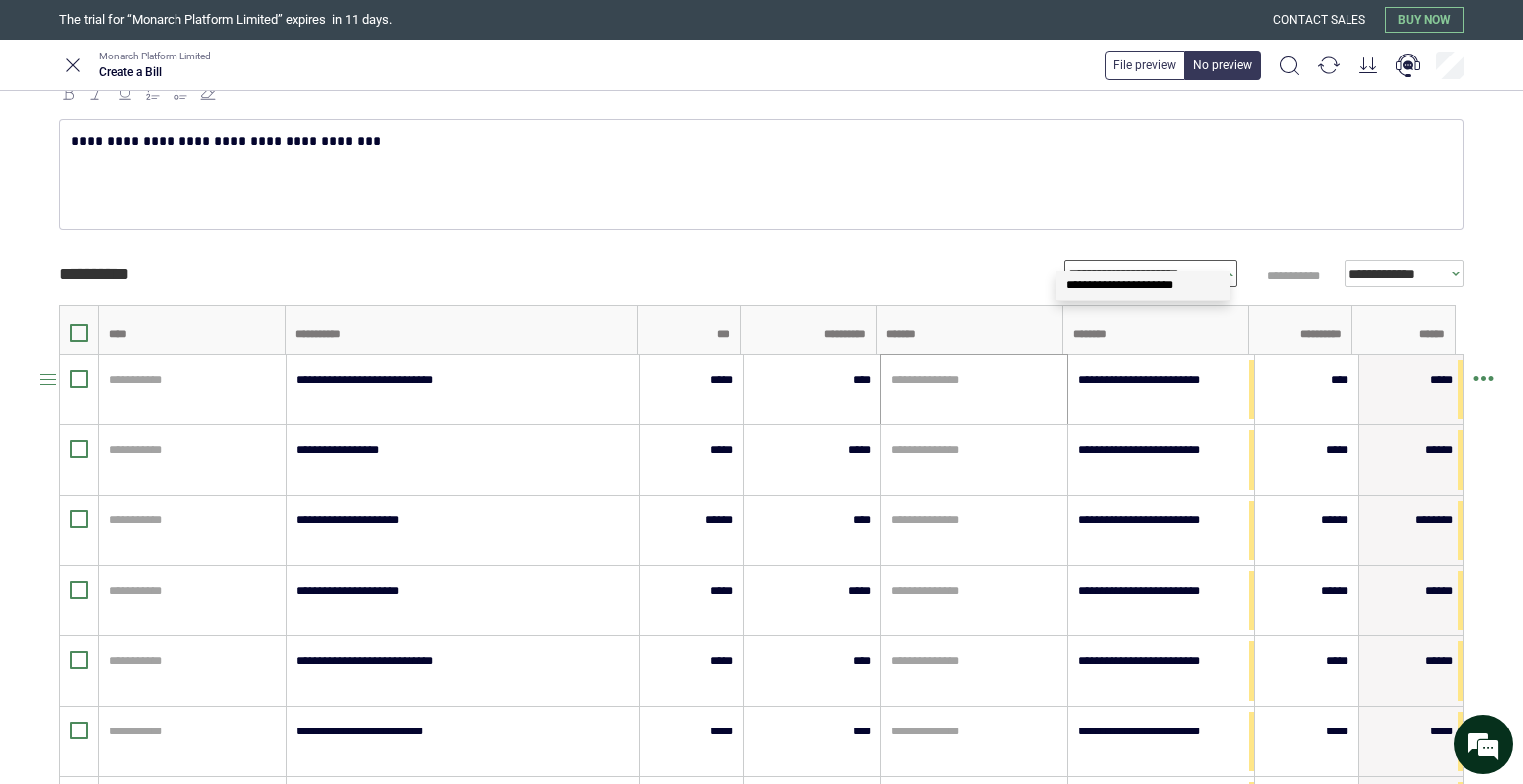 click at bounding box center [975, 380] 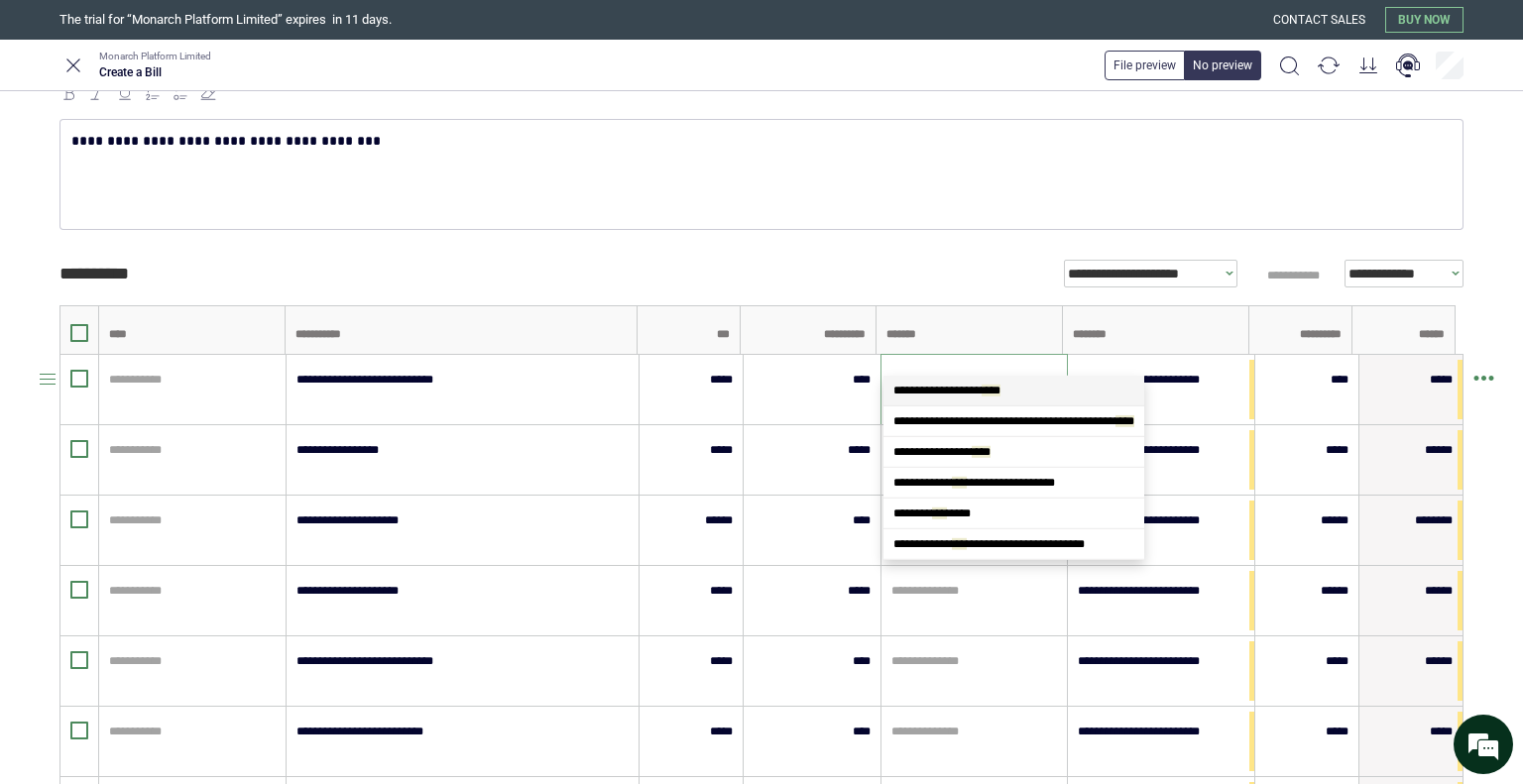 scroll, scrollTop: 0, scrollLeft: 0, axis: both 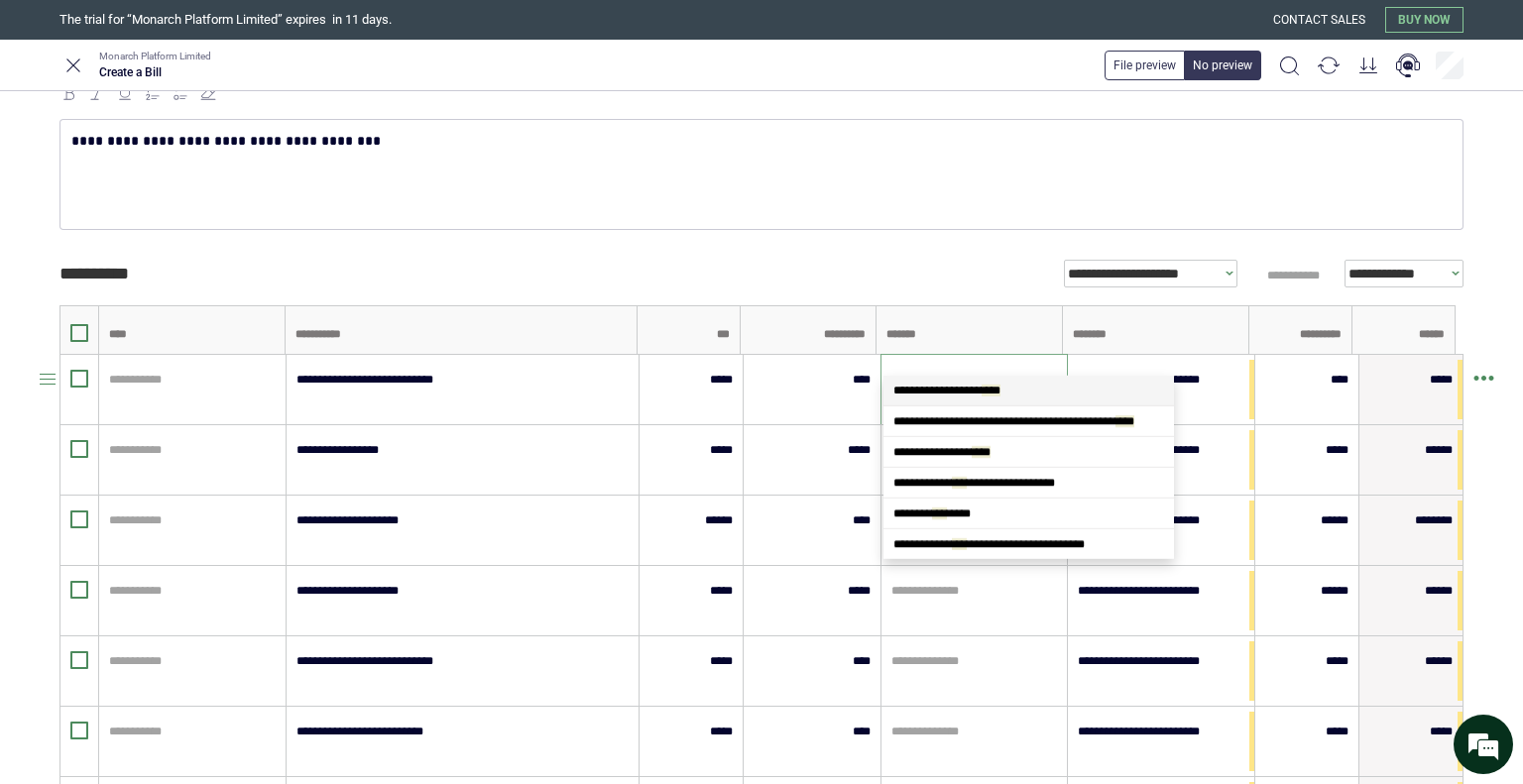 type on "*****" 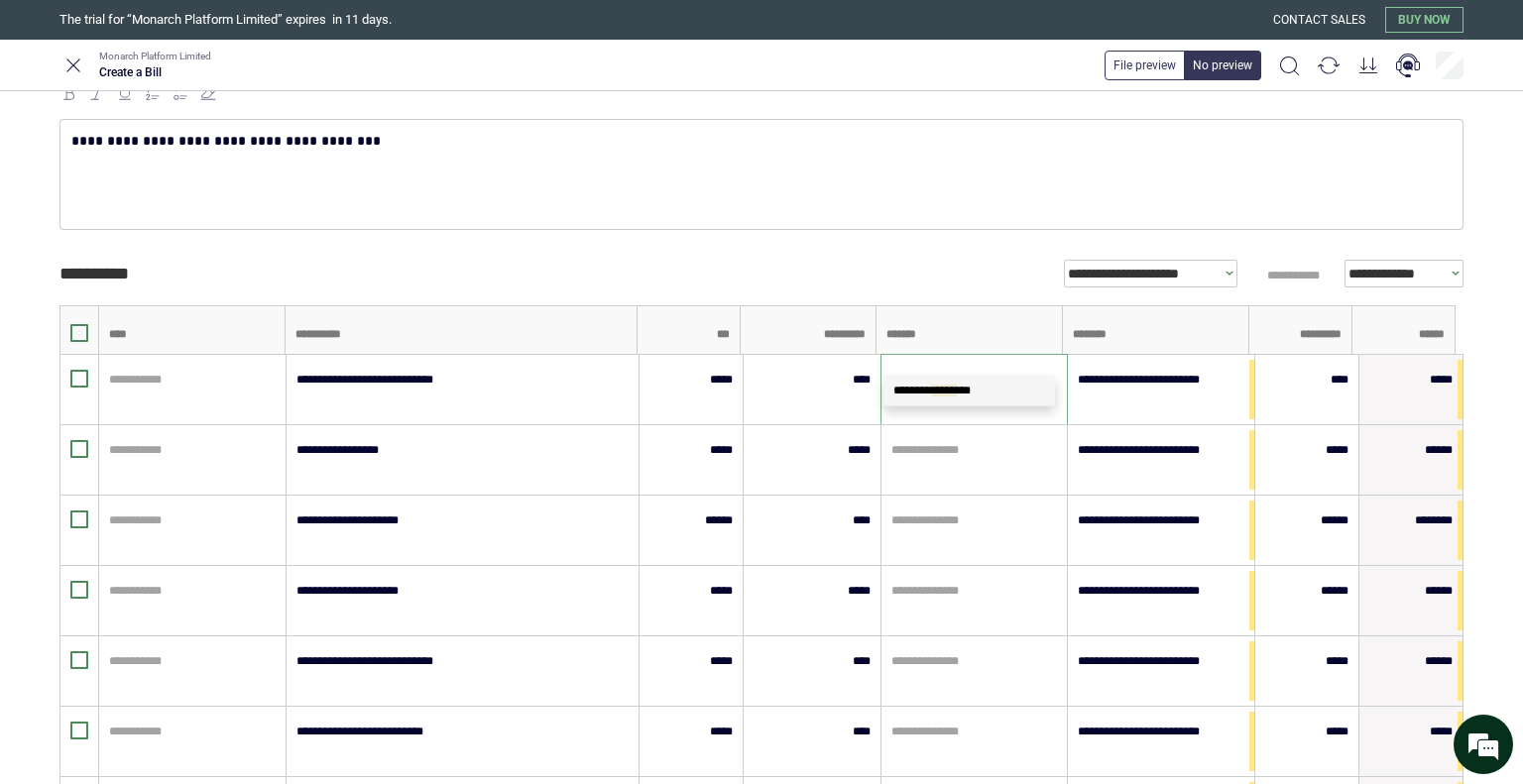 click on "******* ***** ***" at bounding box center (932, 391) 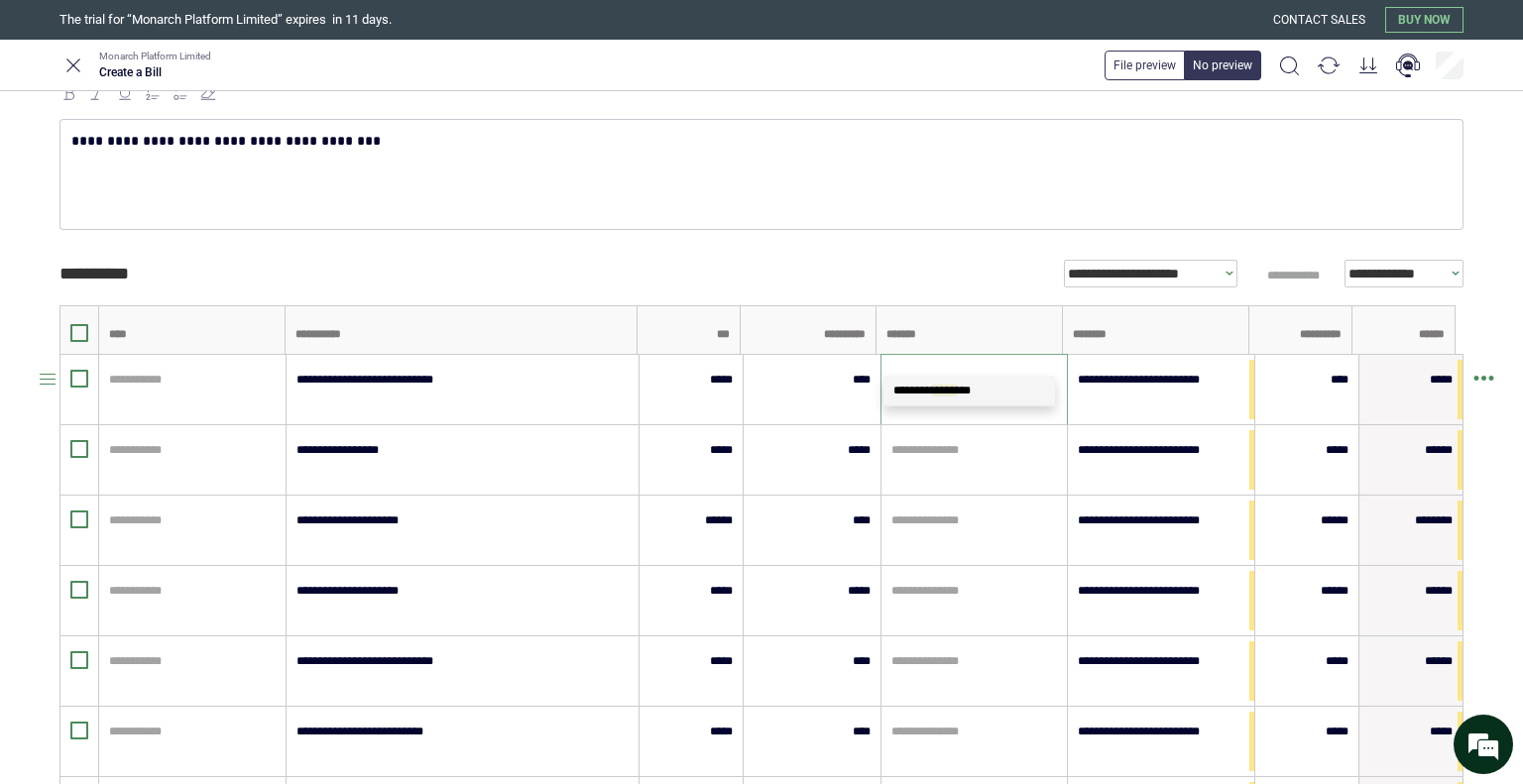 type 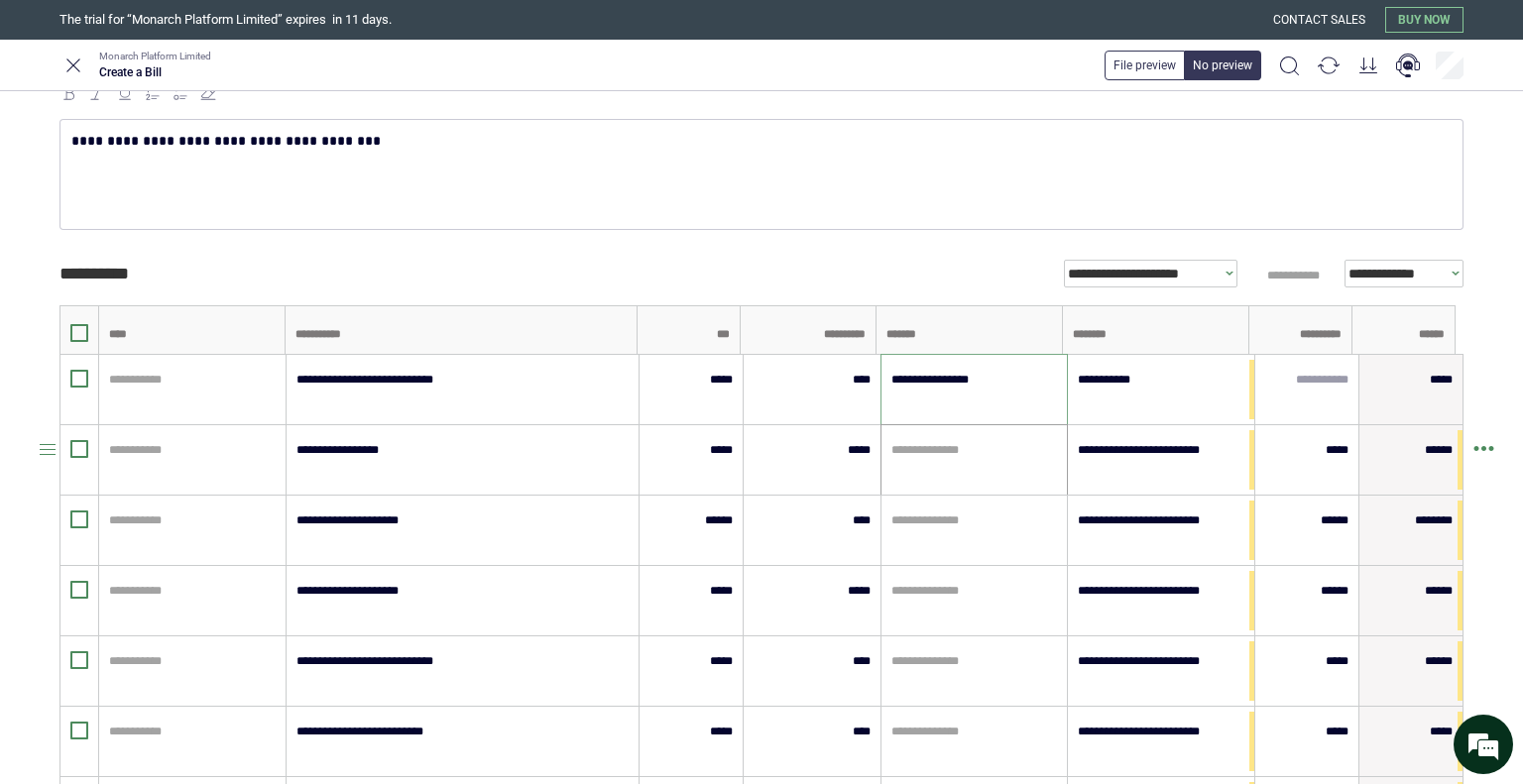 click at bounding box center (975, 450) 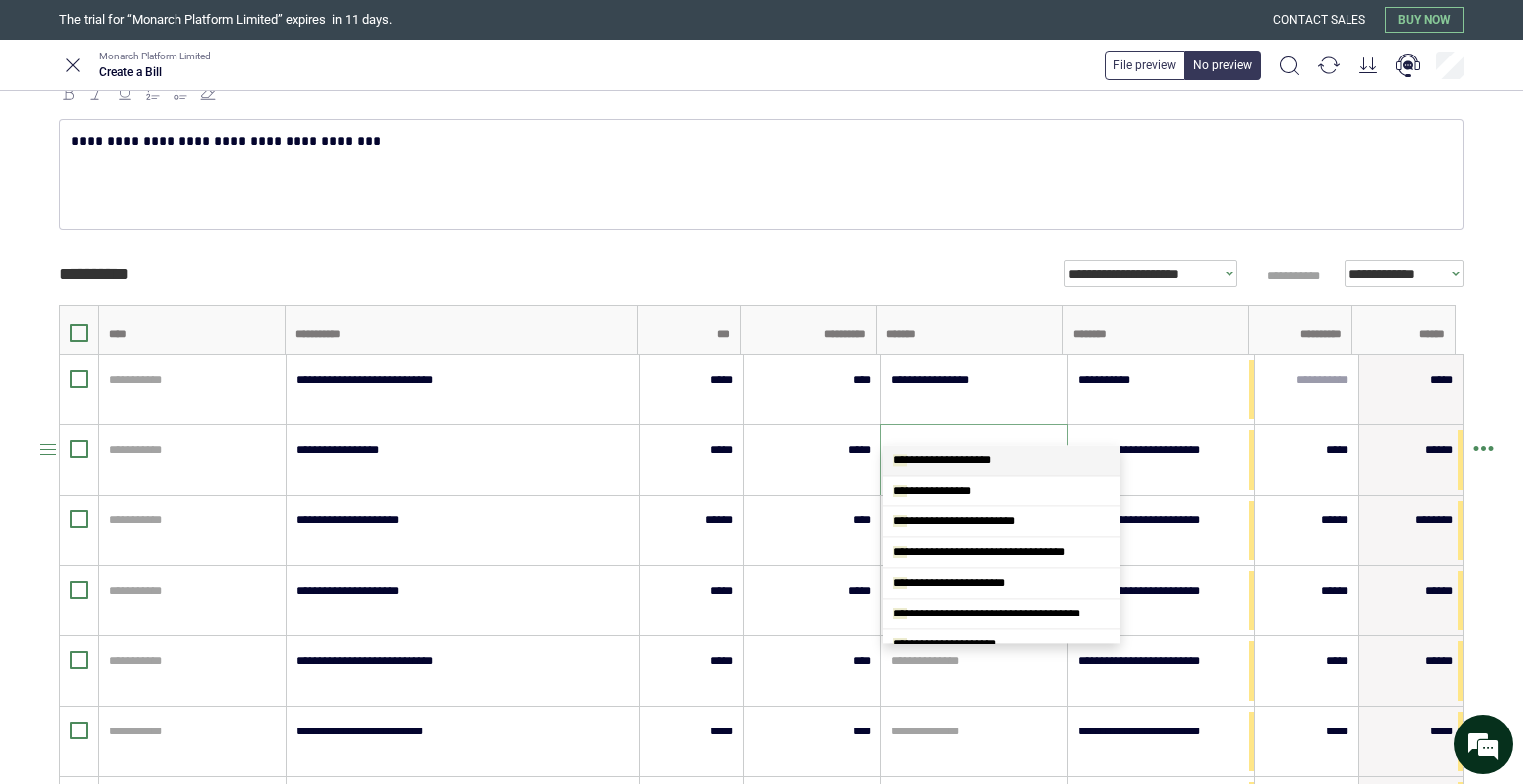 scroll, scrollTop: 0, scrollLeft: 0, axis: both 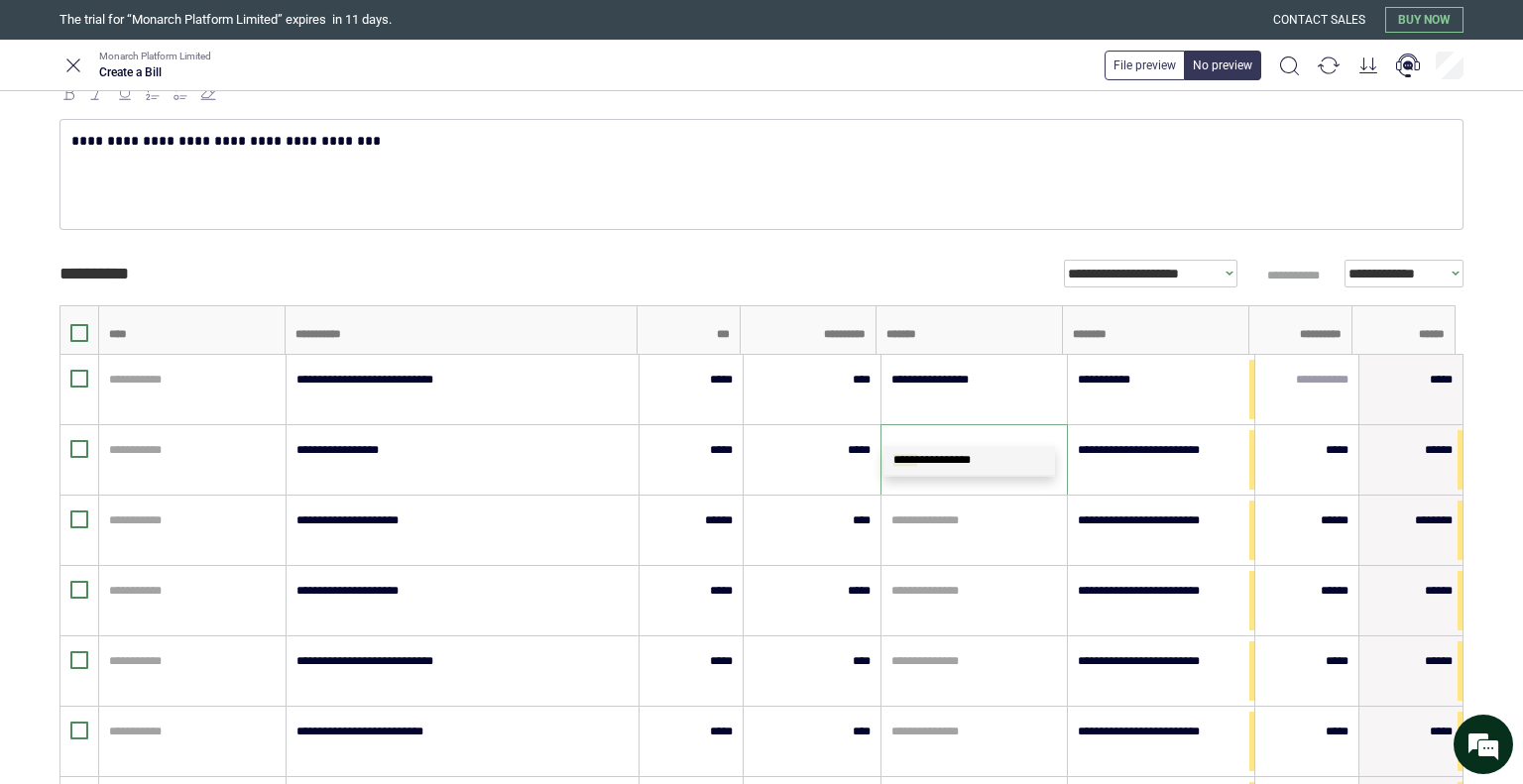 click on "*****" at bounding box center [905, 460] 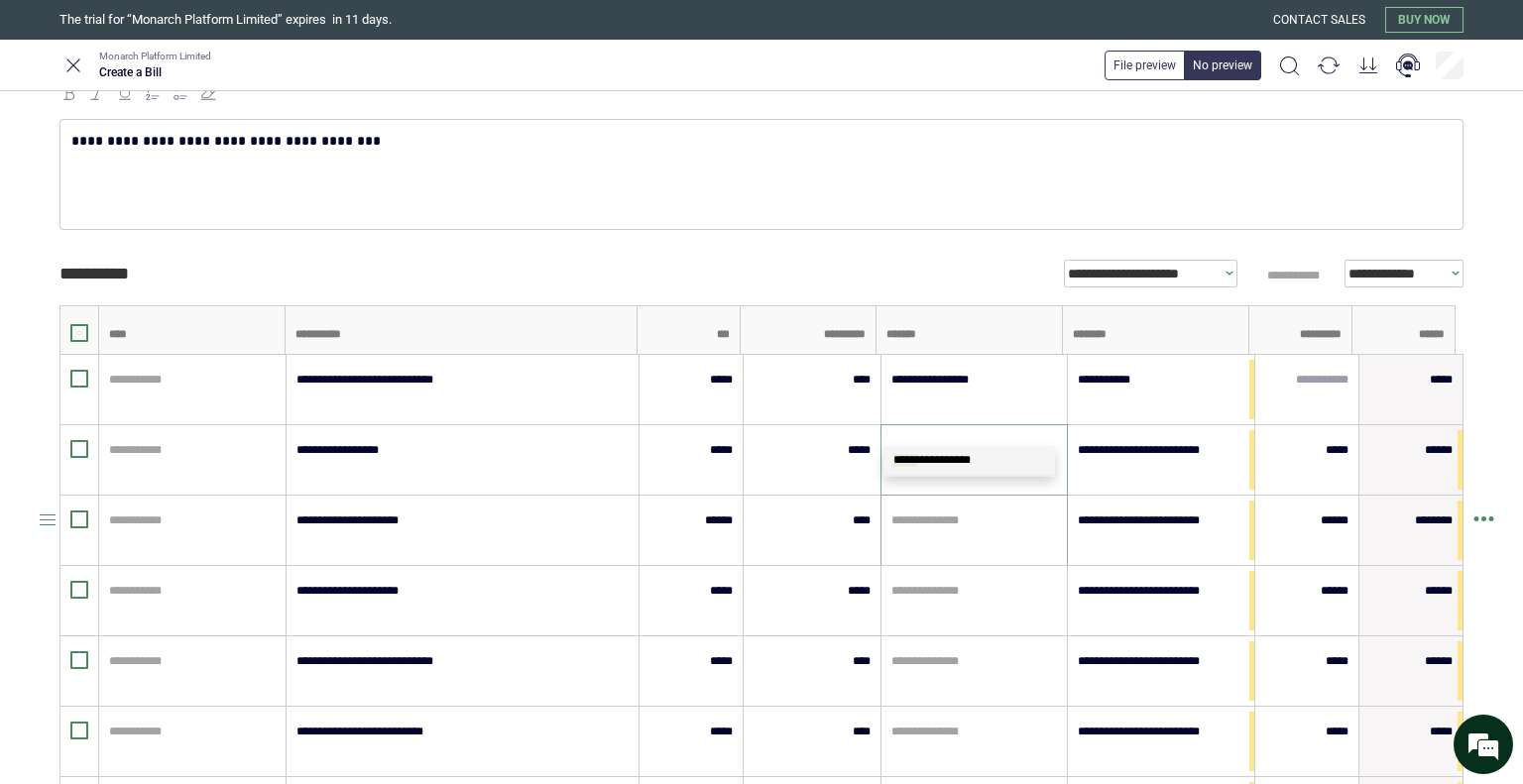 type 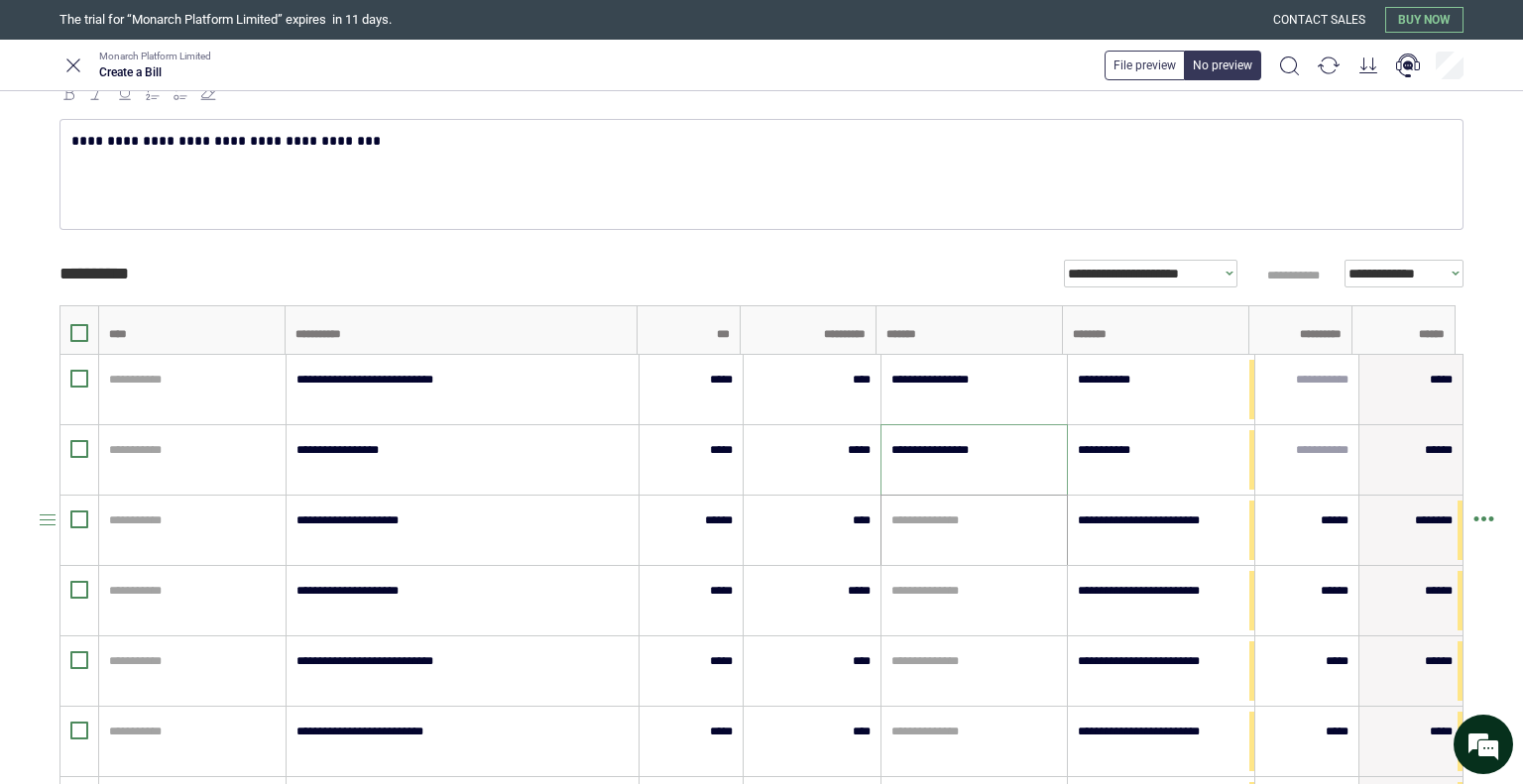 type on "**********" 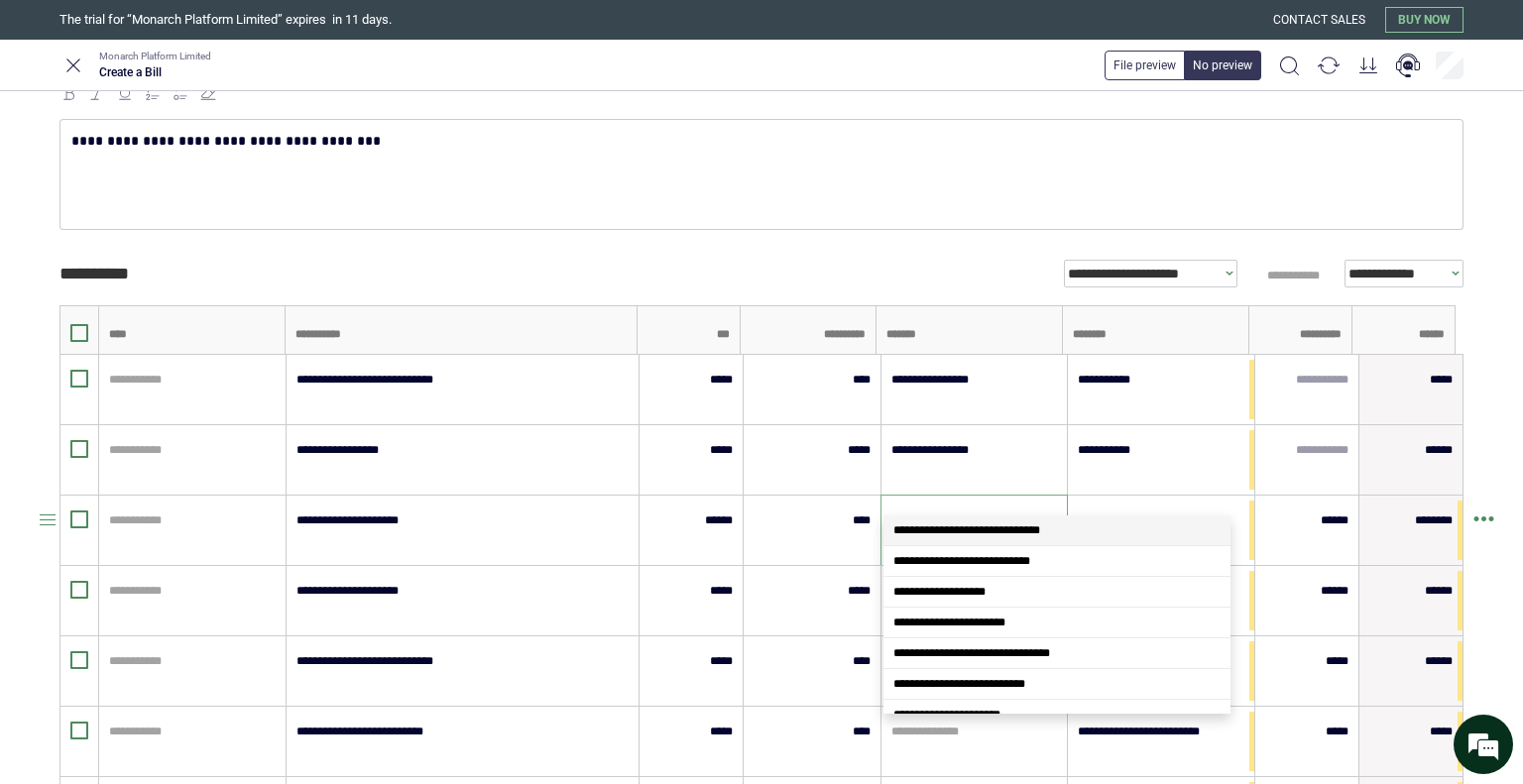 click at bounding box center [975, 520] 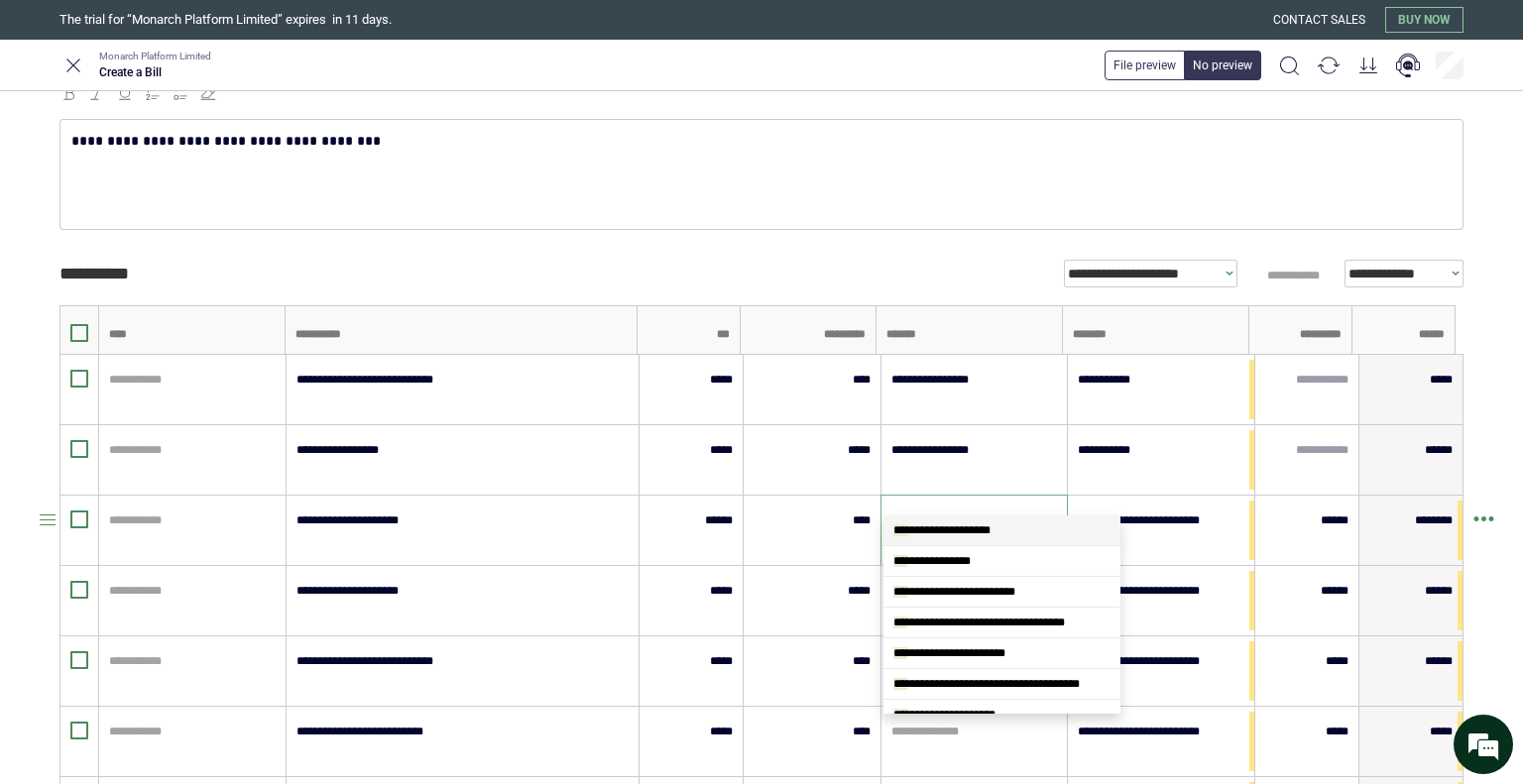scroll, scrollTop: 0, scrollLeft: 0, axis: both 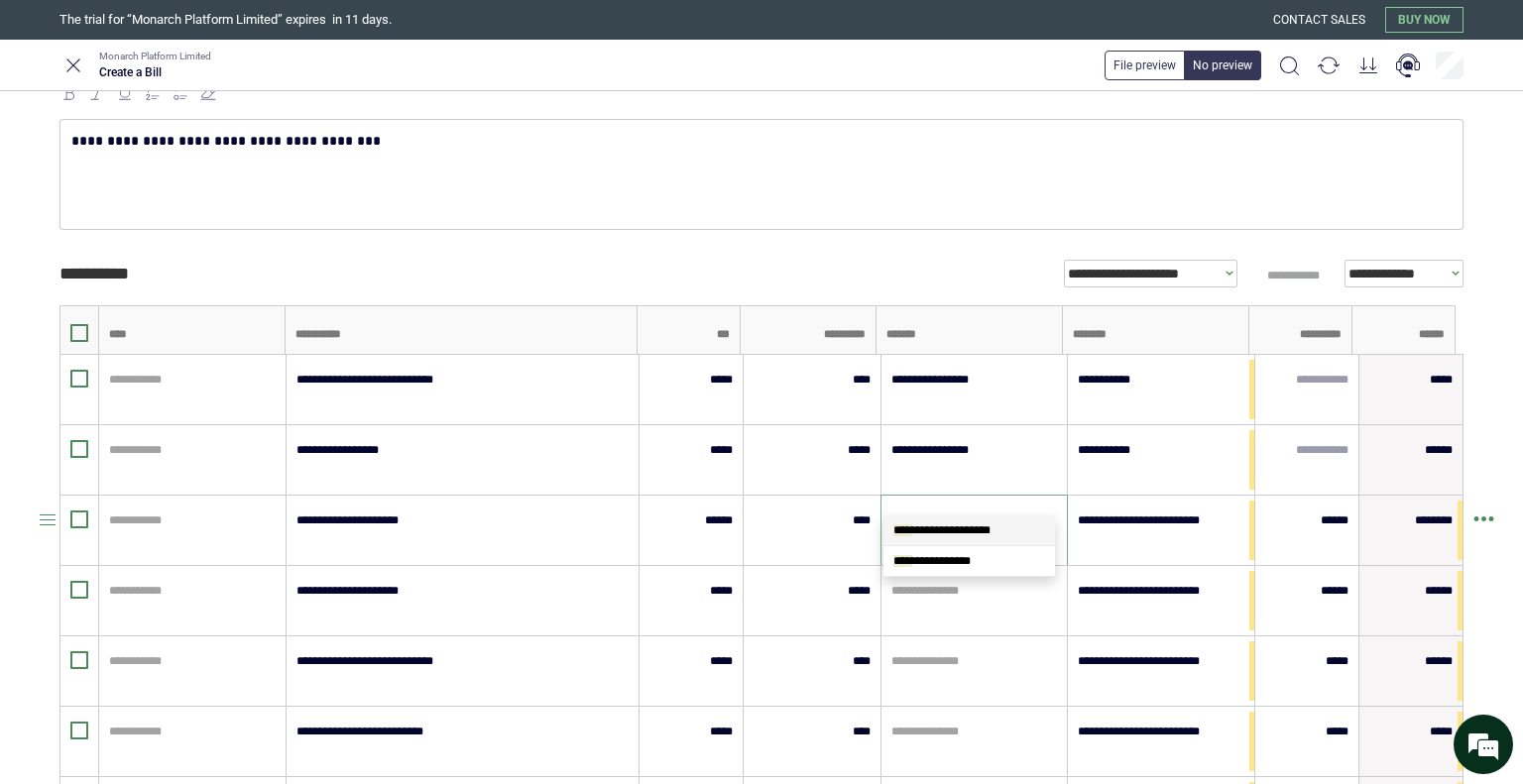 type on "*****" 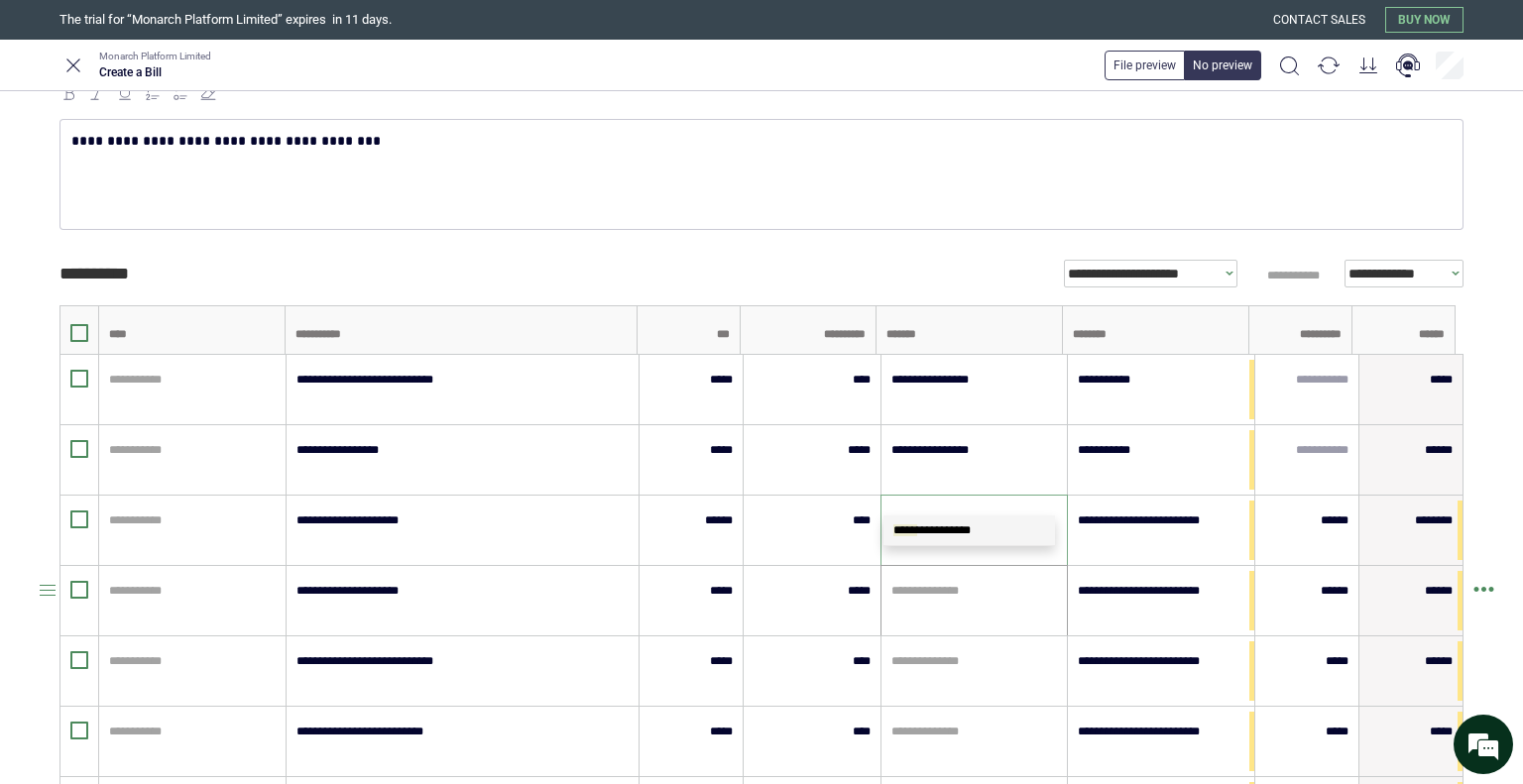 click on "**********" at bounding box center (969, 530) 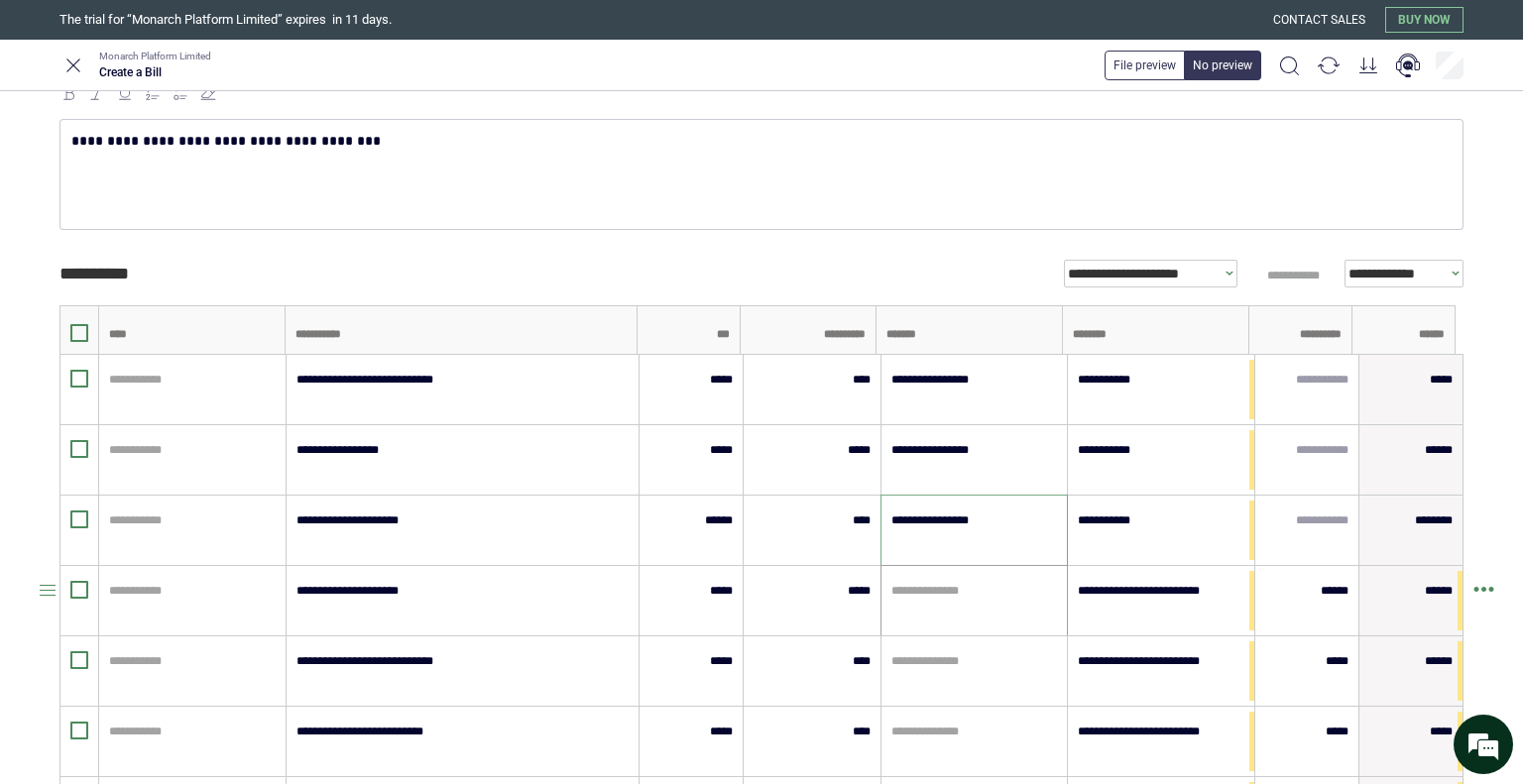 type on "**********" 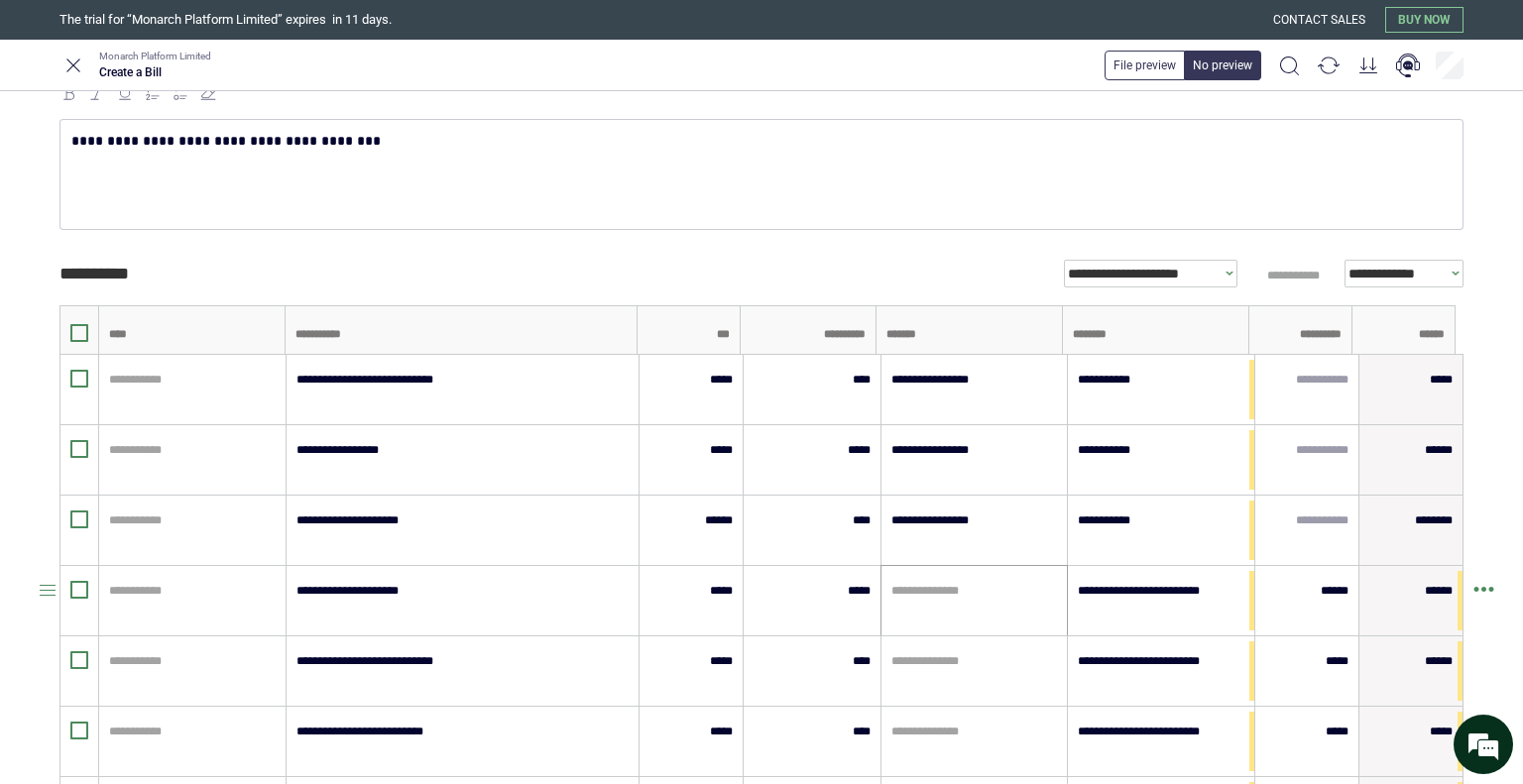 click on "**********" at bounding box center (975, 601) 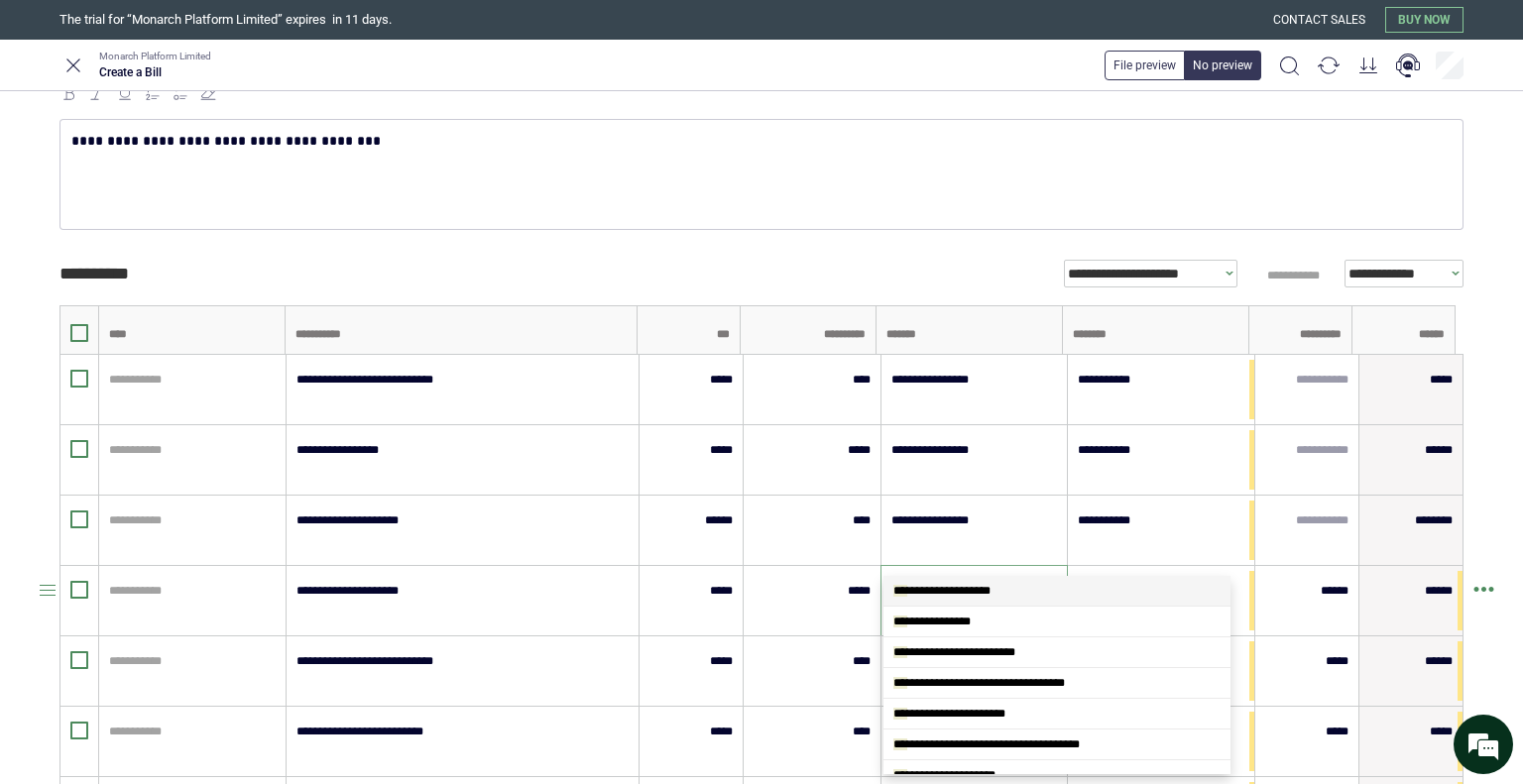 scroll, scrollTop: 0, scrollLeft: 0, axis: both 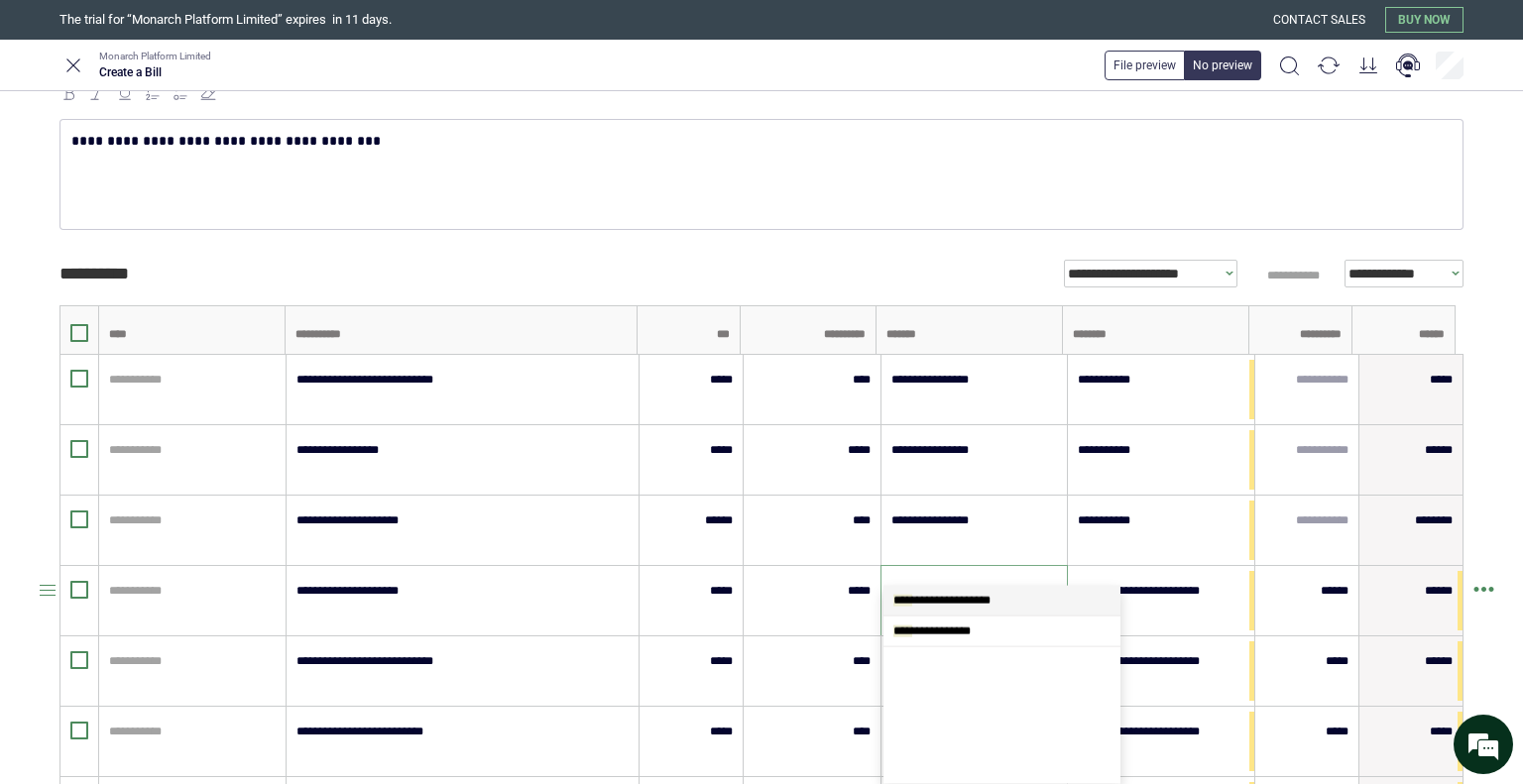 type on "*****" 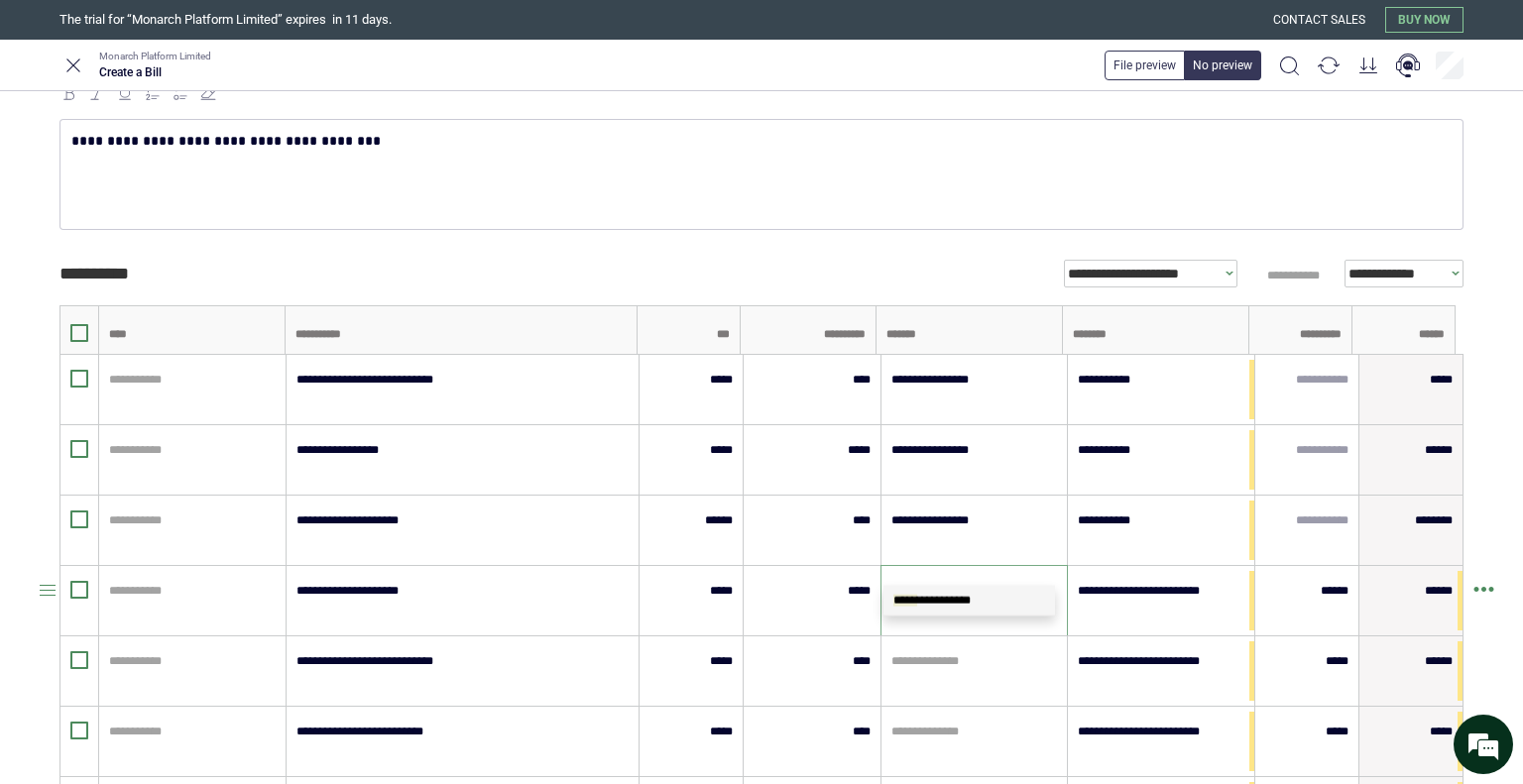 click on "**********" at bounding box center (932, 601) 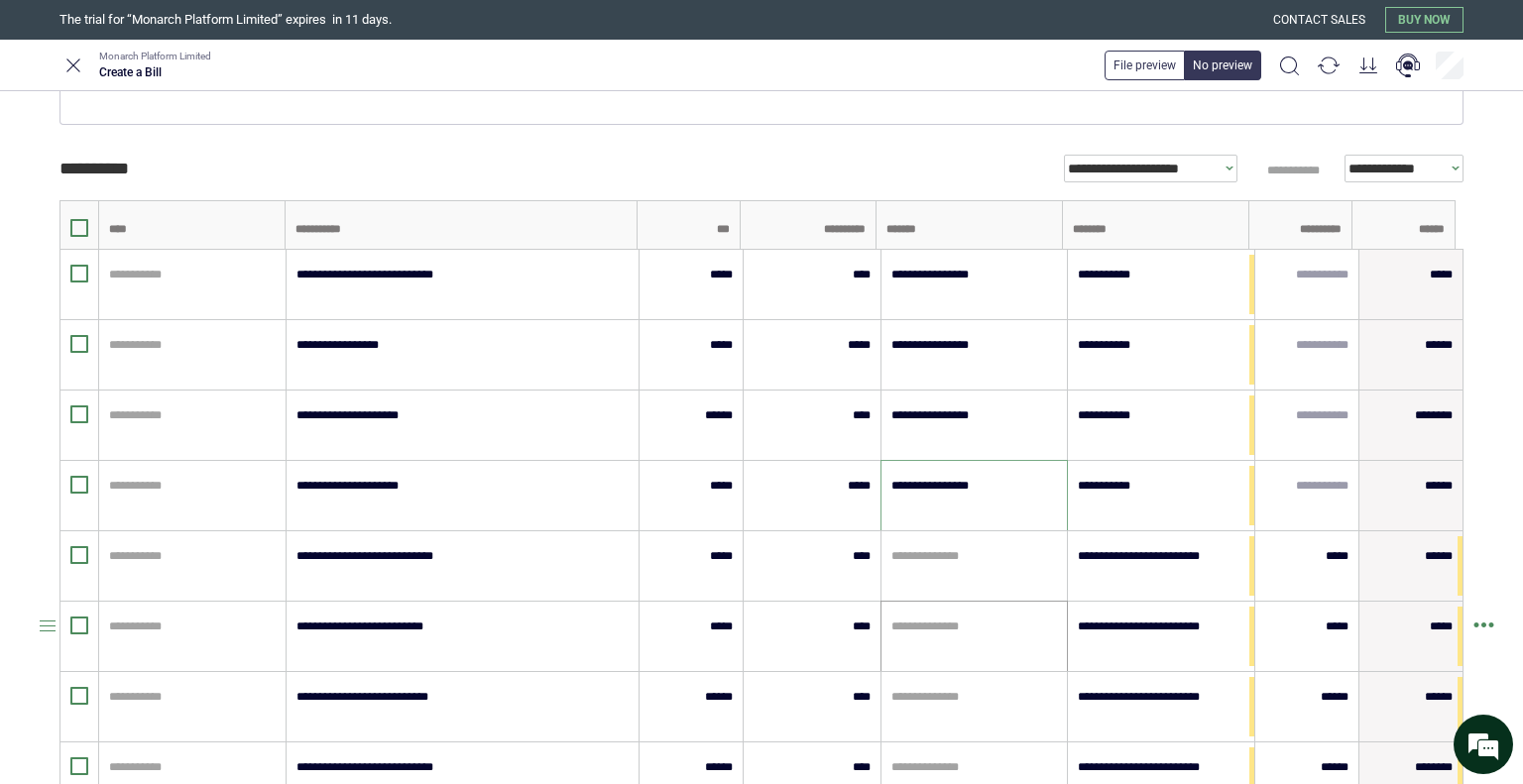 scroll, scrollTop: 496, scrollLeft: 0, axis: vertical 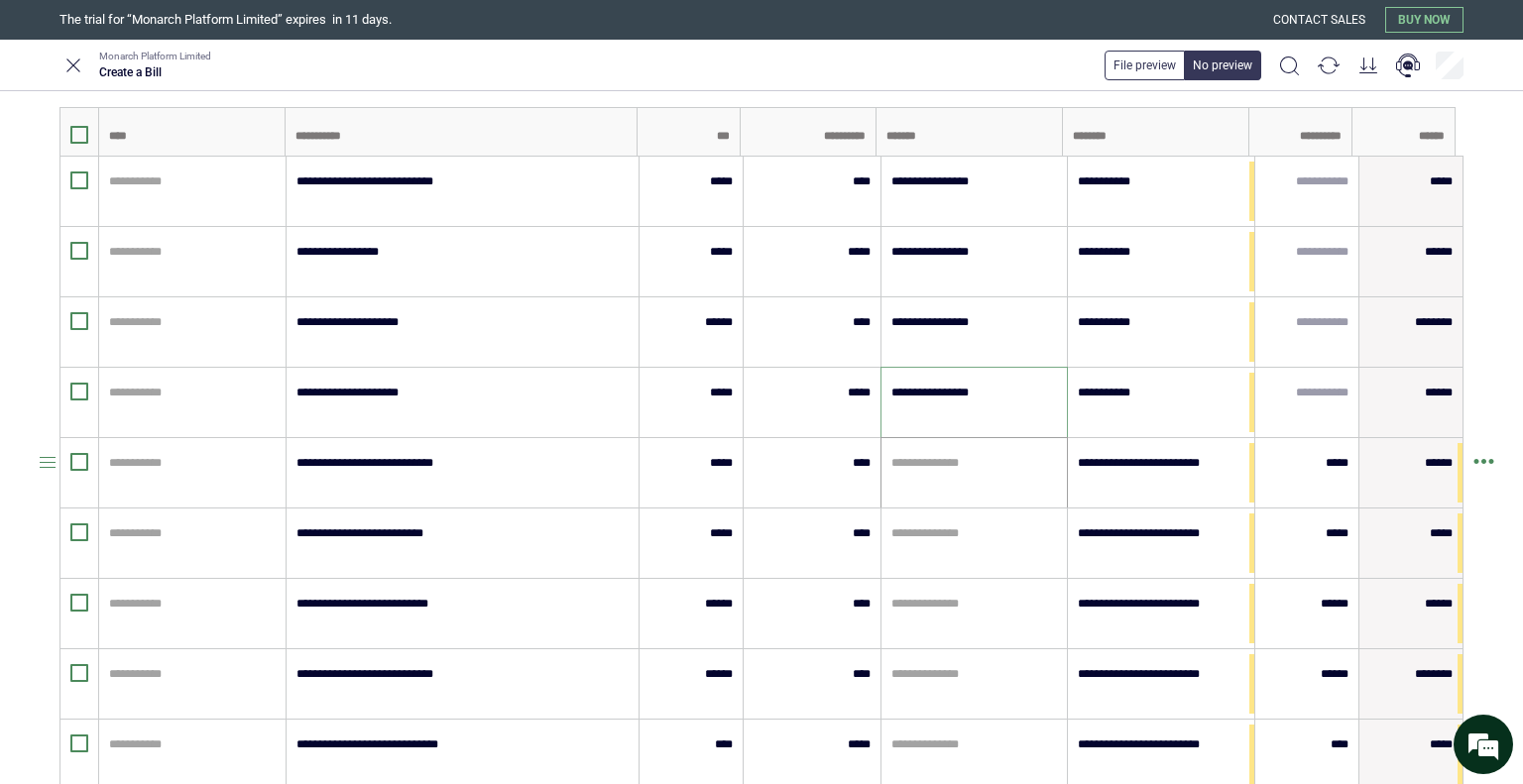 type on "**********" 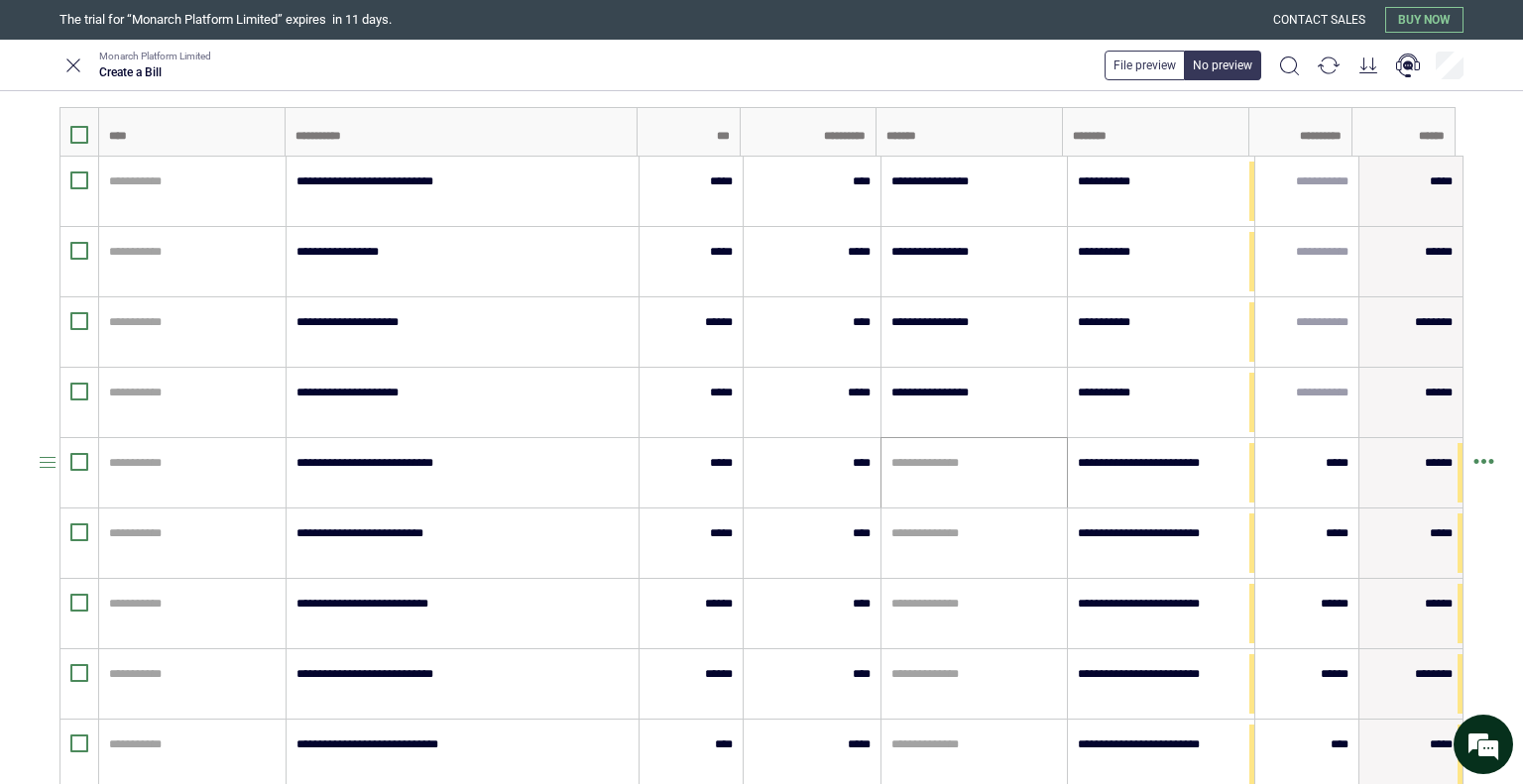 click on "**********" at bounding box center [975, 473] 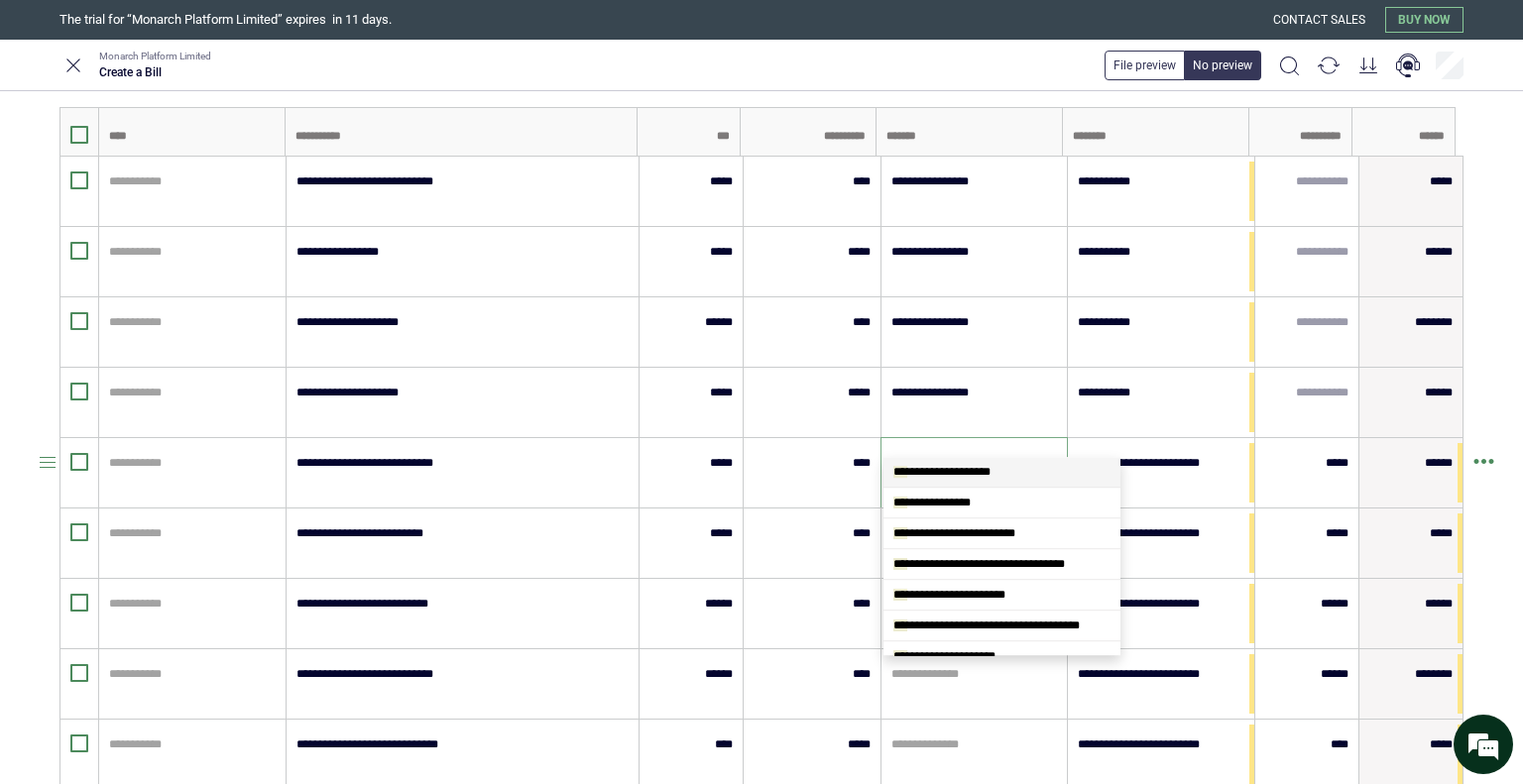 scroll, scrollTop: 0, scrollLeft: 0, axis: both 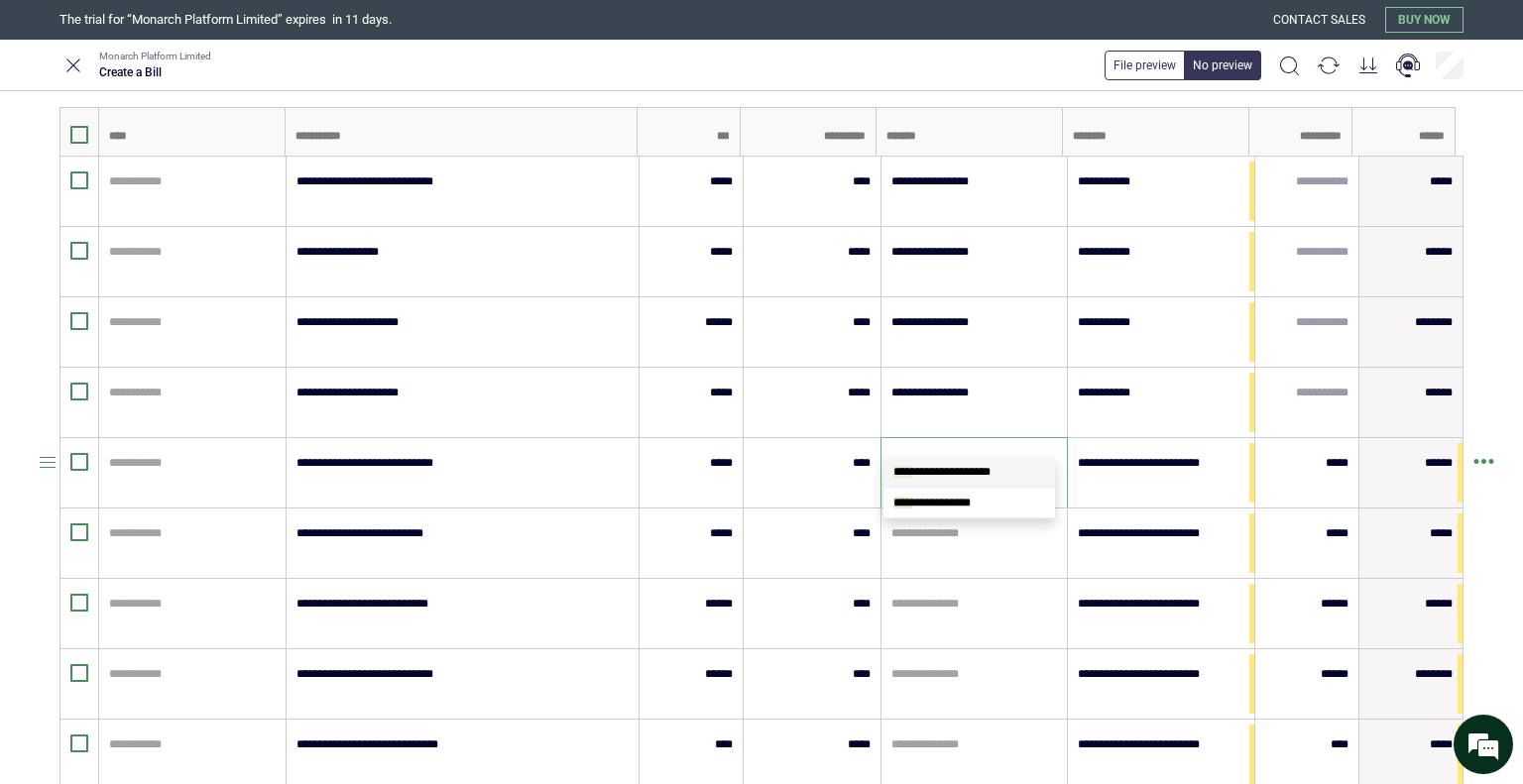 type on "*****" 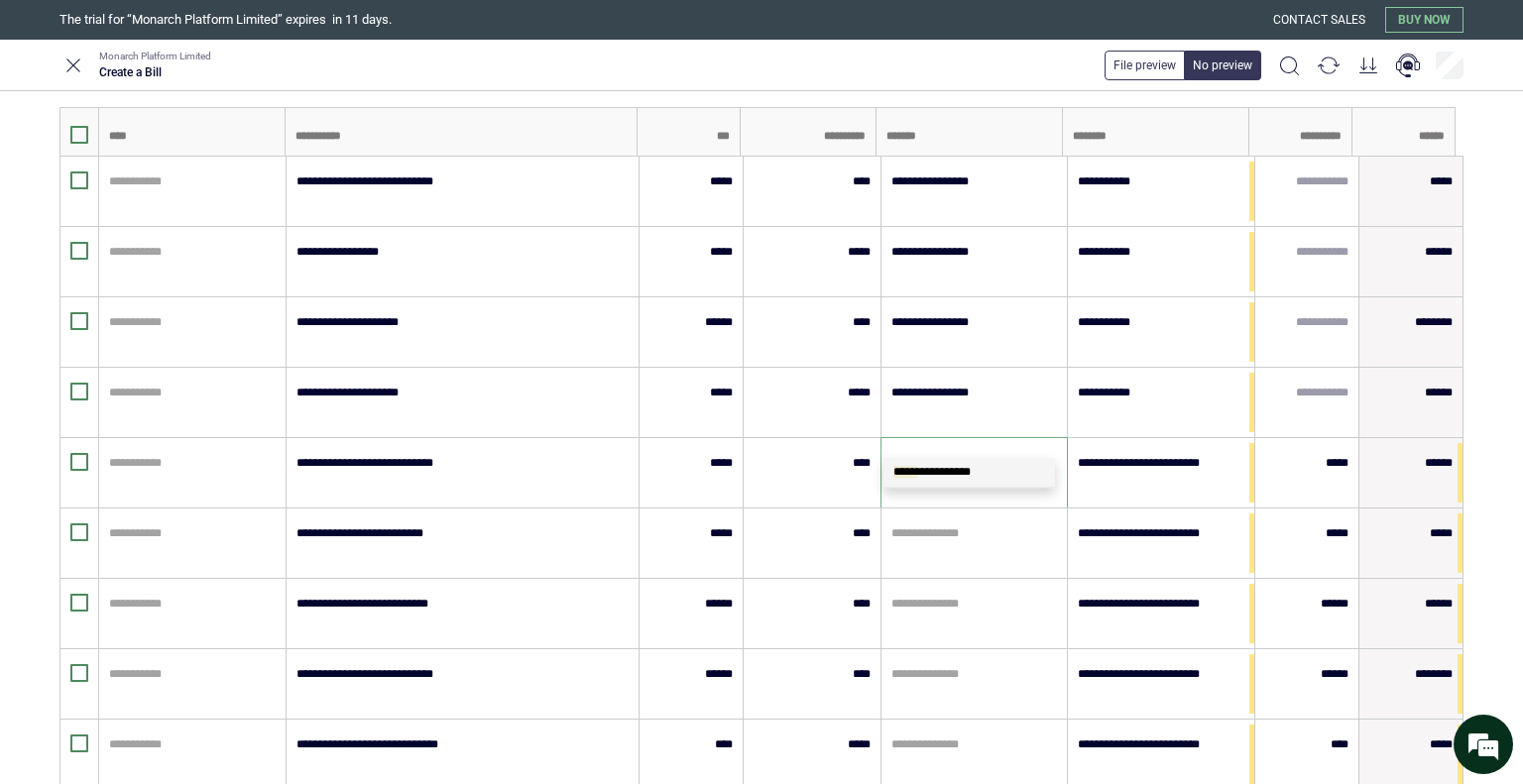 click on "**********" at bounding box center (969, 472) 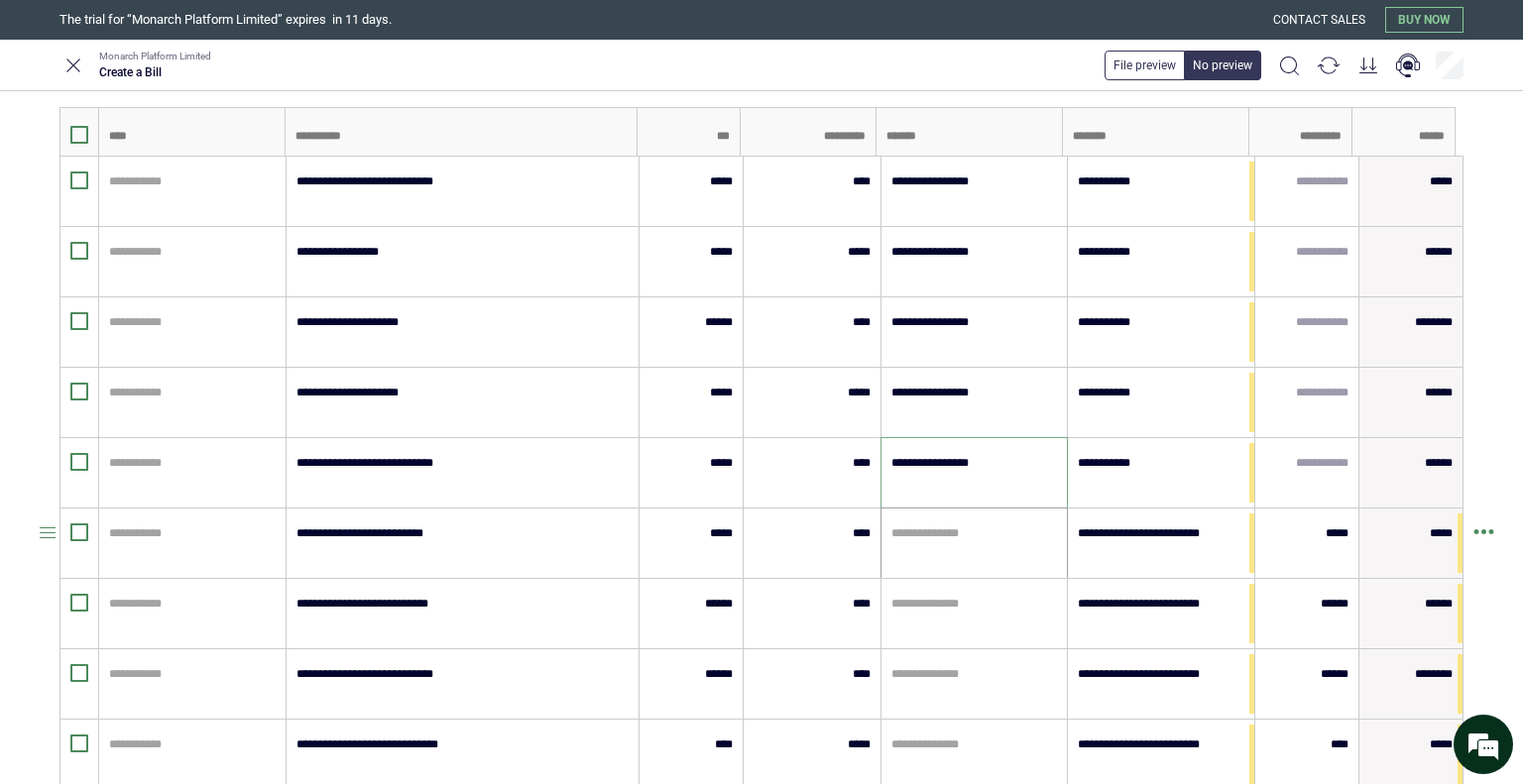 type on "**********" 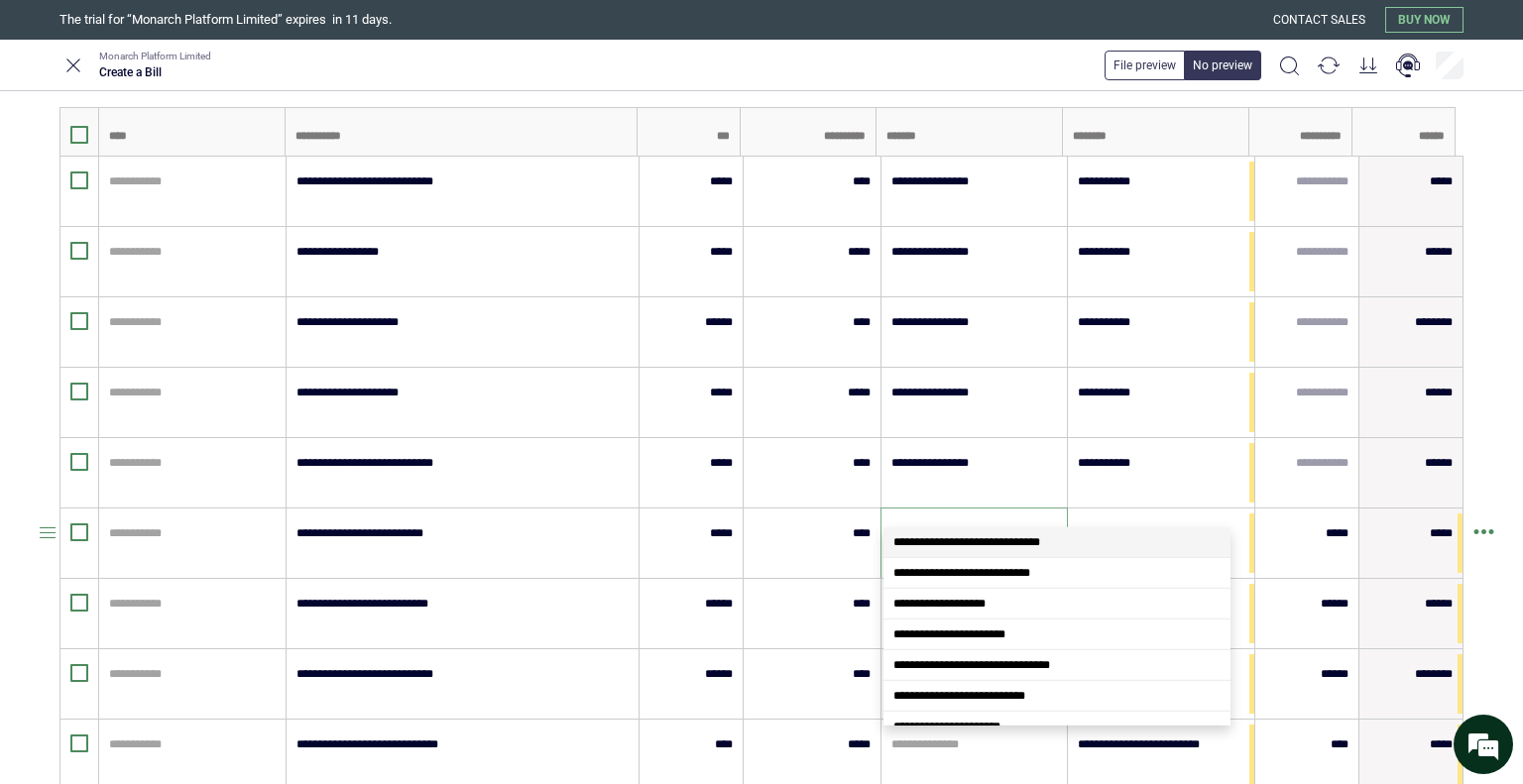 click at bounding box center [975, 533] 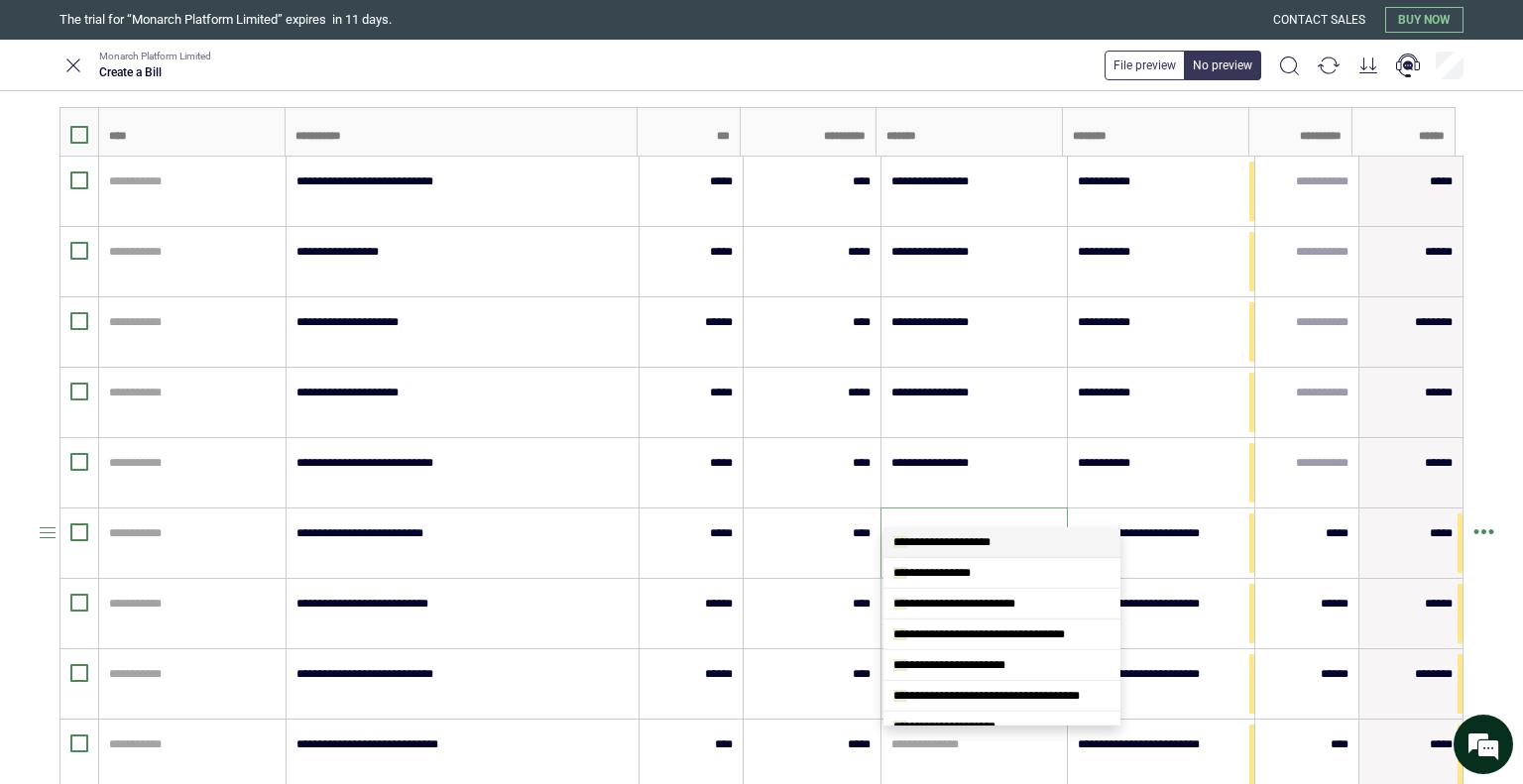 scroll, scrollTop: 0, scrollLeft: 0, axis: both 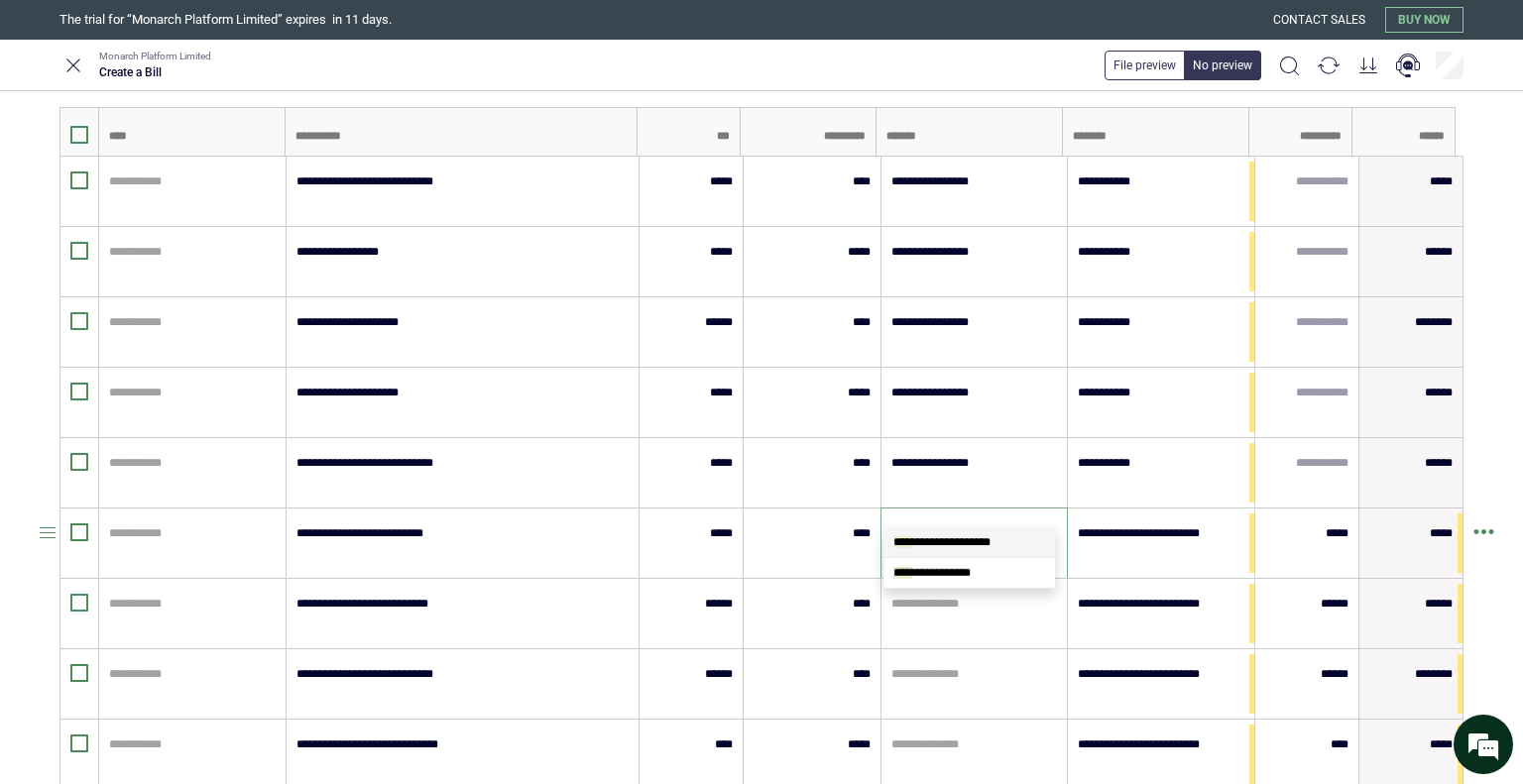 type on "*****" 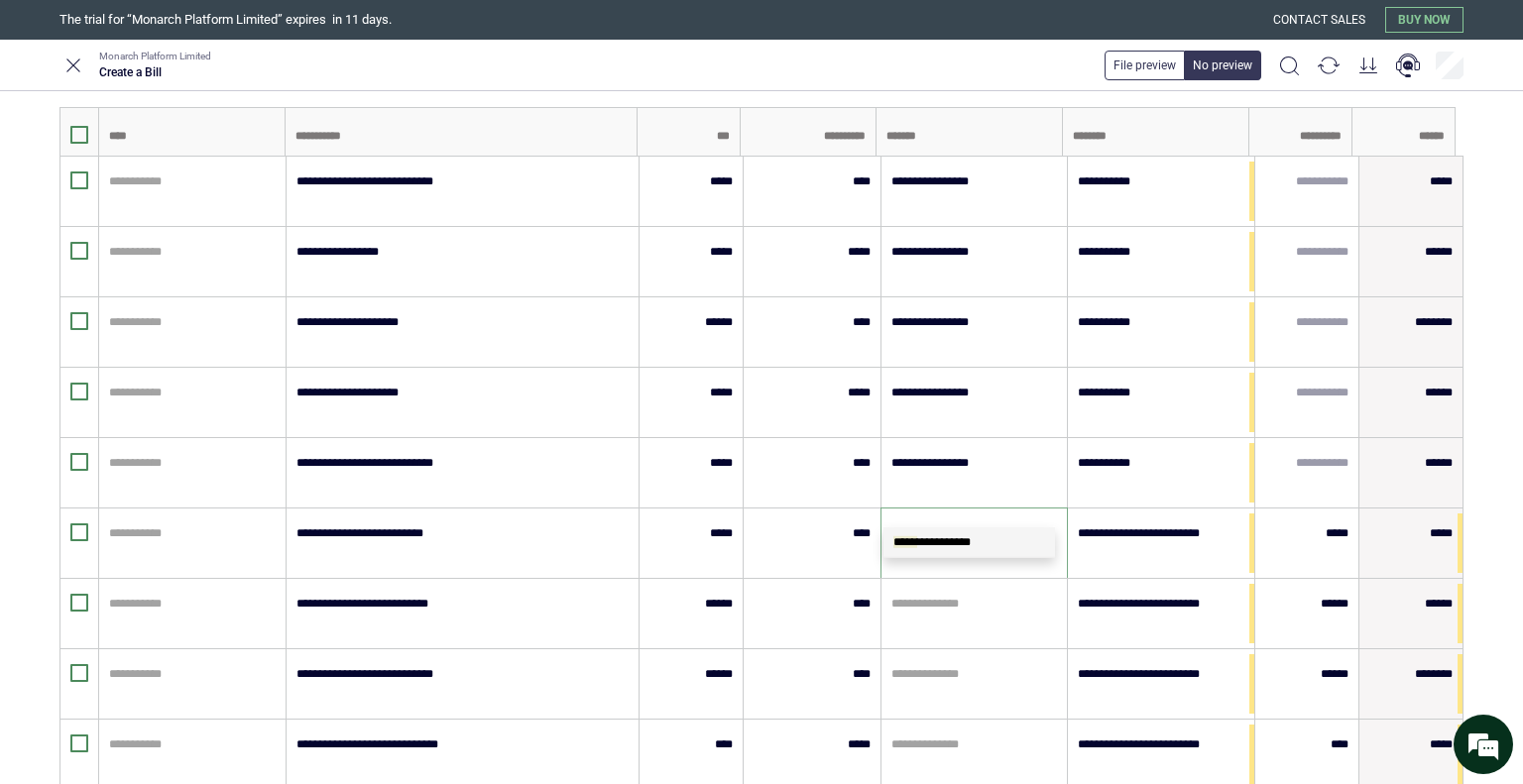 click on "**********" at bounding box center [932, 542] 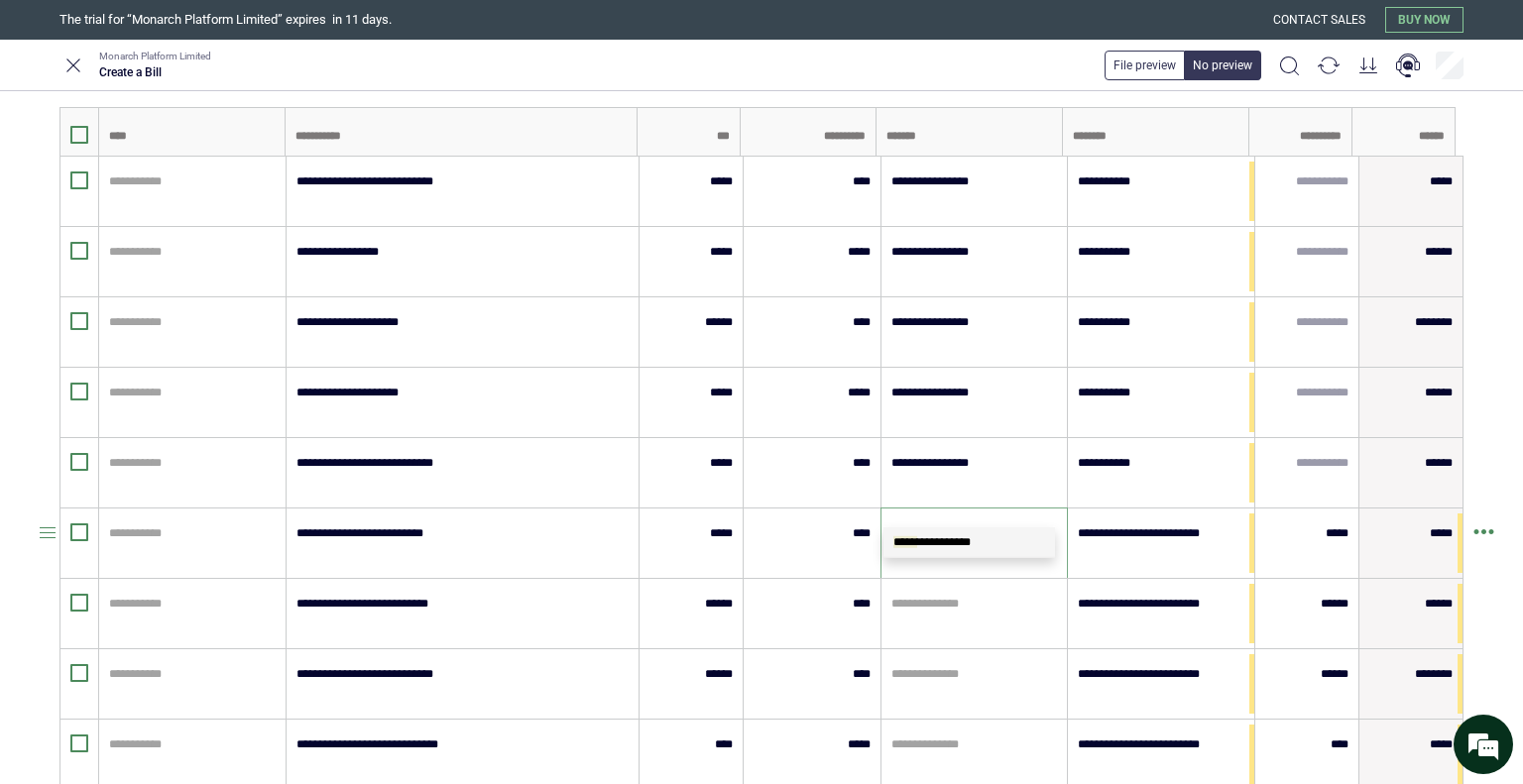 type 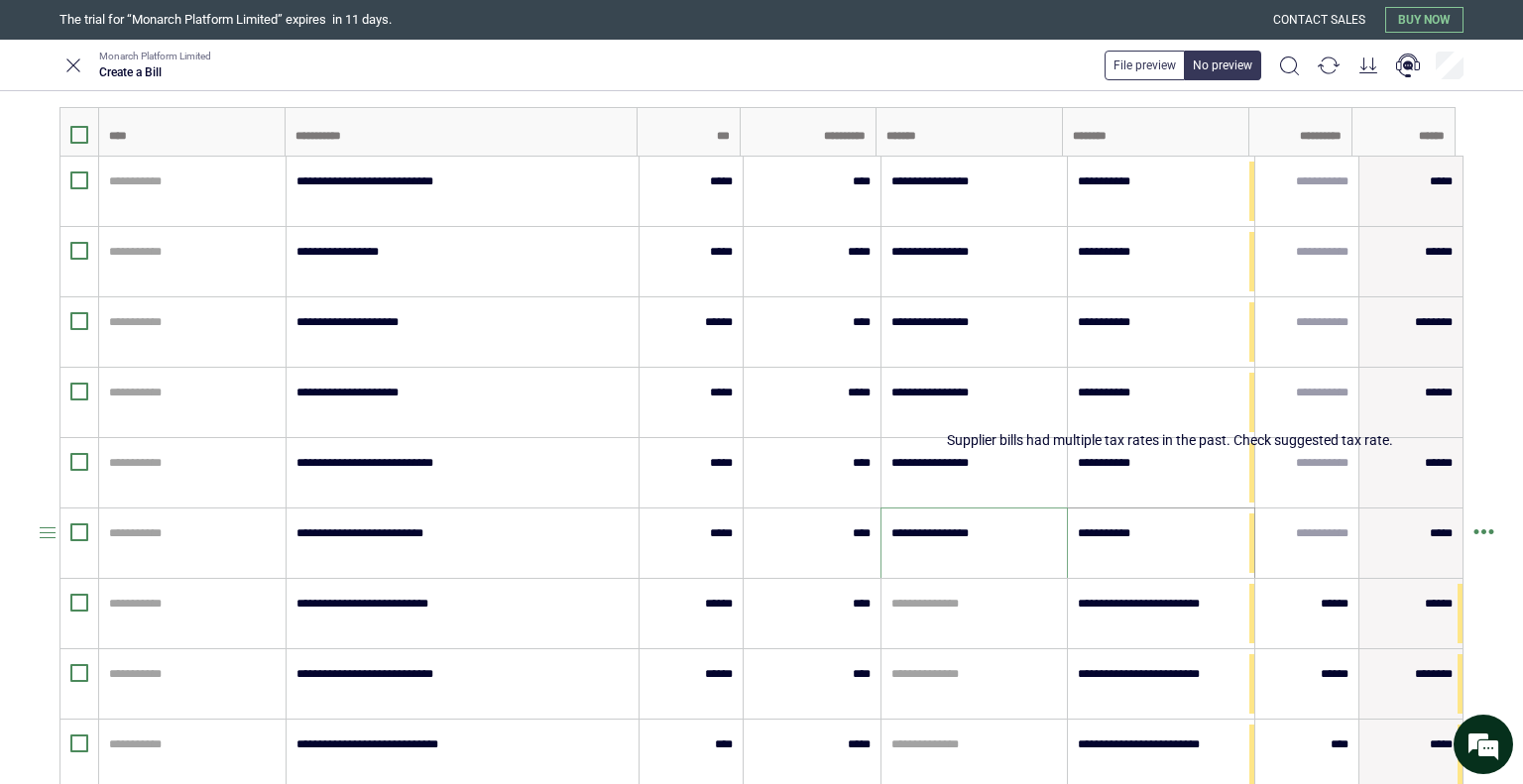 type on "**********" 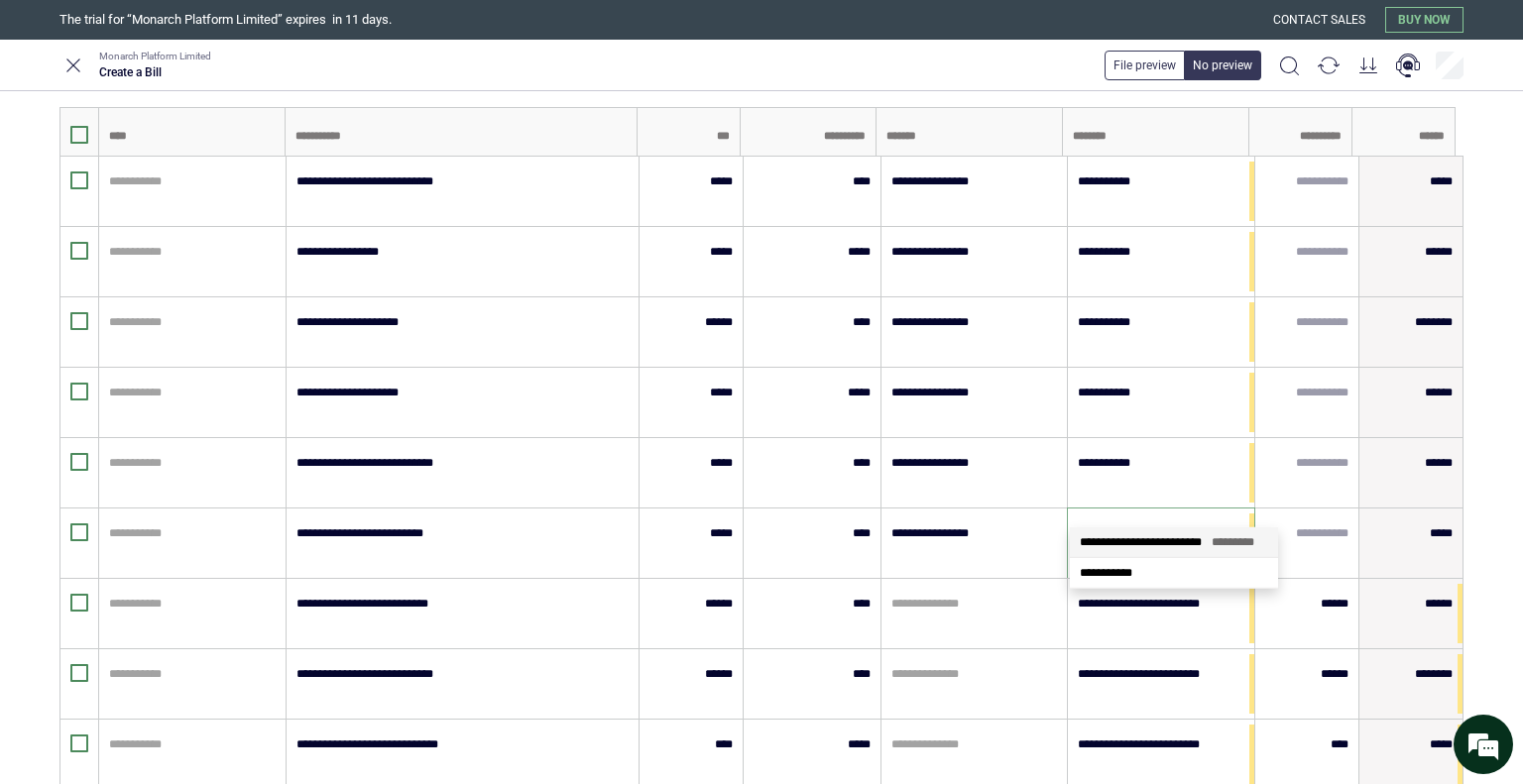 click on "**********" at bounding box center [1140, 542] 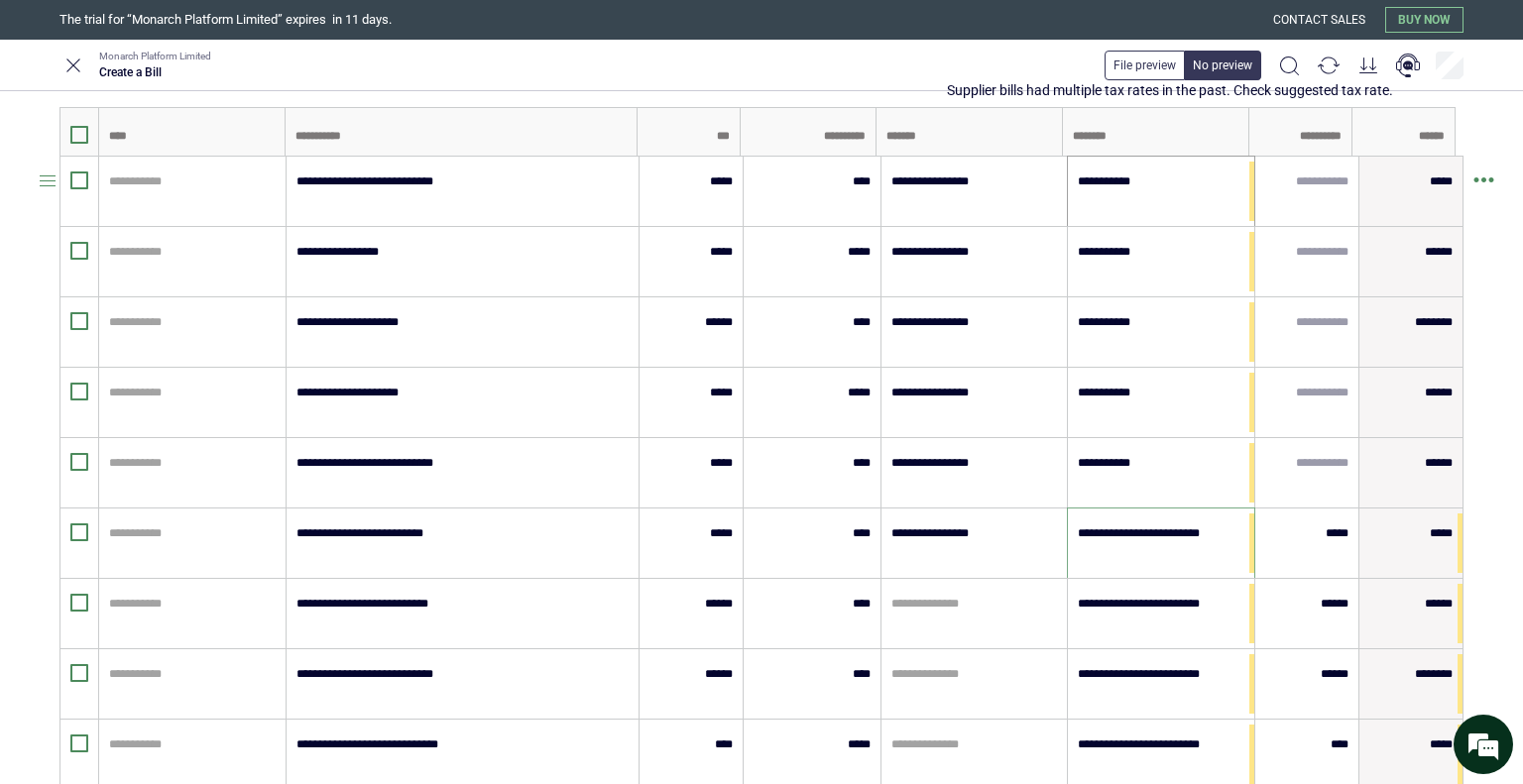 type on "**********" 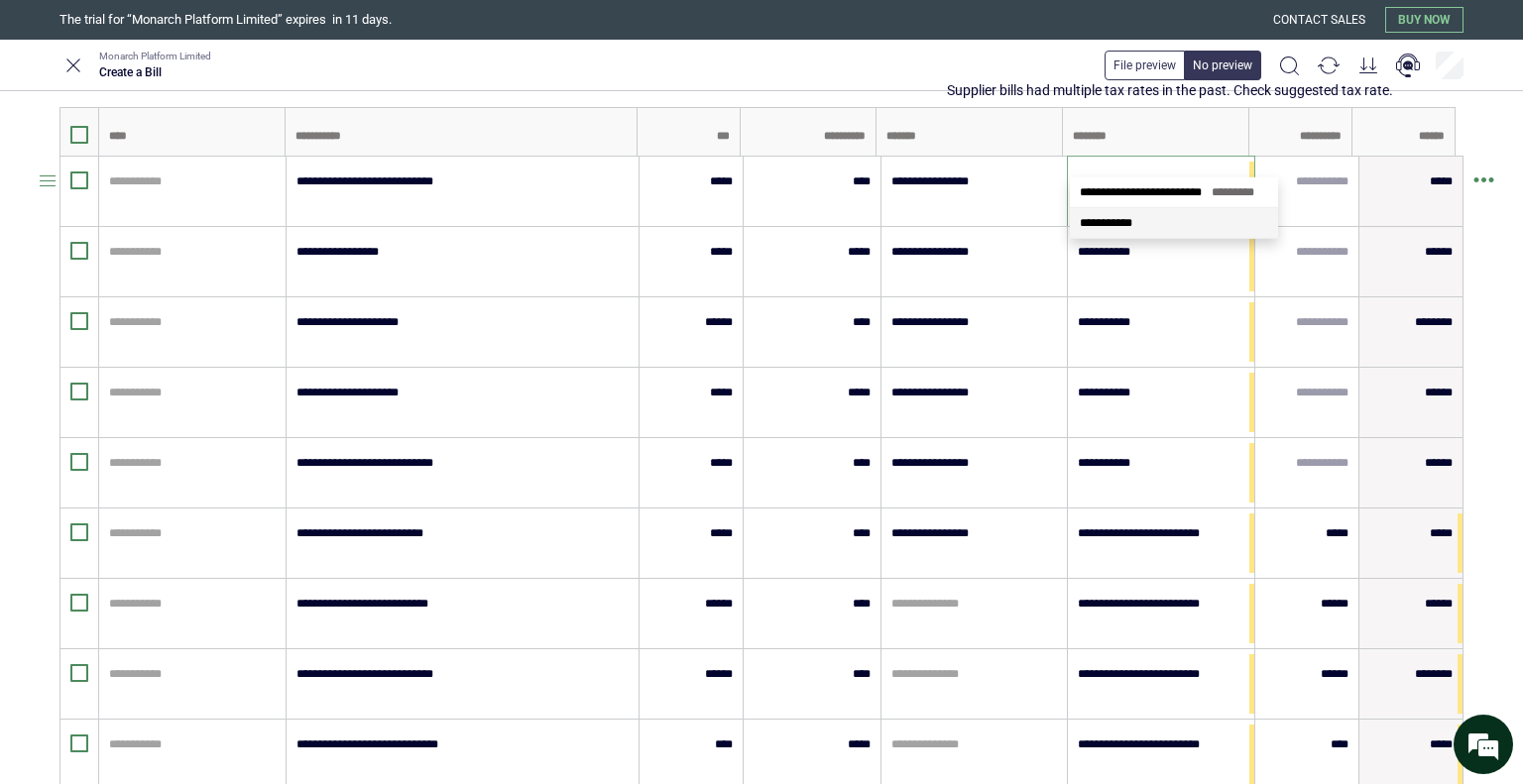 click on "**********" at bounding box center (1161, 181) 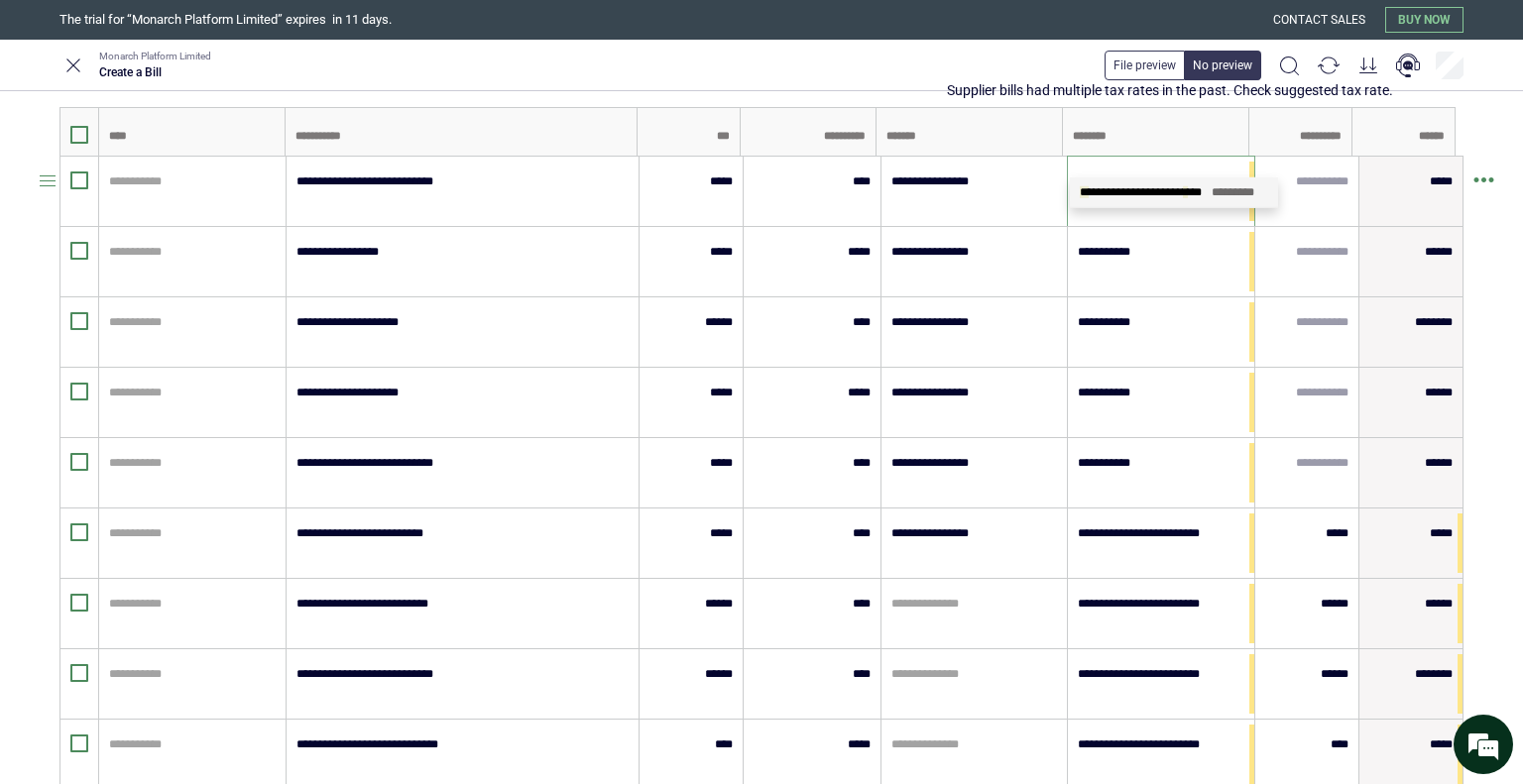 type on "**" 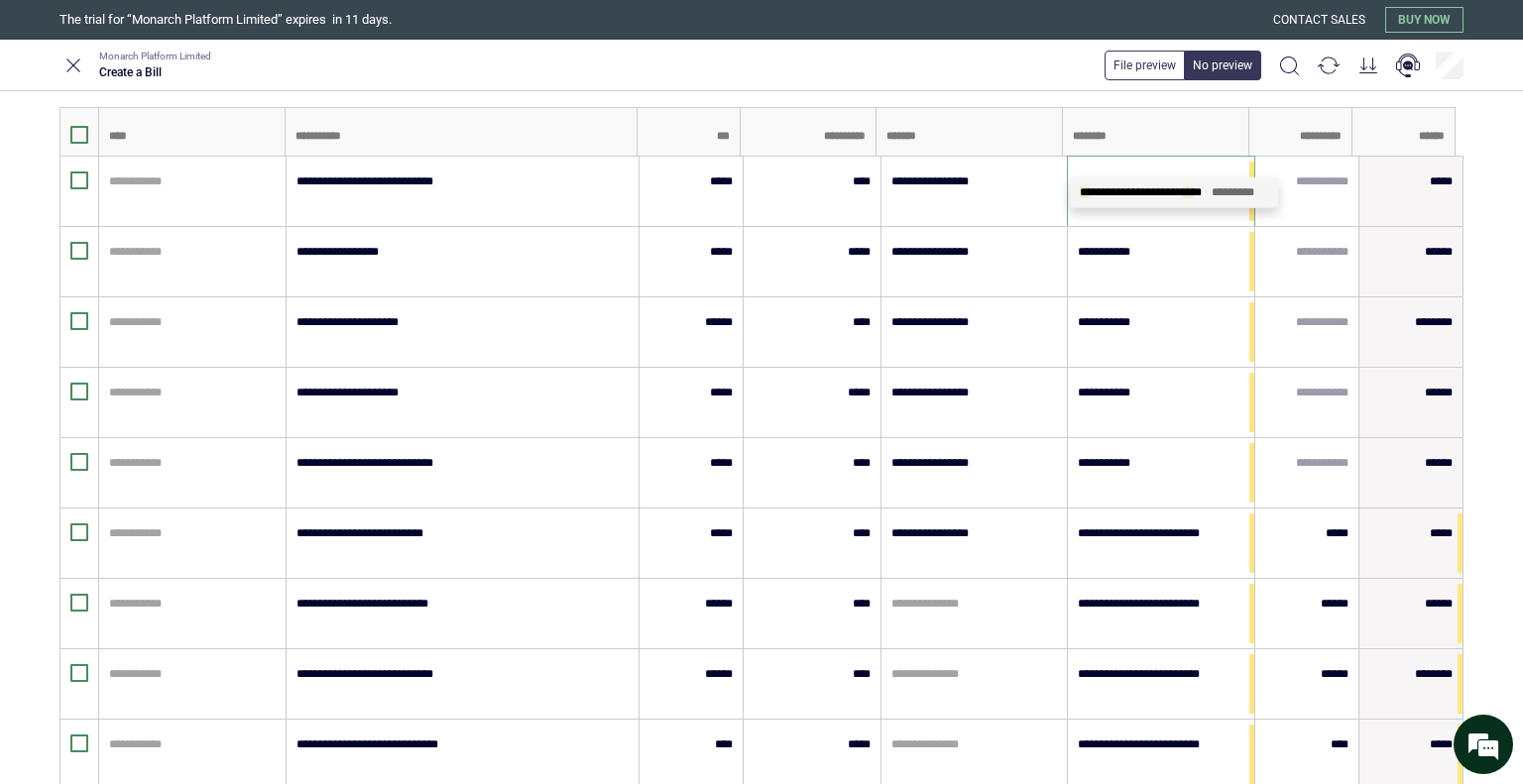 click on "**********" at bounding box center [1140, 192] 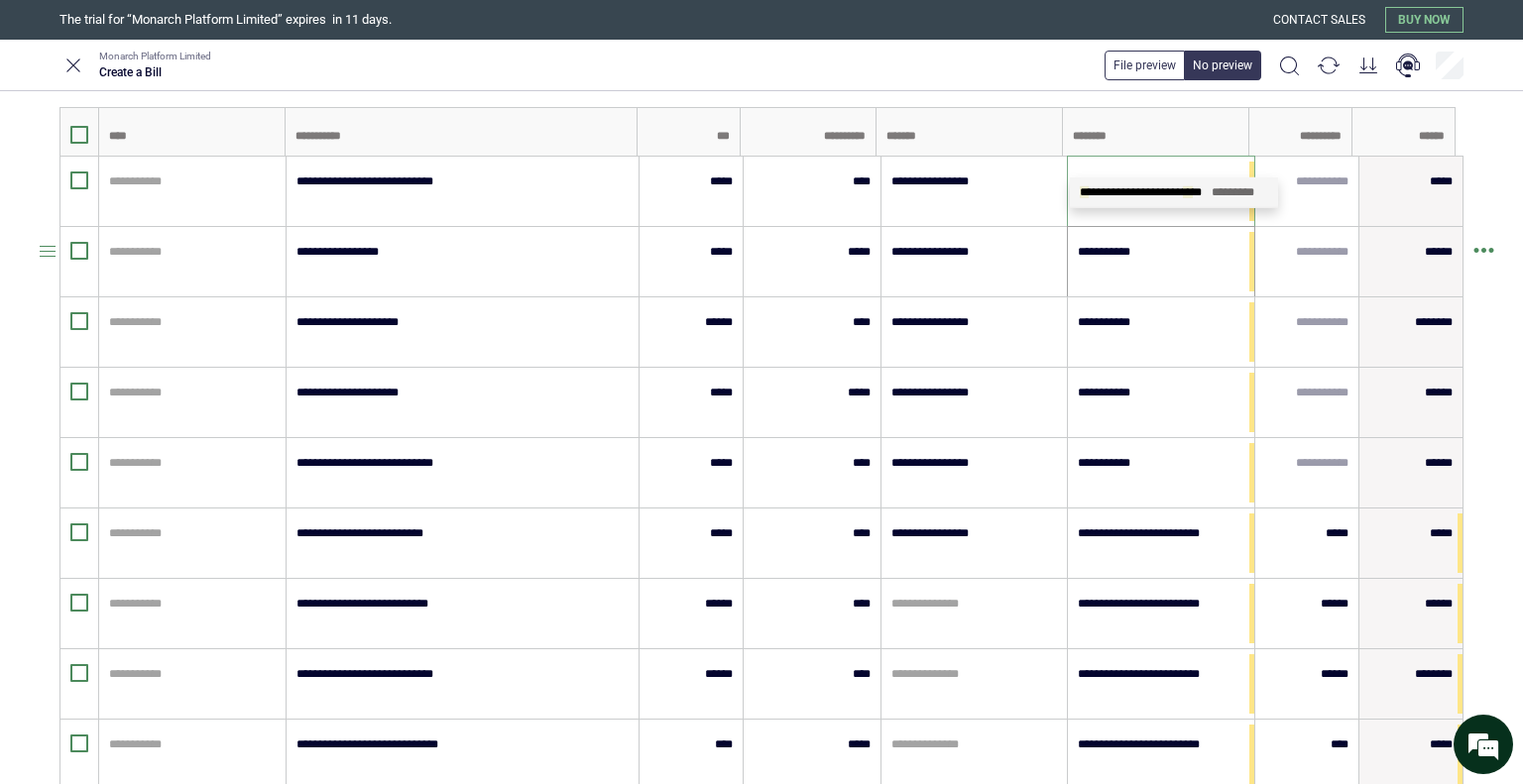 type 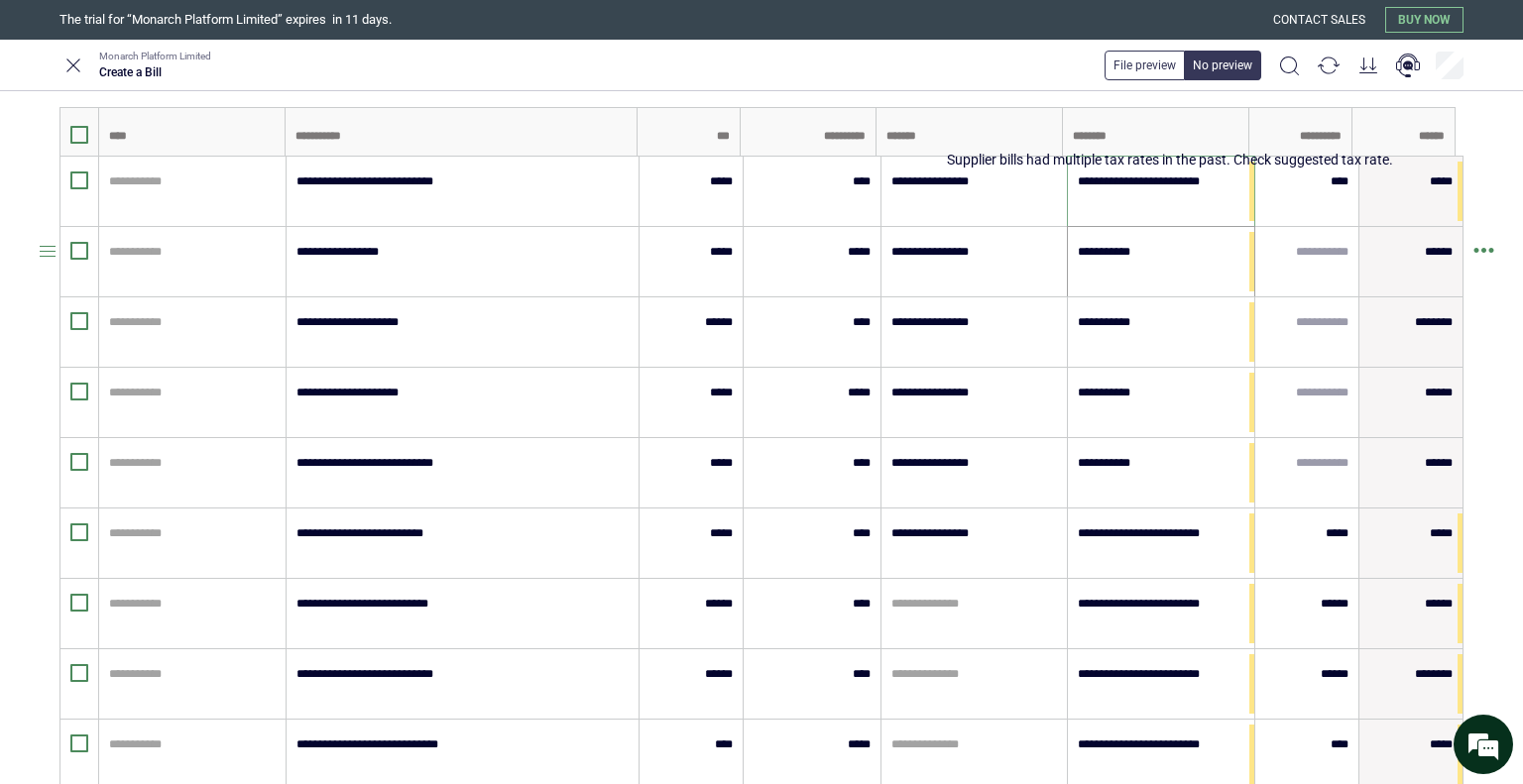 click on "**********" at bounding box center [1161, 262] 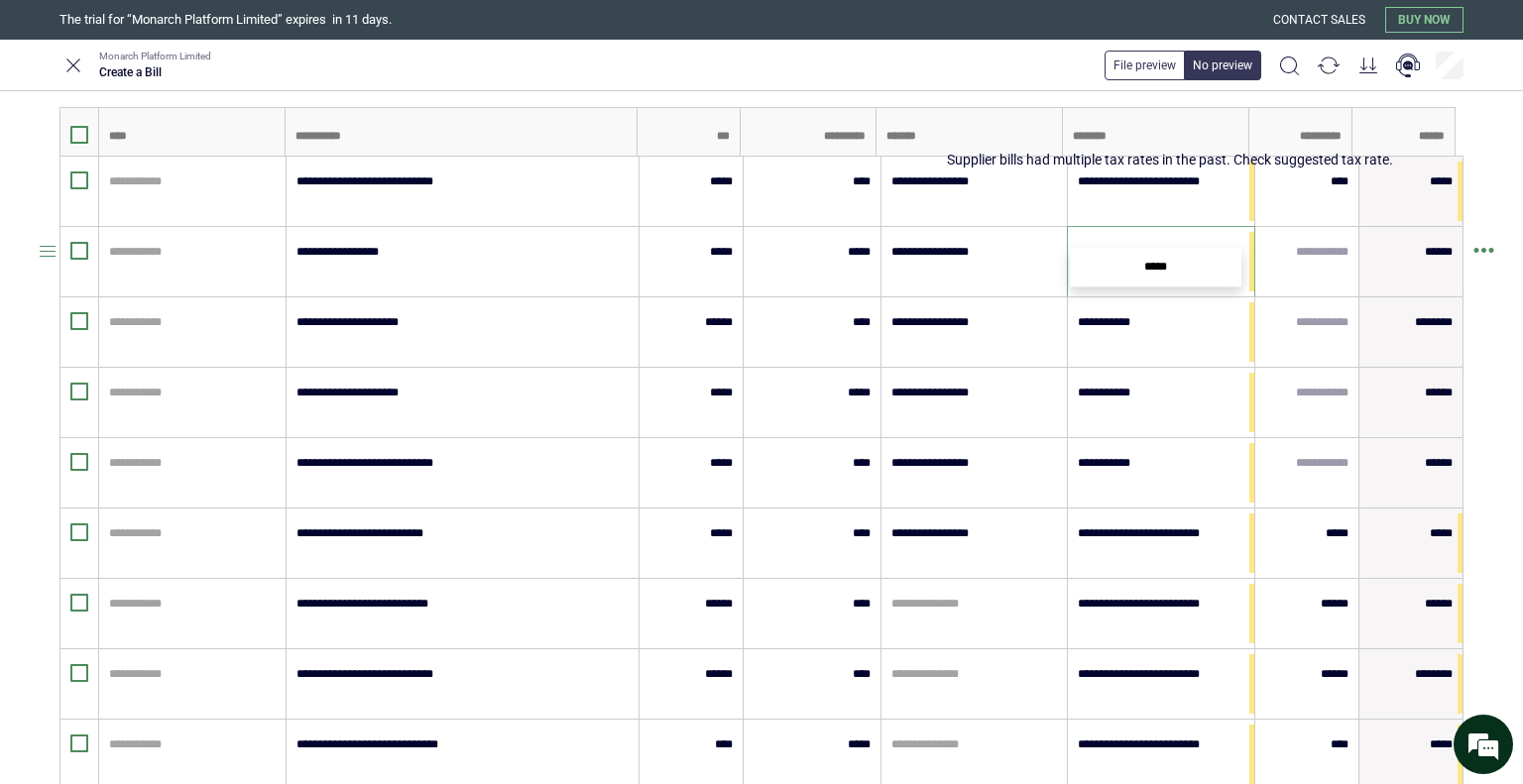 click on "**********" at bounding box center (1161, 252) 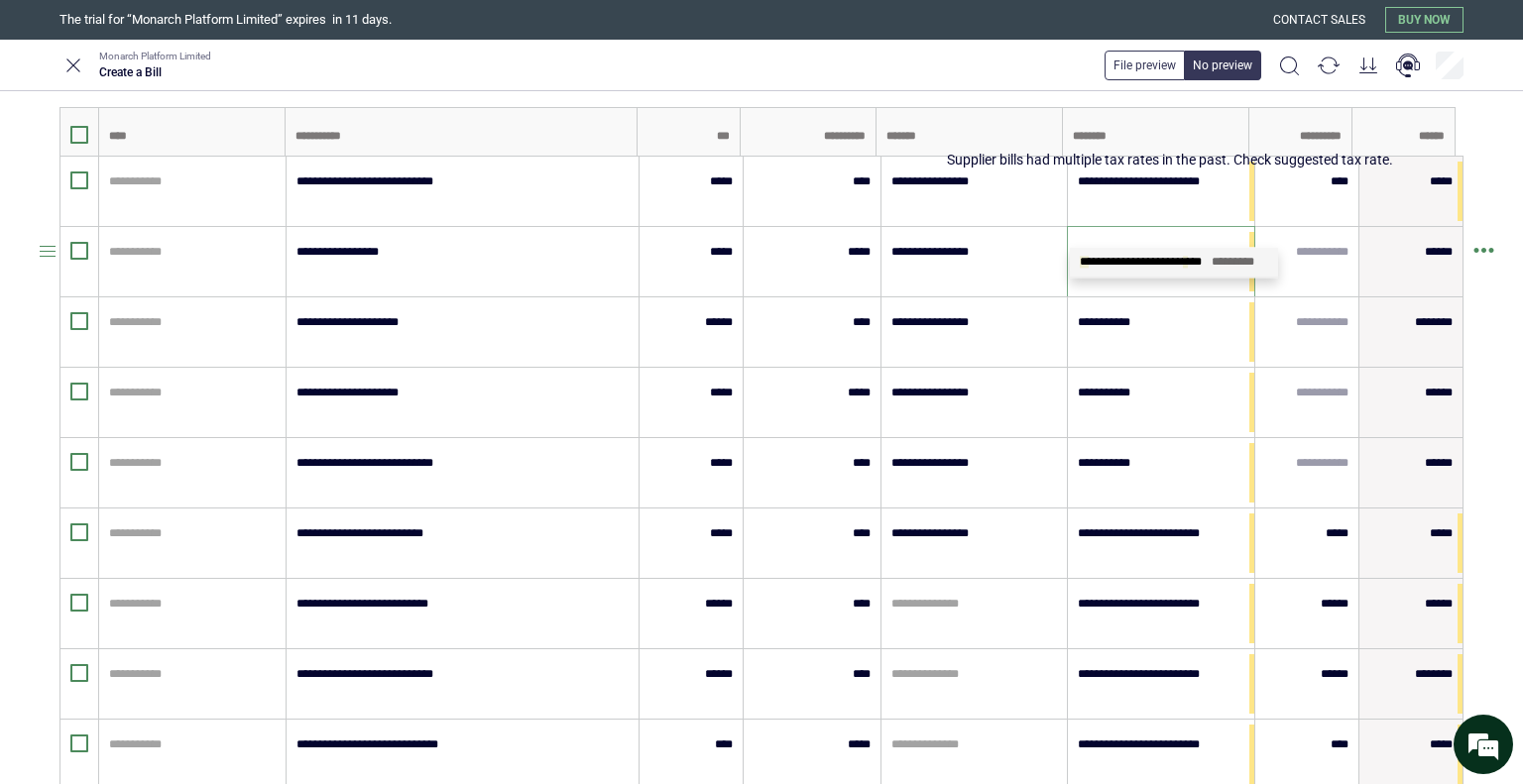 type on "**" 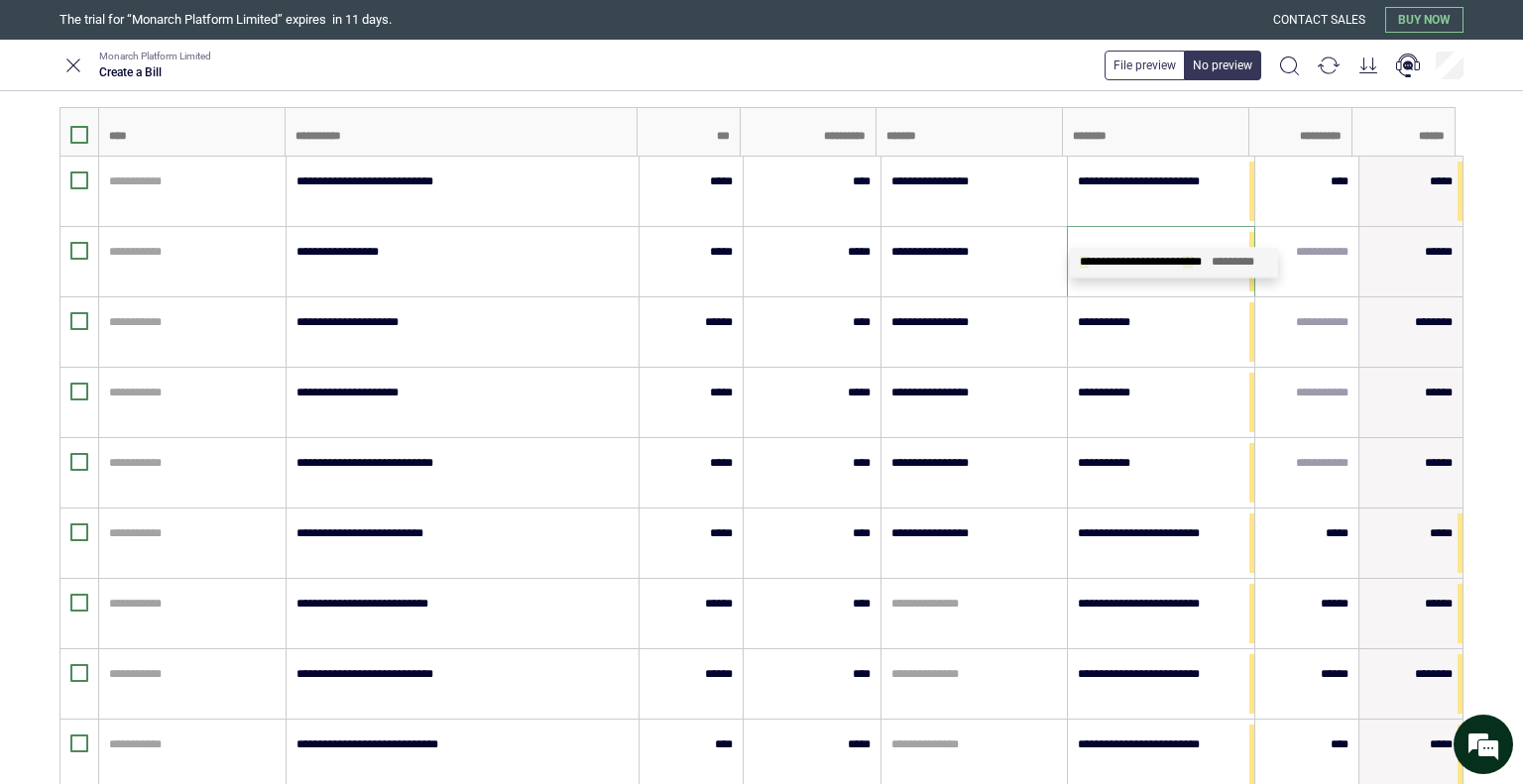 click on "**********" at bounding box center (1140, 262) 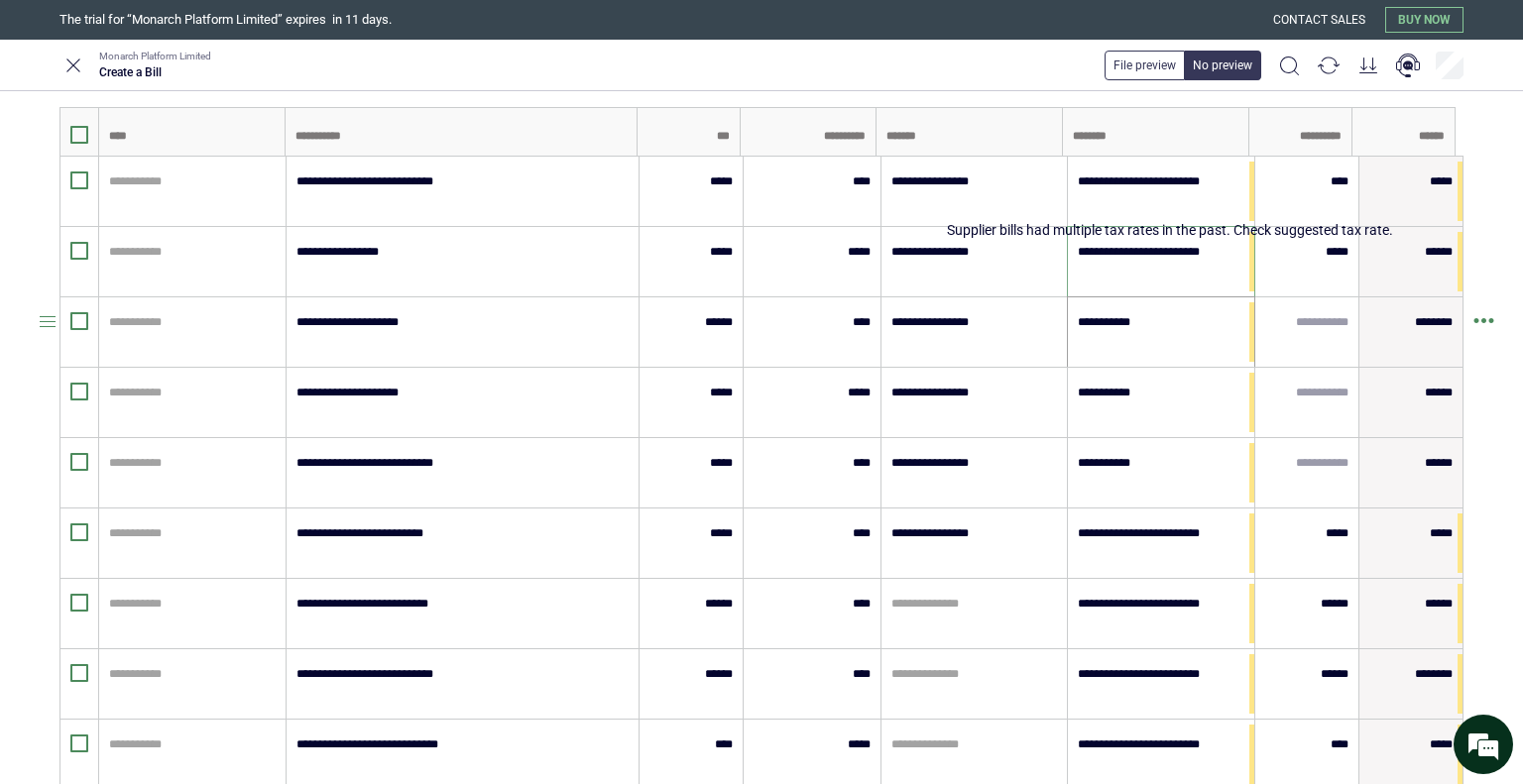 type on "**********" 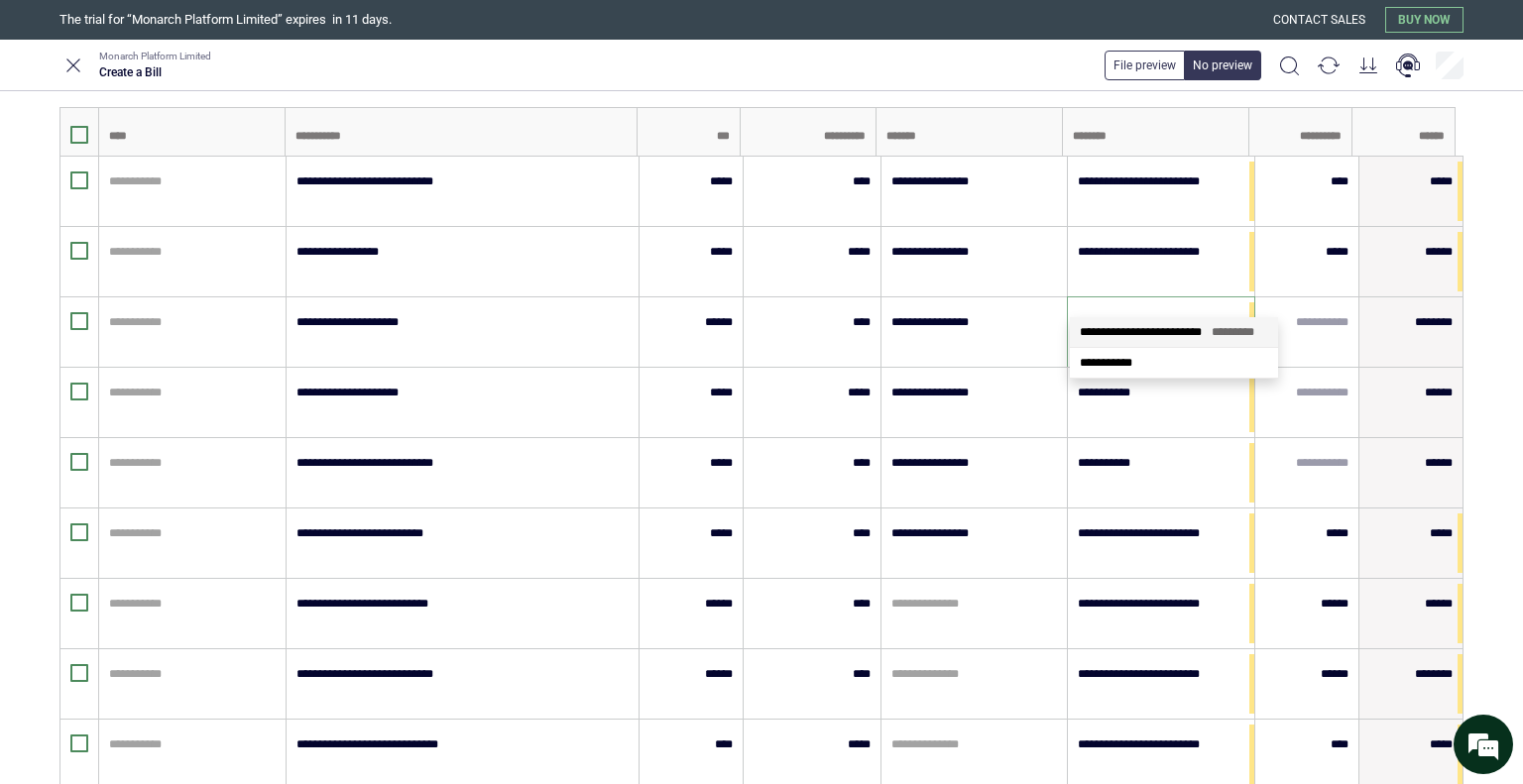 click on "**********" at bounding box center (1140, 332) 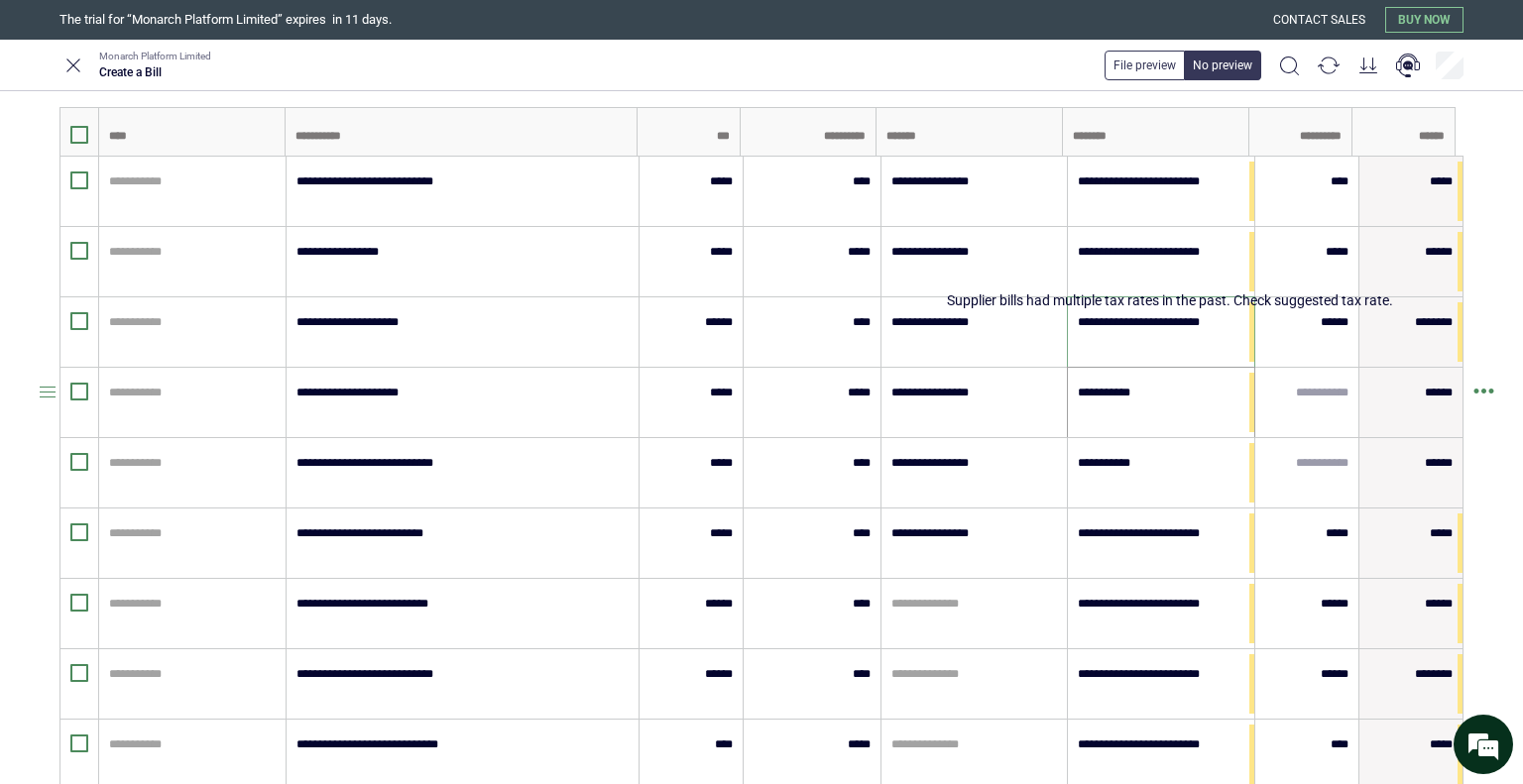 type on "**********" 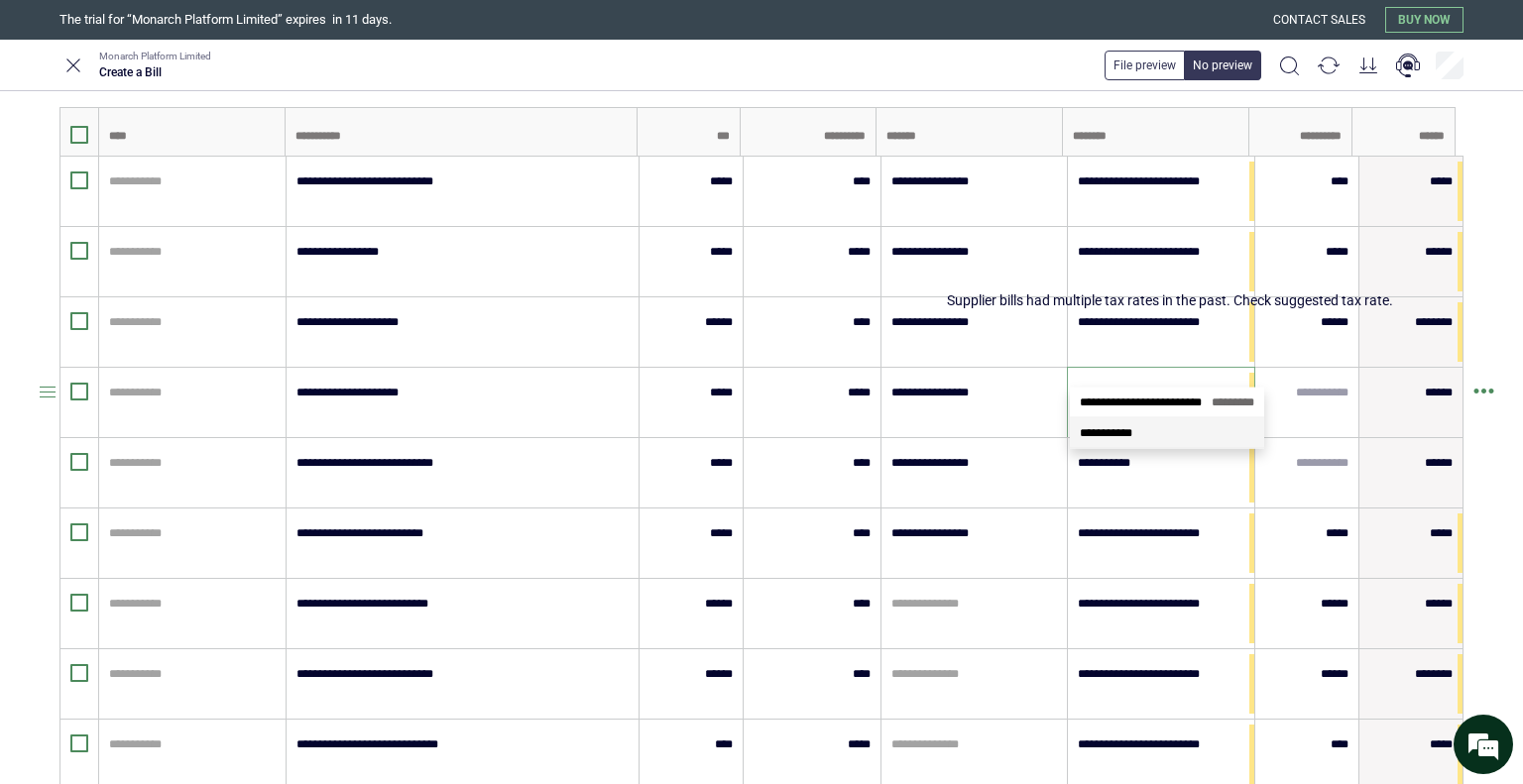 click on "**********" at bounding box center [1161, 392] 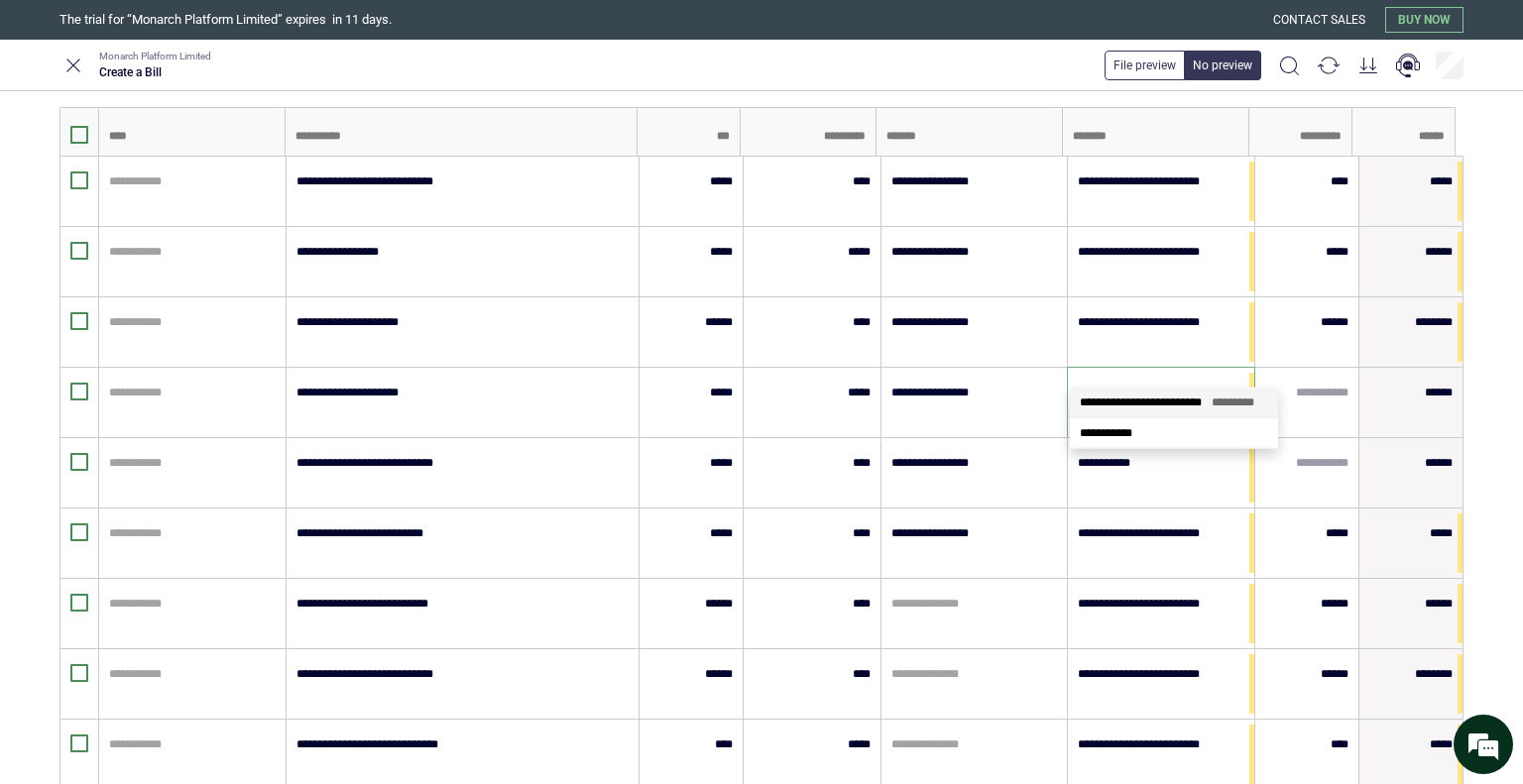 click on "**********" at bounding box center (1140, 402) 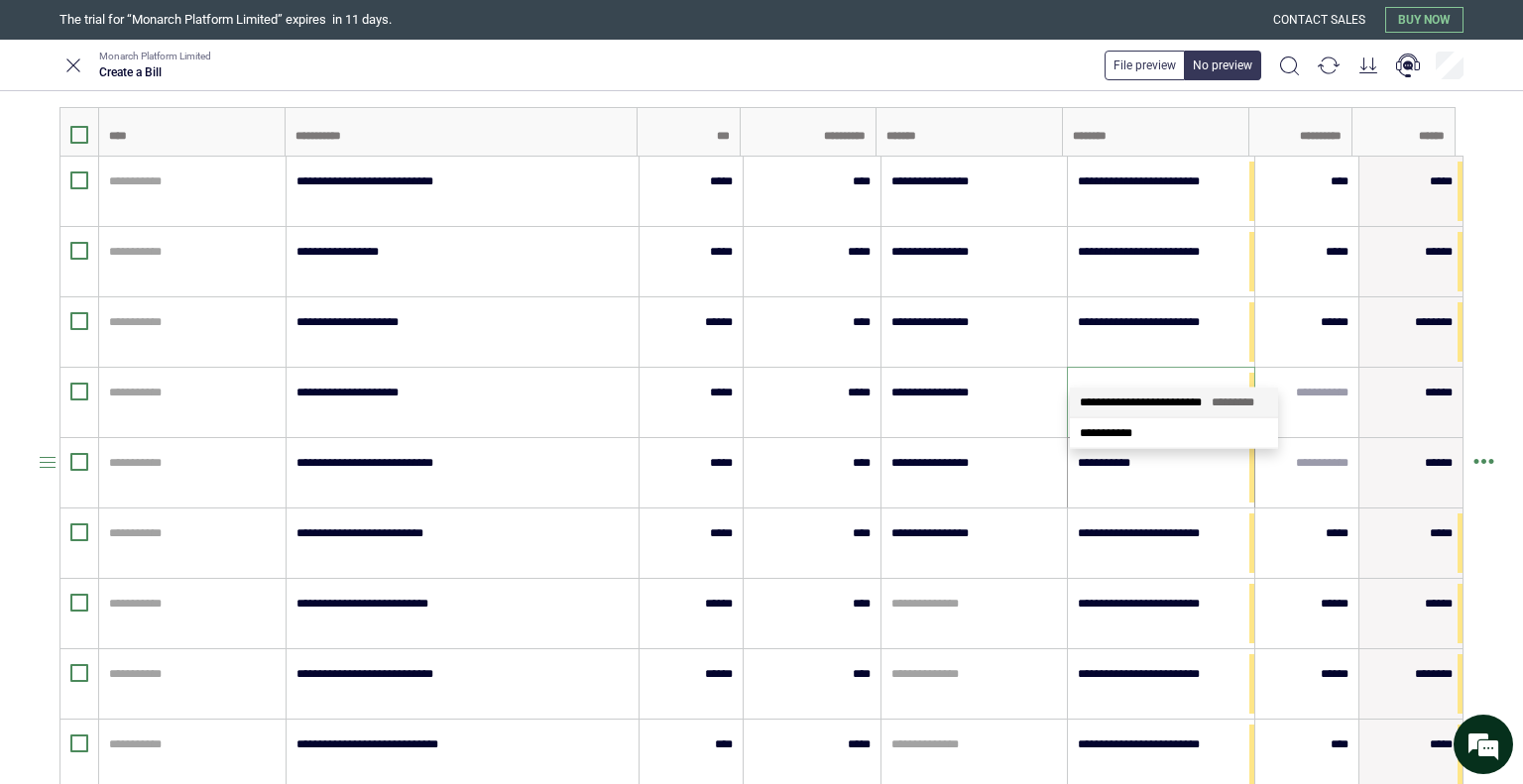 type 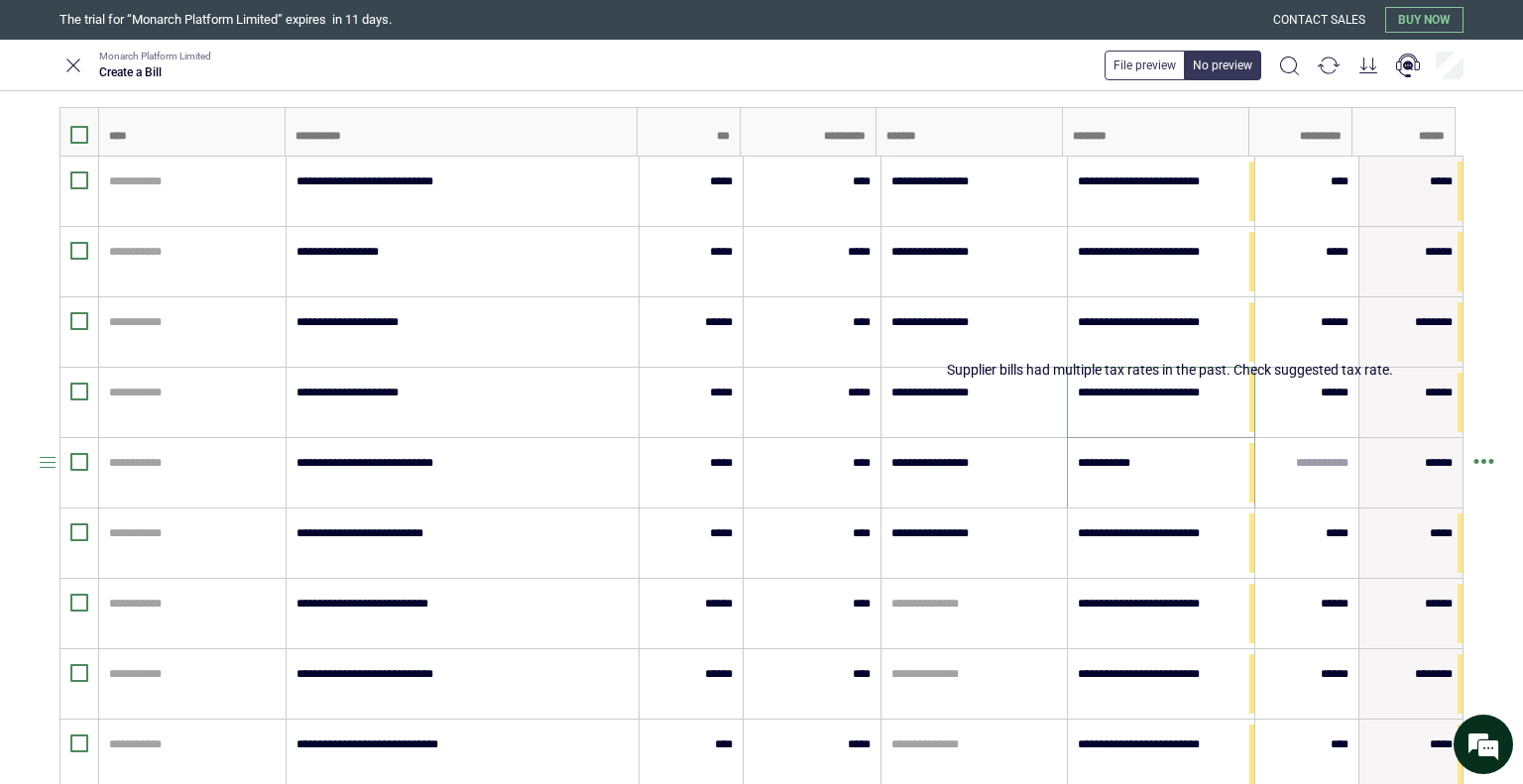 type on "**********" 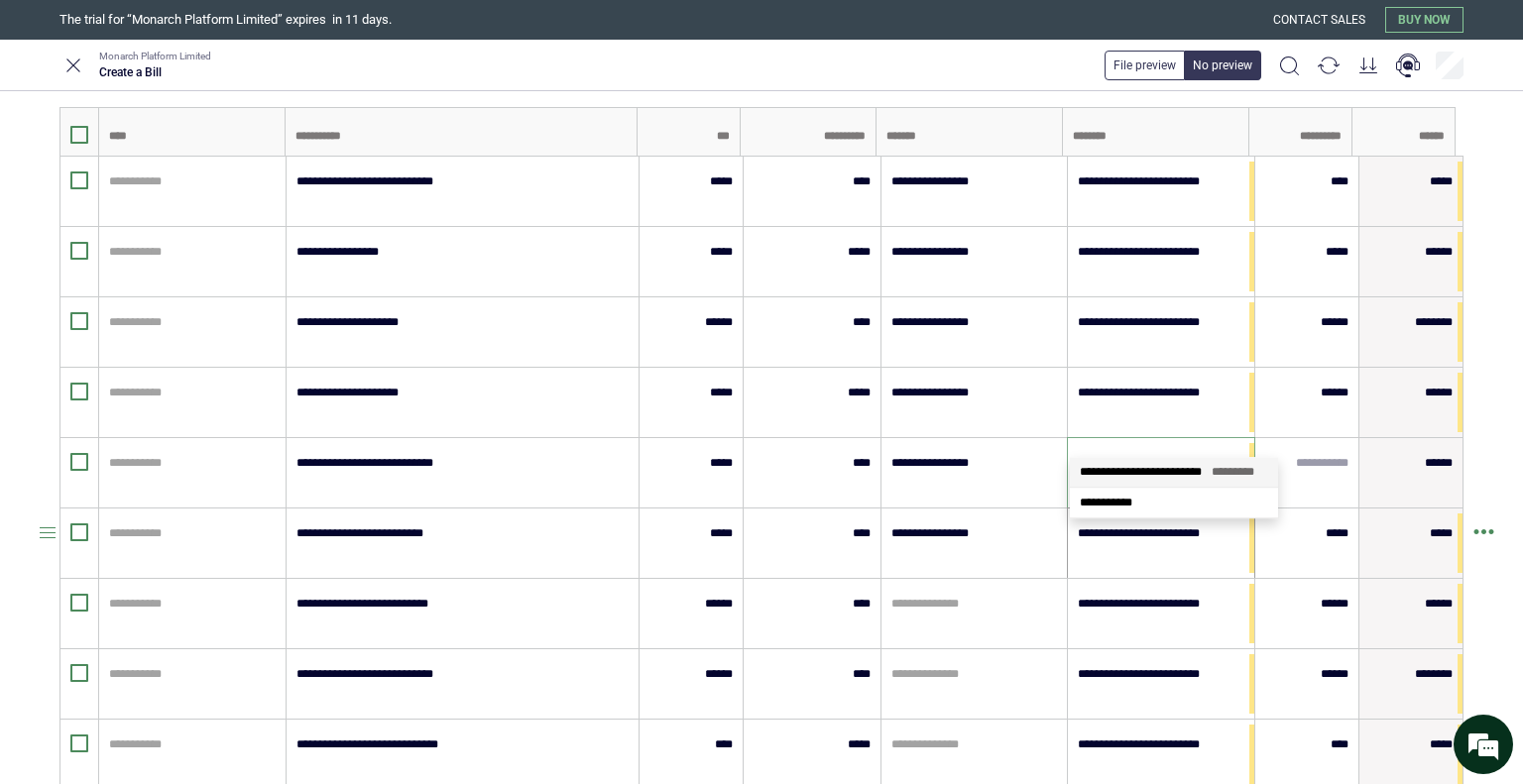 drag, startPoint x: 1109, startPoint y: 472, endPoint x: 1063, endPoint y: 520, distance: 66.48308 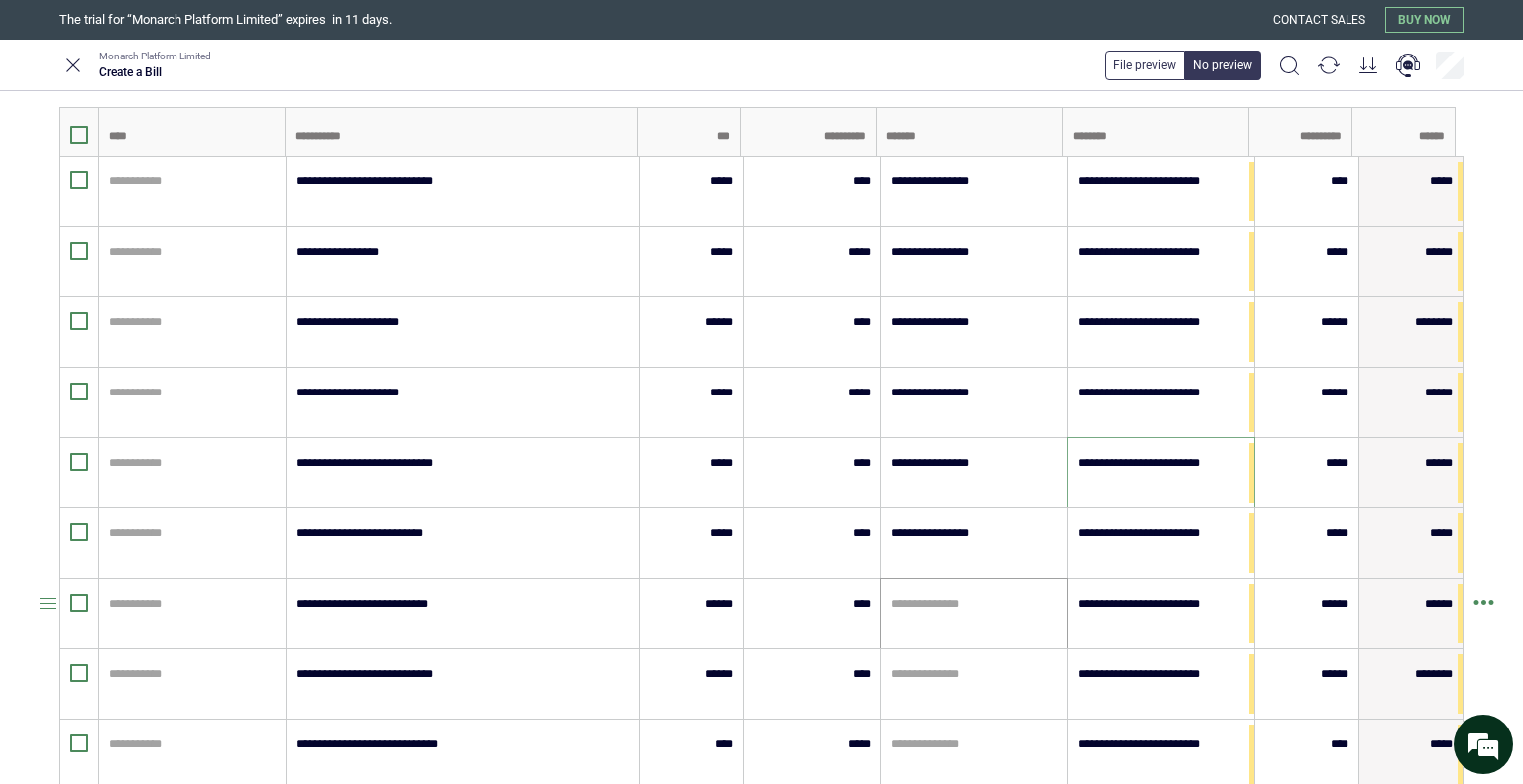 click at bounding box center (975, 604) 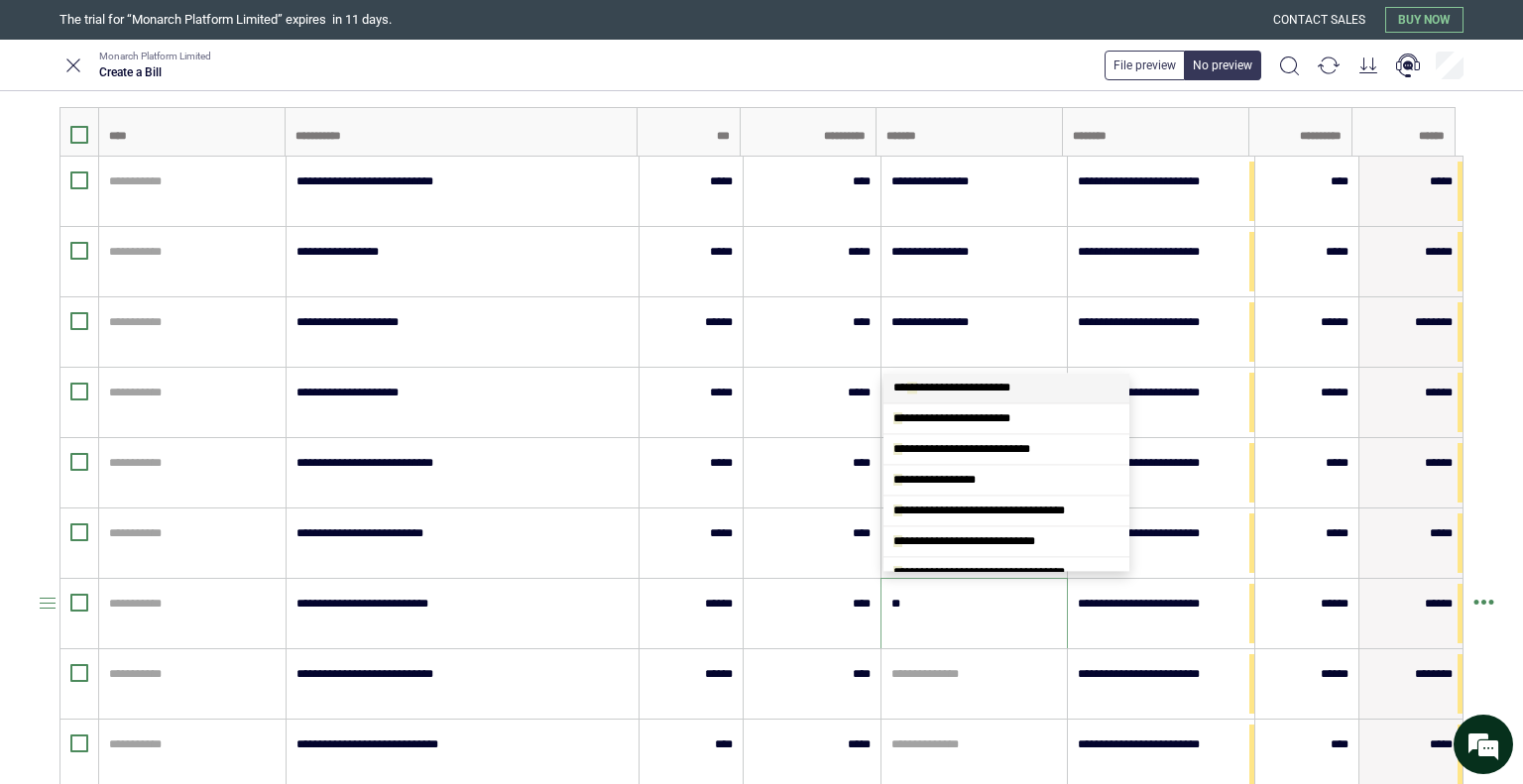 scroll, scrollTop: 0, scrollLeft: 0, axis: both 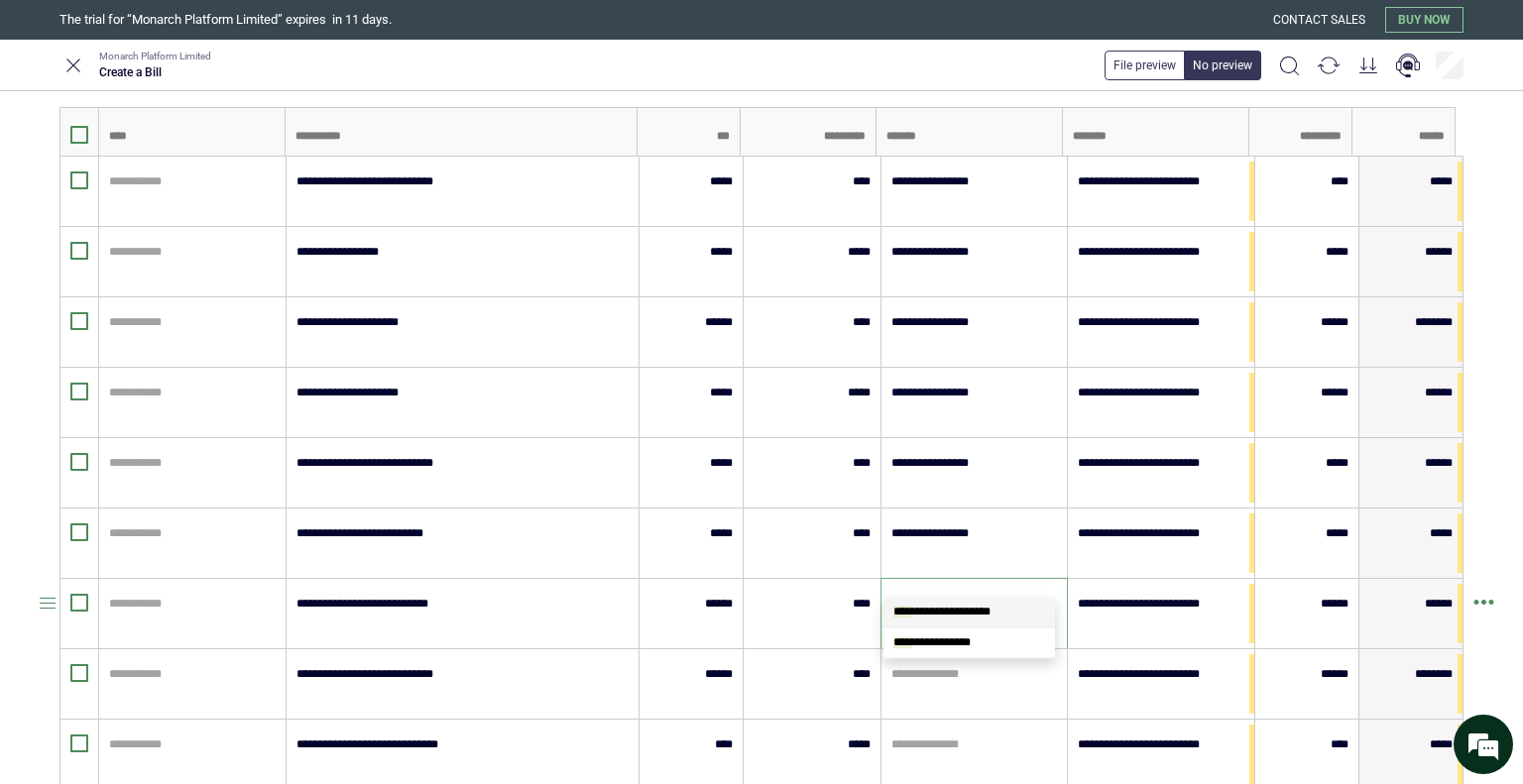 type on "*****" 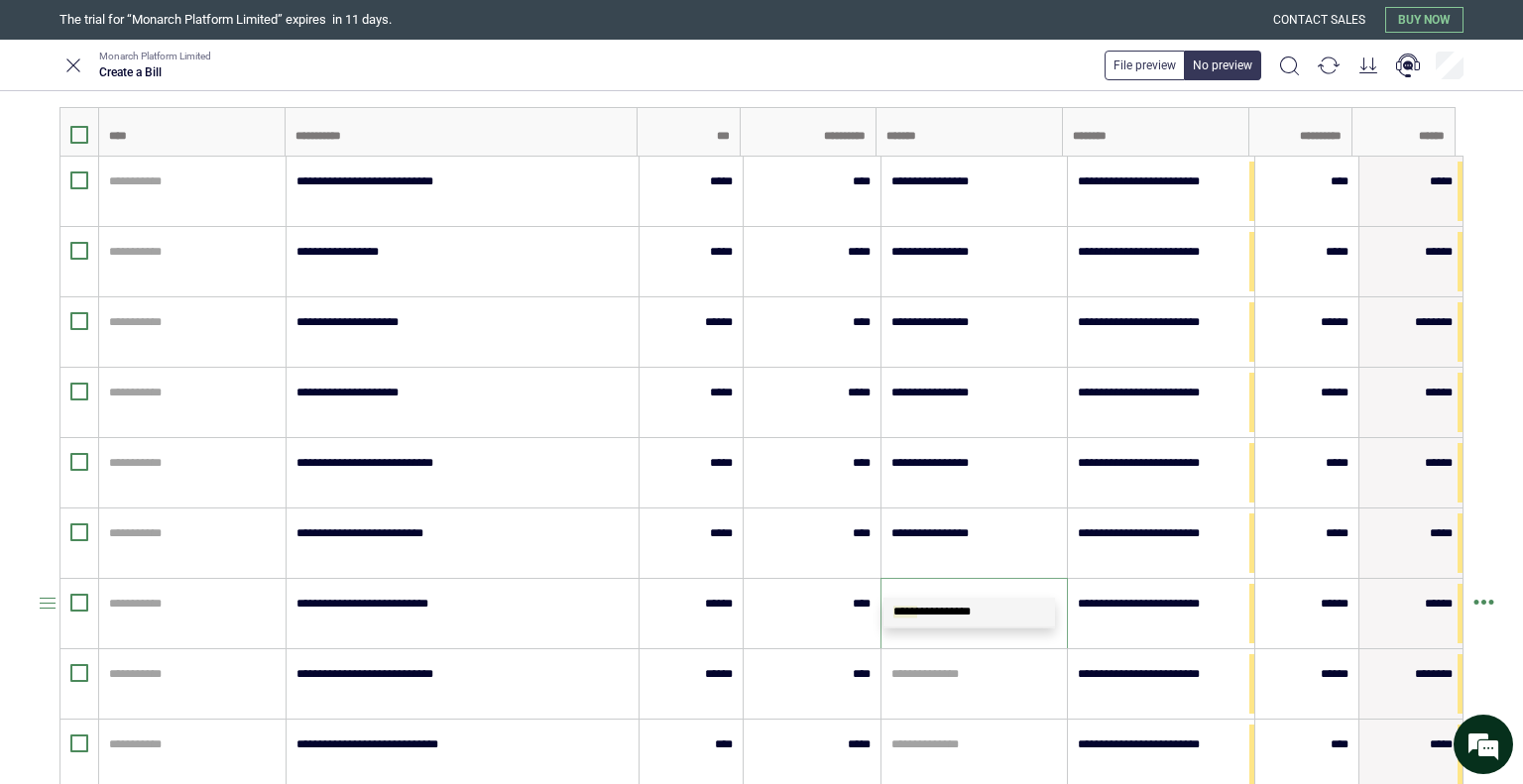 click on "**********" at bounding box center (969, 612) 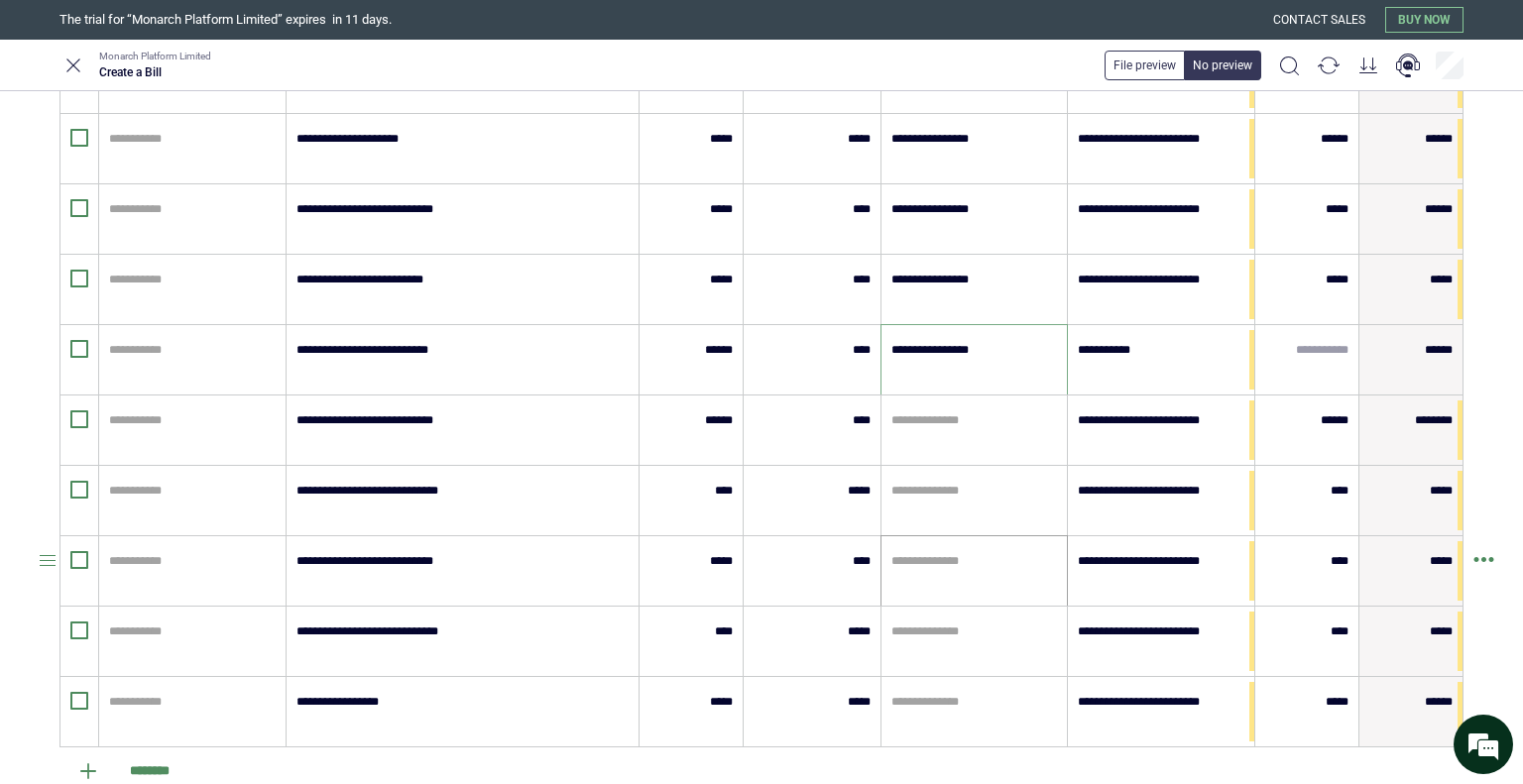 scroll, scrollTop: 793, scrollLeft: 0, axis: vertical 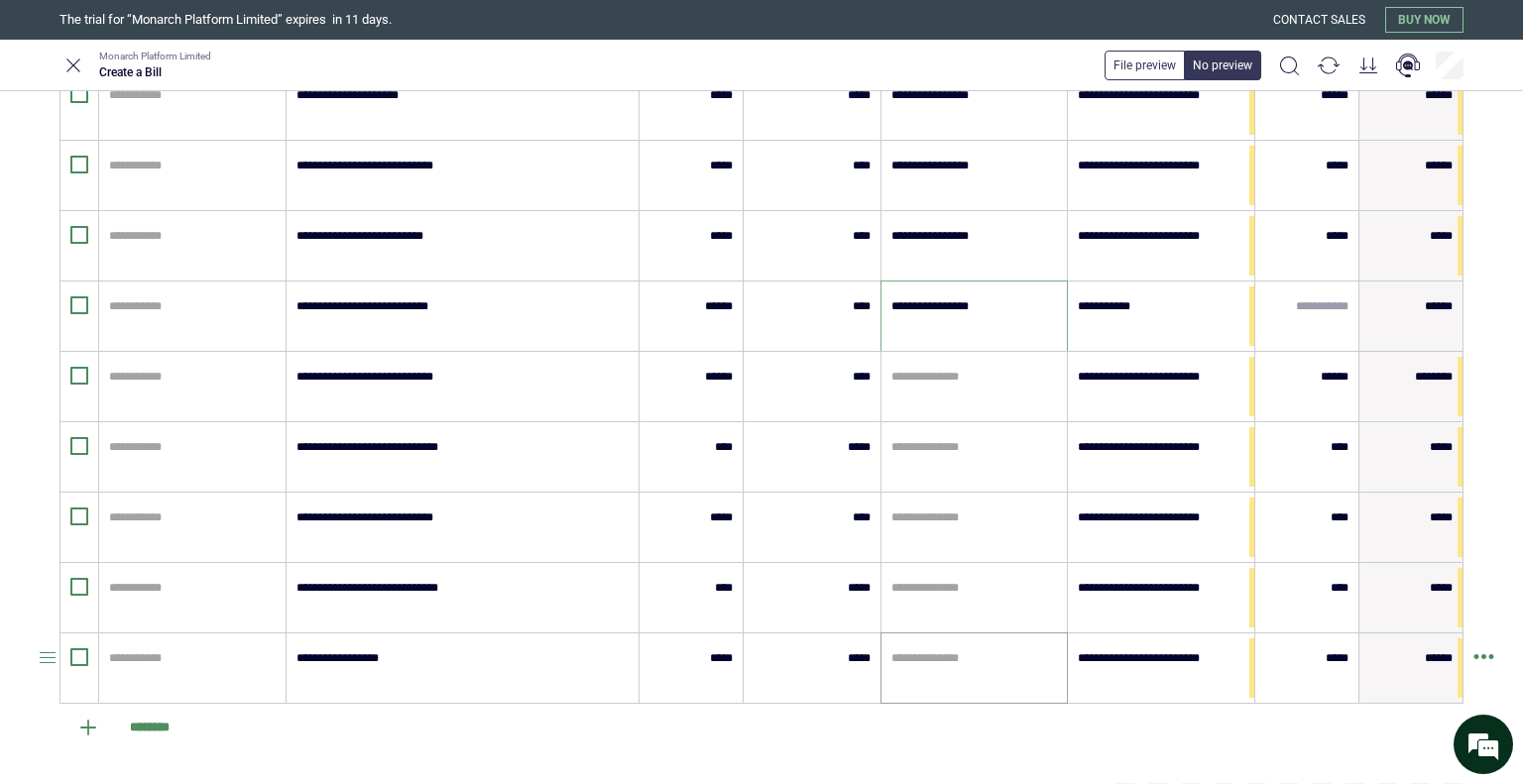 click at bounding box center [975, 658] 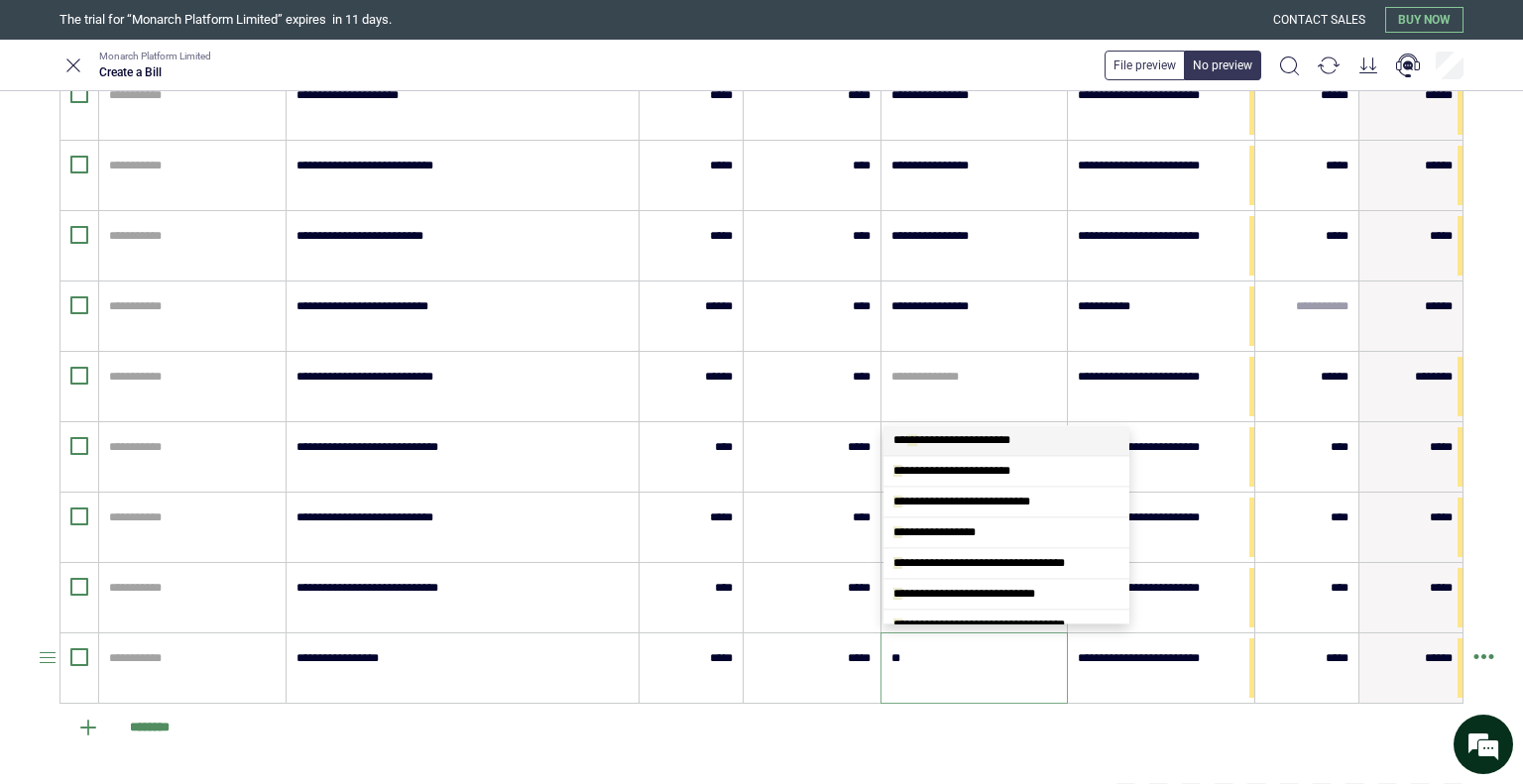 scroll, scrollTop: 0, scrollLeft: 0, axis: both 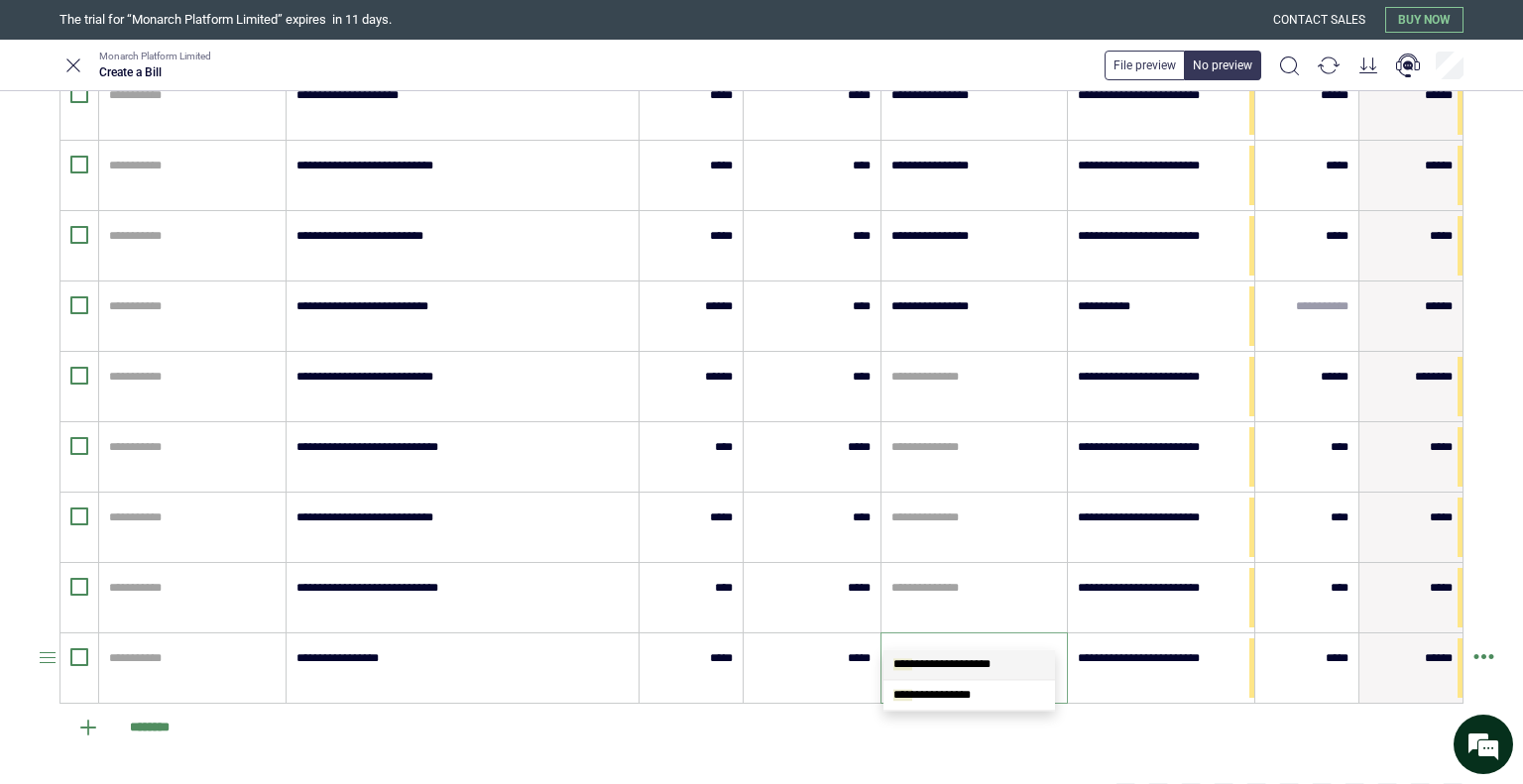 type on "*****" 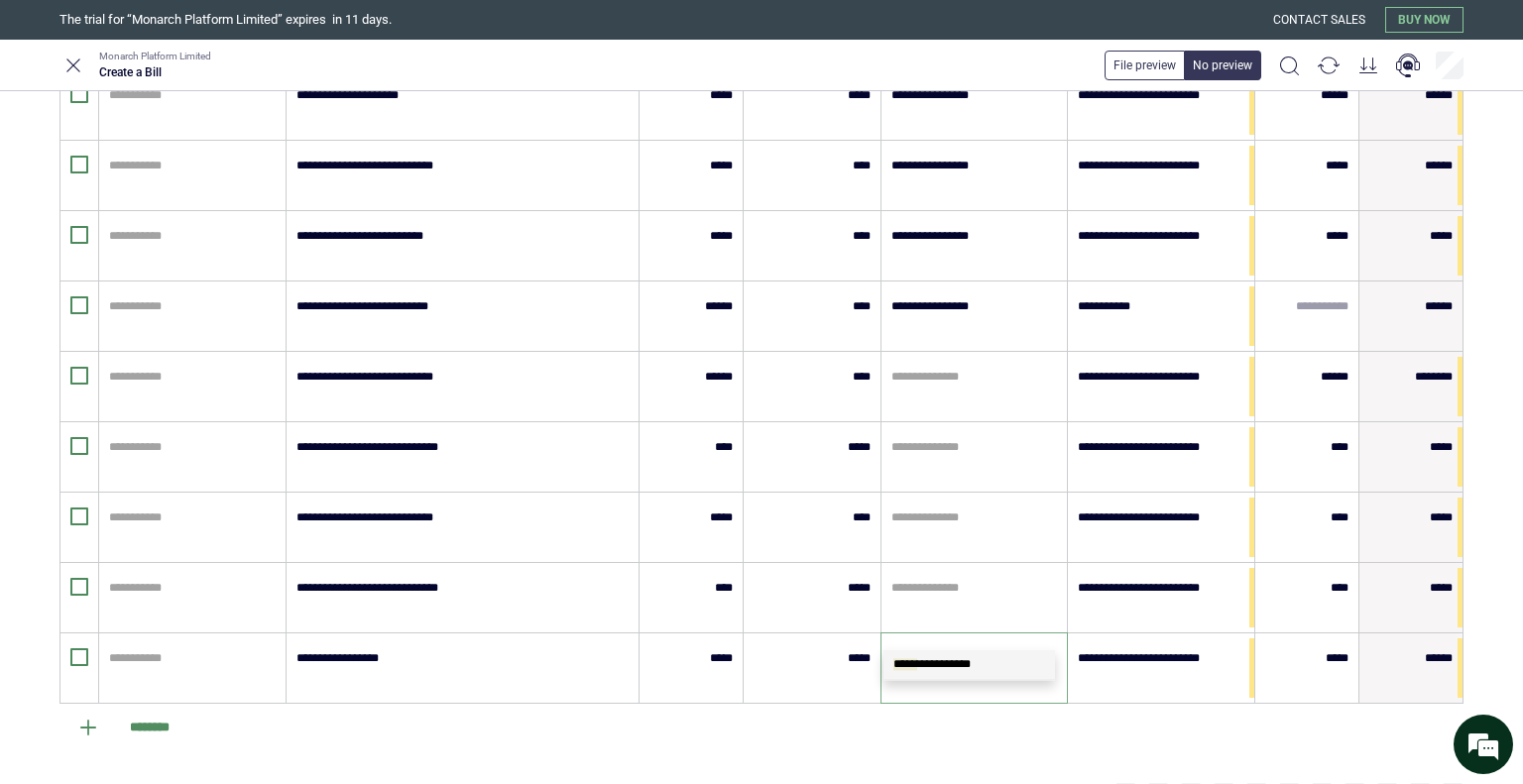 click on "**********" at bounding box center [932, 664] 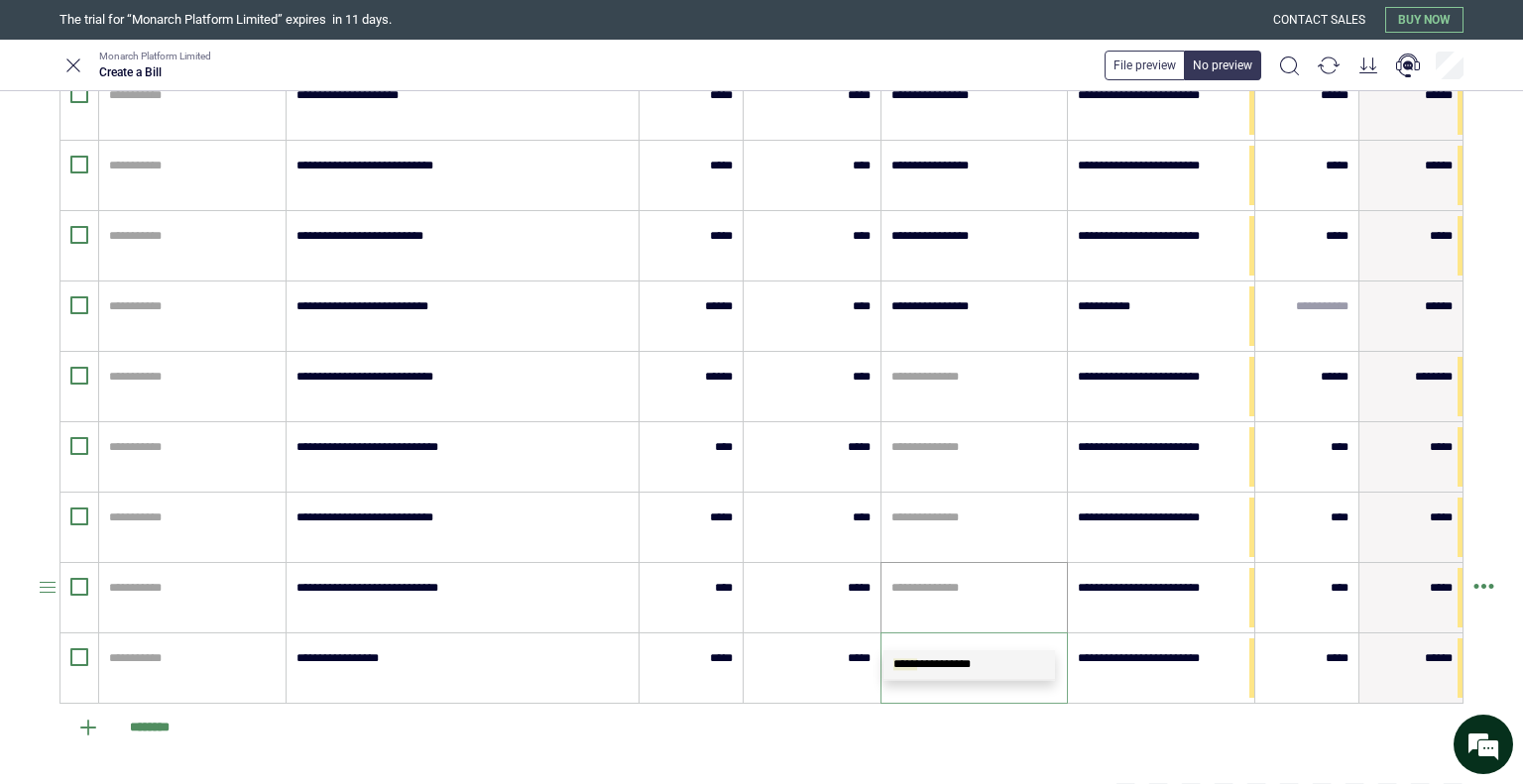 type 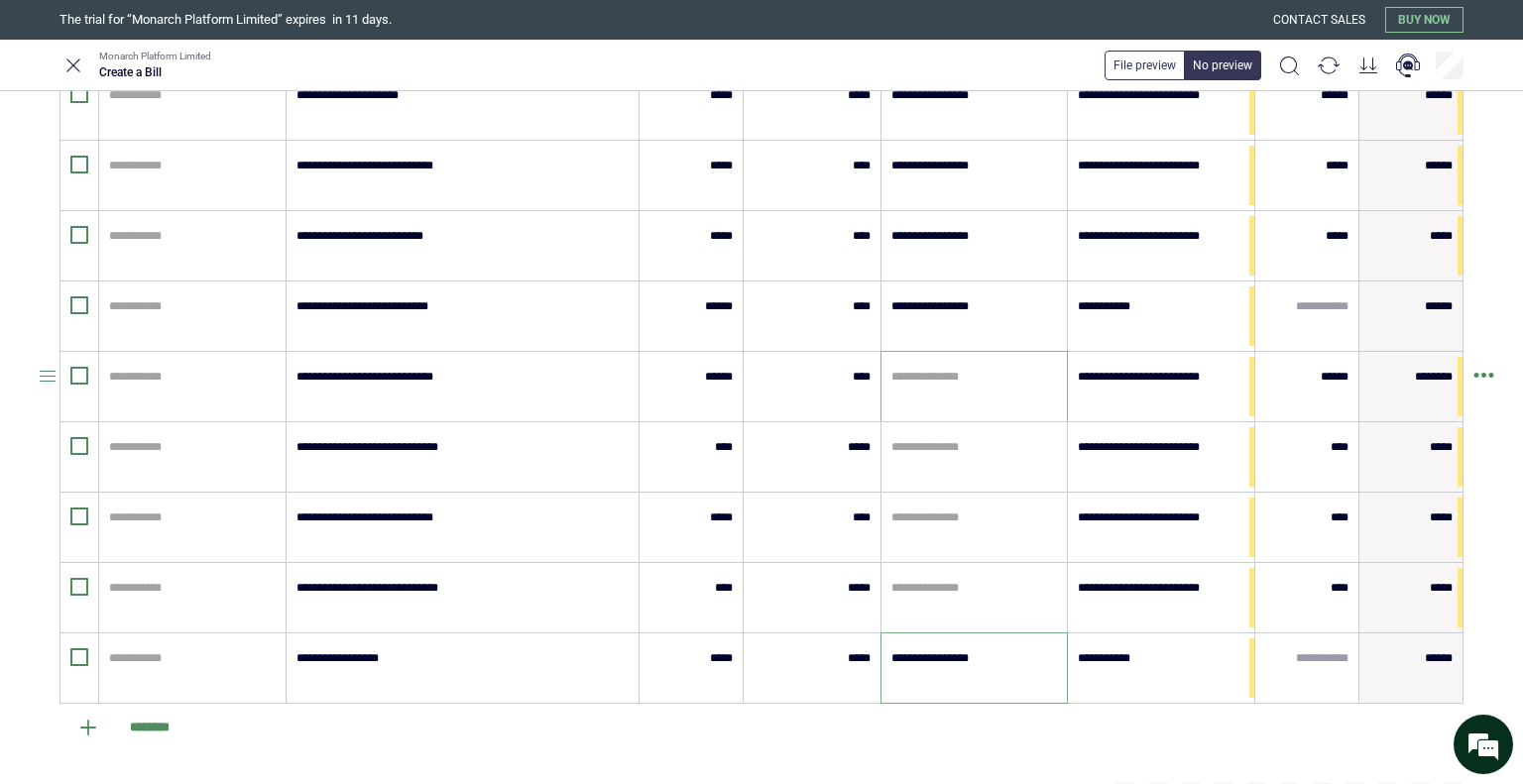 type on "**********" 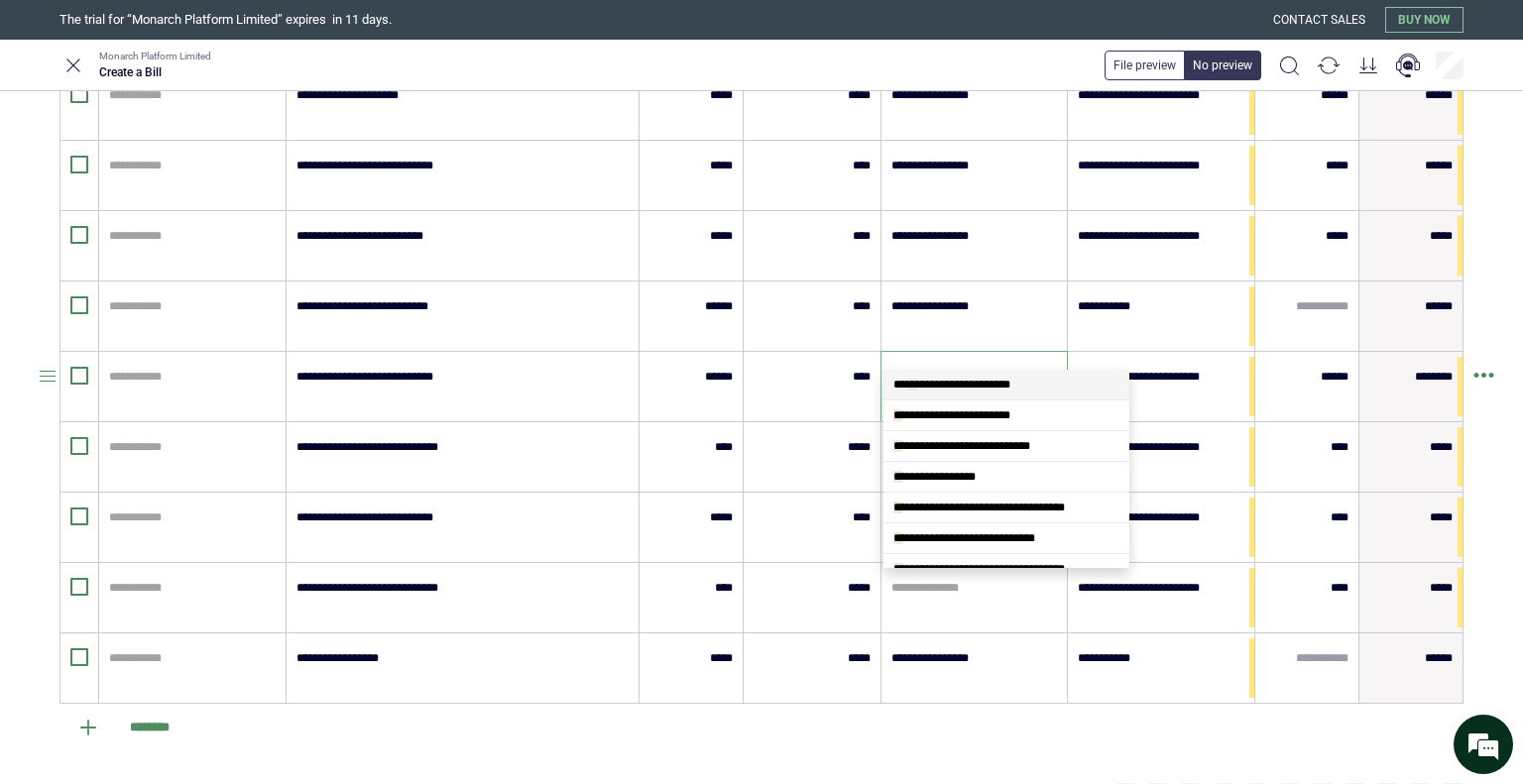 scroll, scrollTop: 0, scrollLeft: 0, axis: both 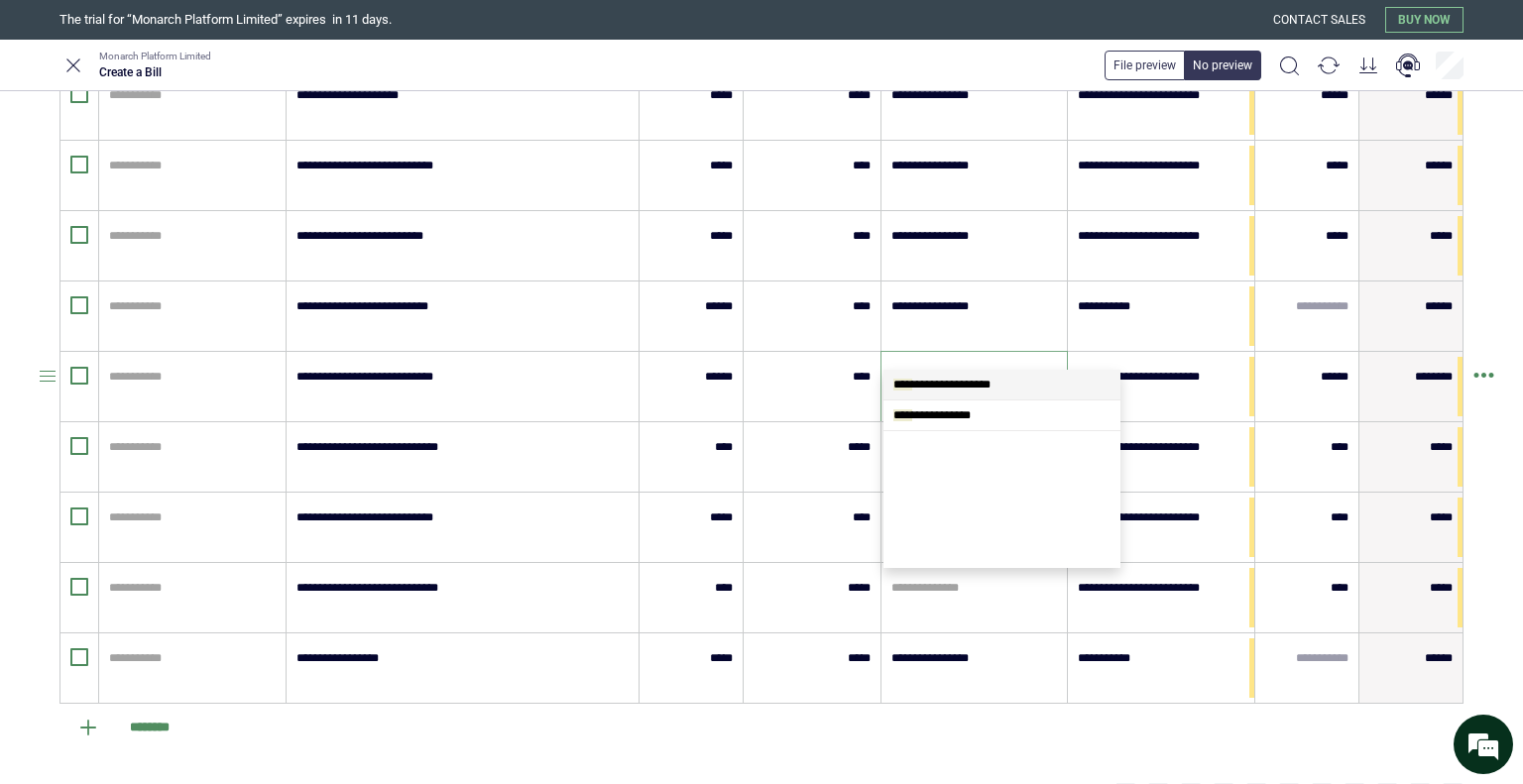 type on "*****" 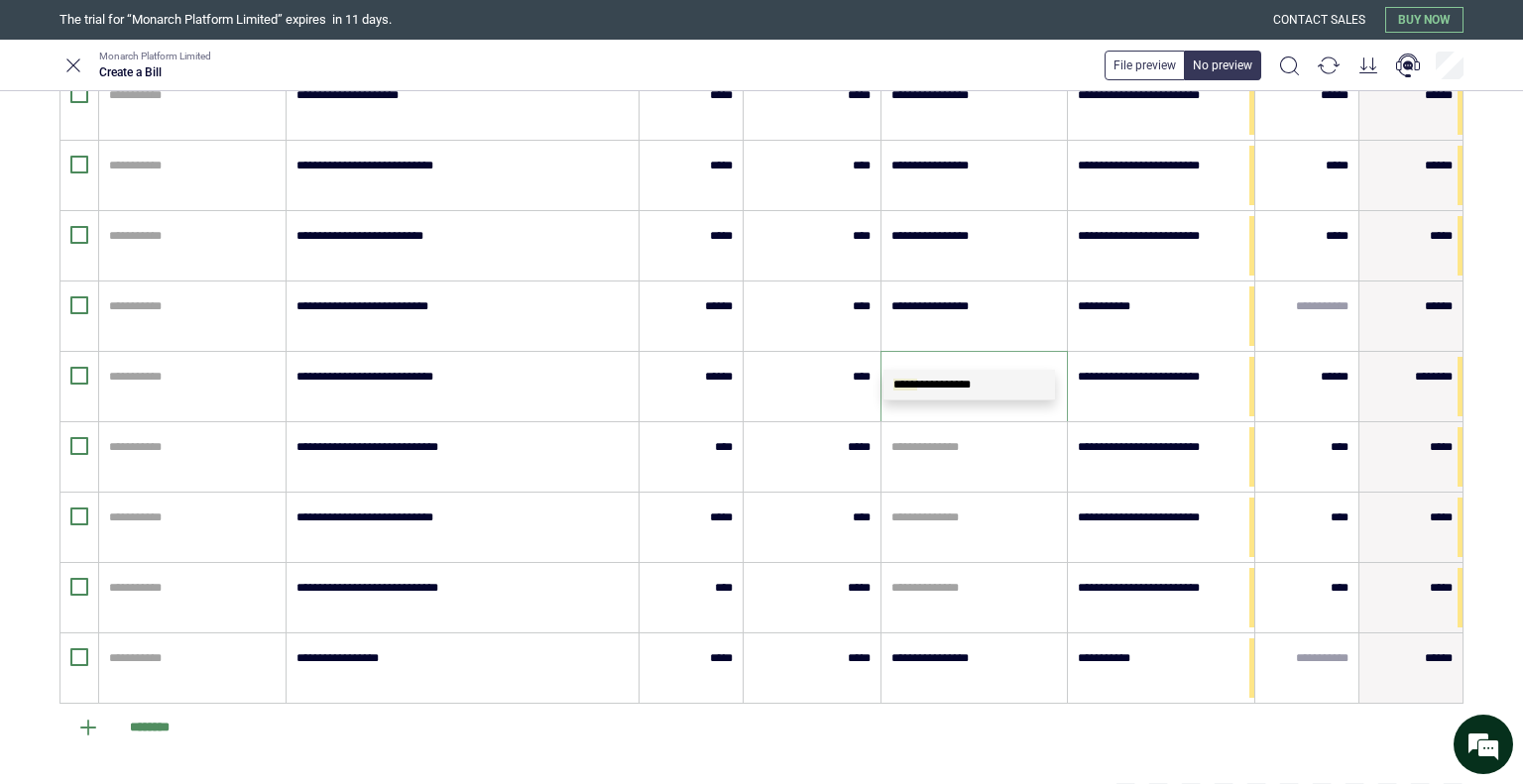click on "**********" at bounding box center [969, 385] 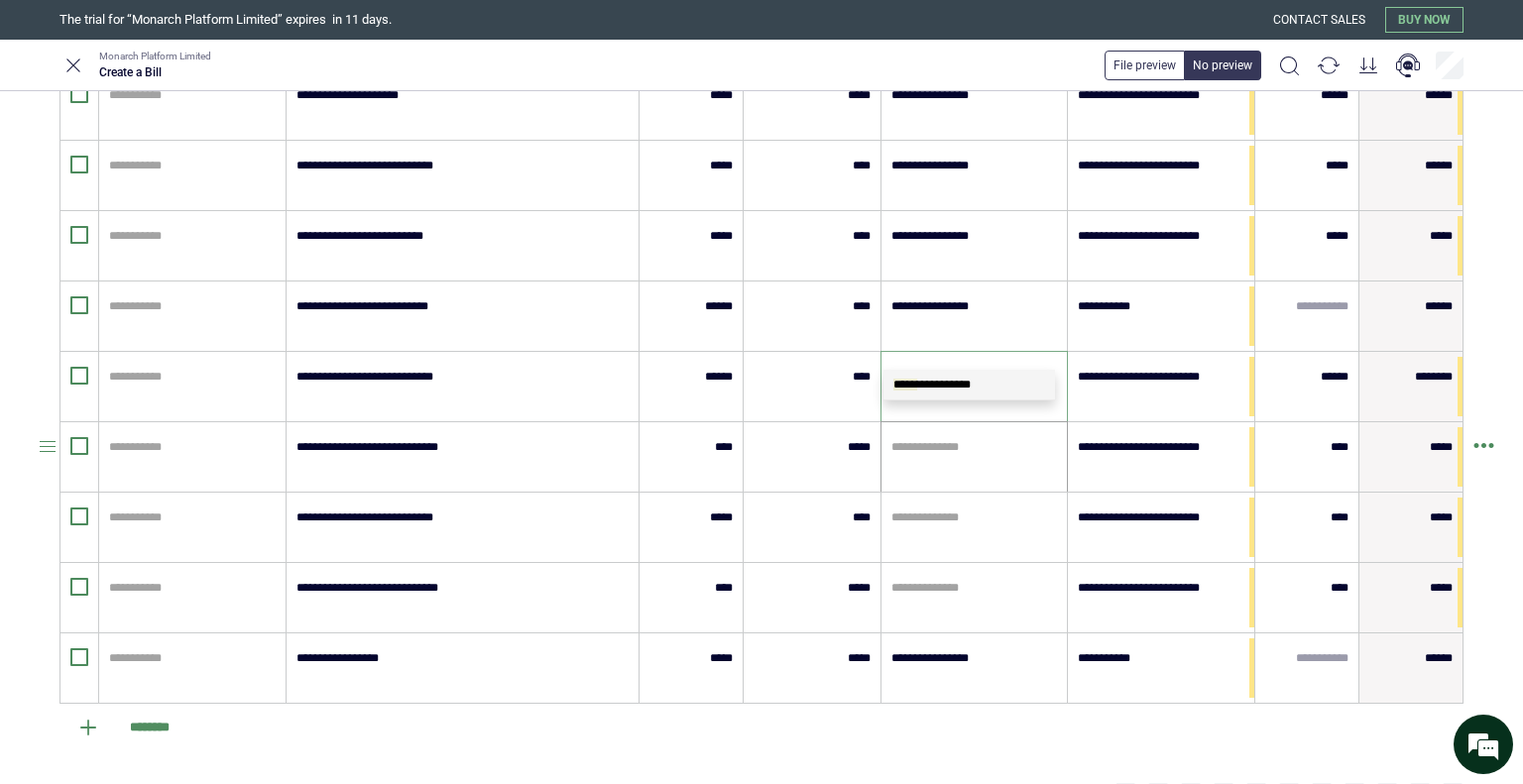 type 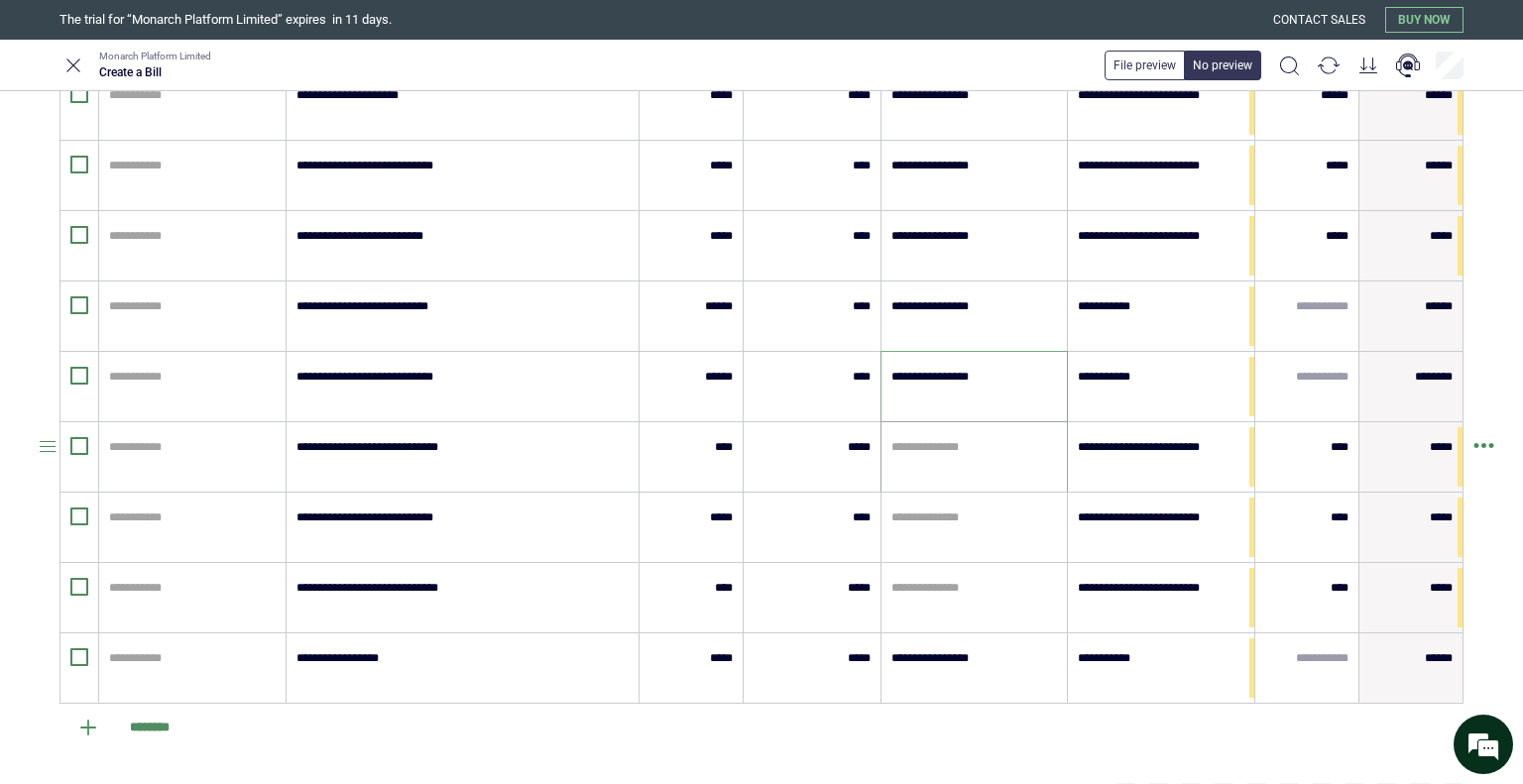 type on "**********" 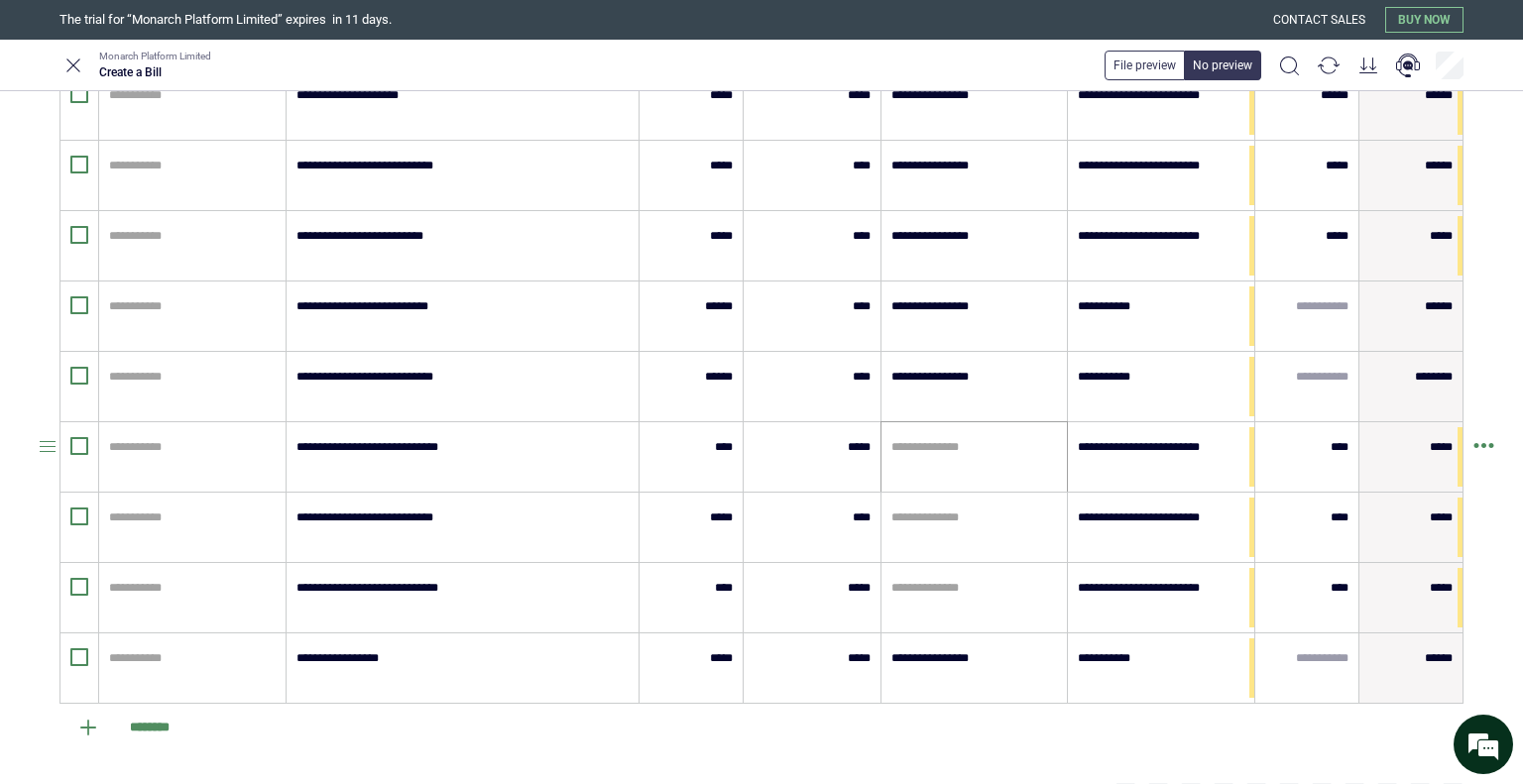 click on "**********" at bounding box center [975, 457] 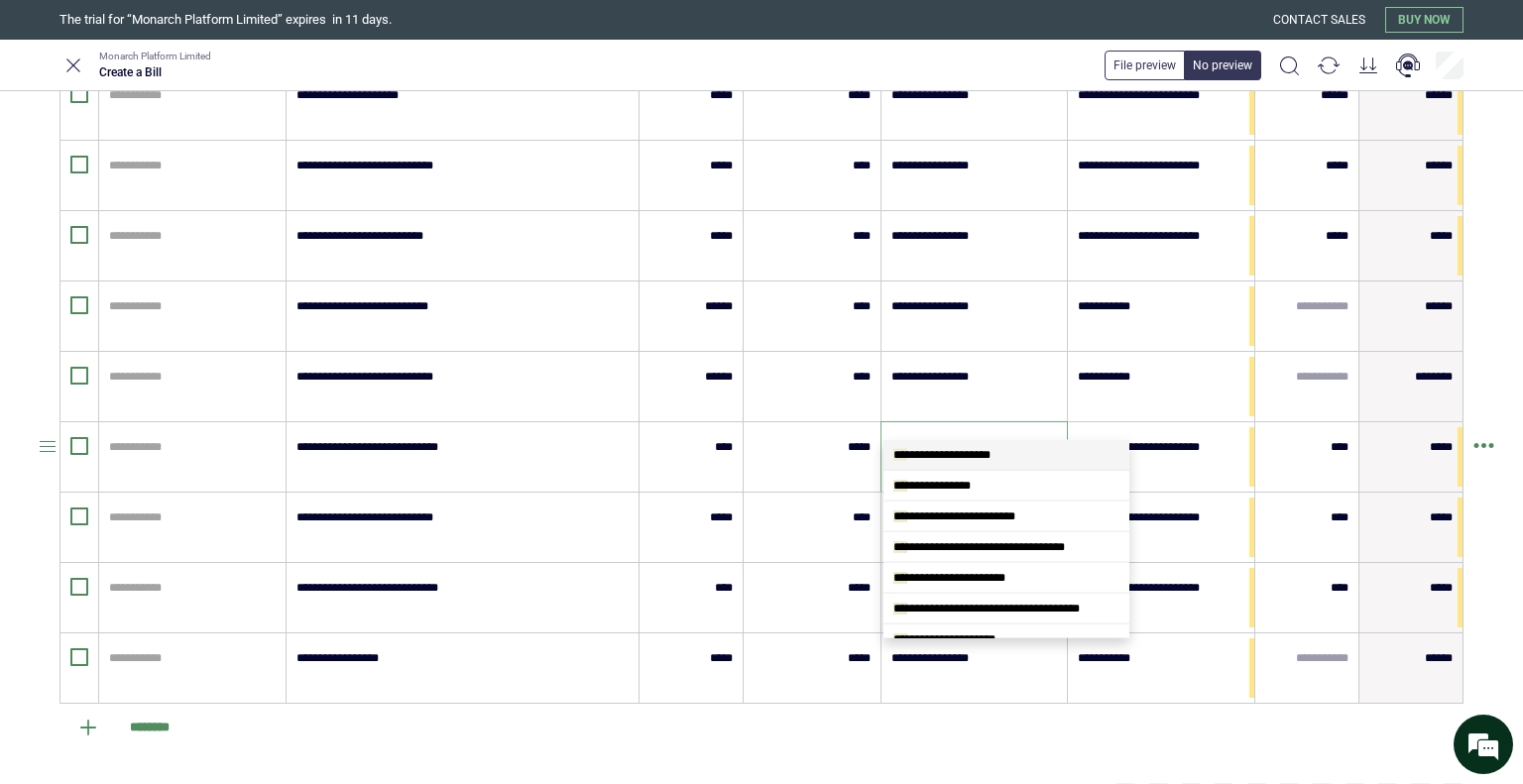 scroll, scrollTop: 0, scrollLeft: 0, axis: both 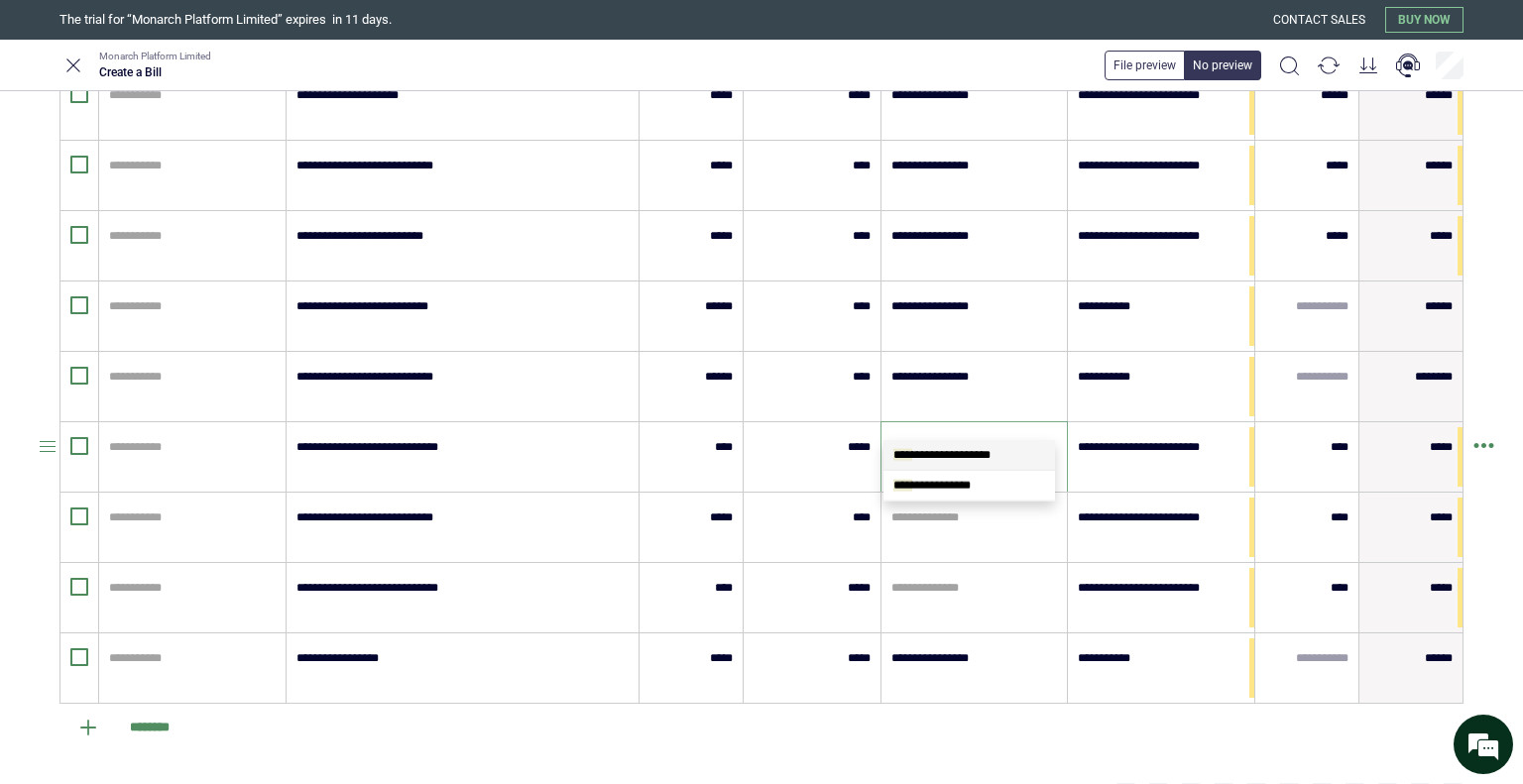 type on "*****" 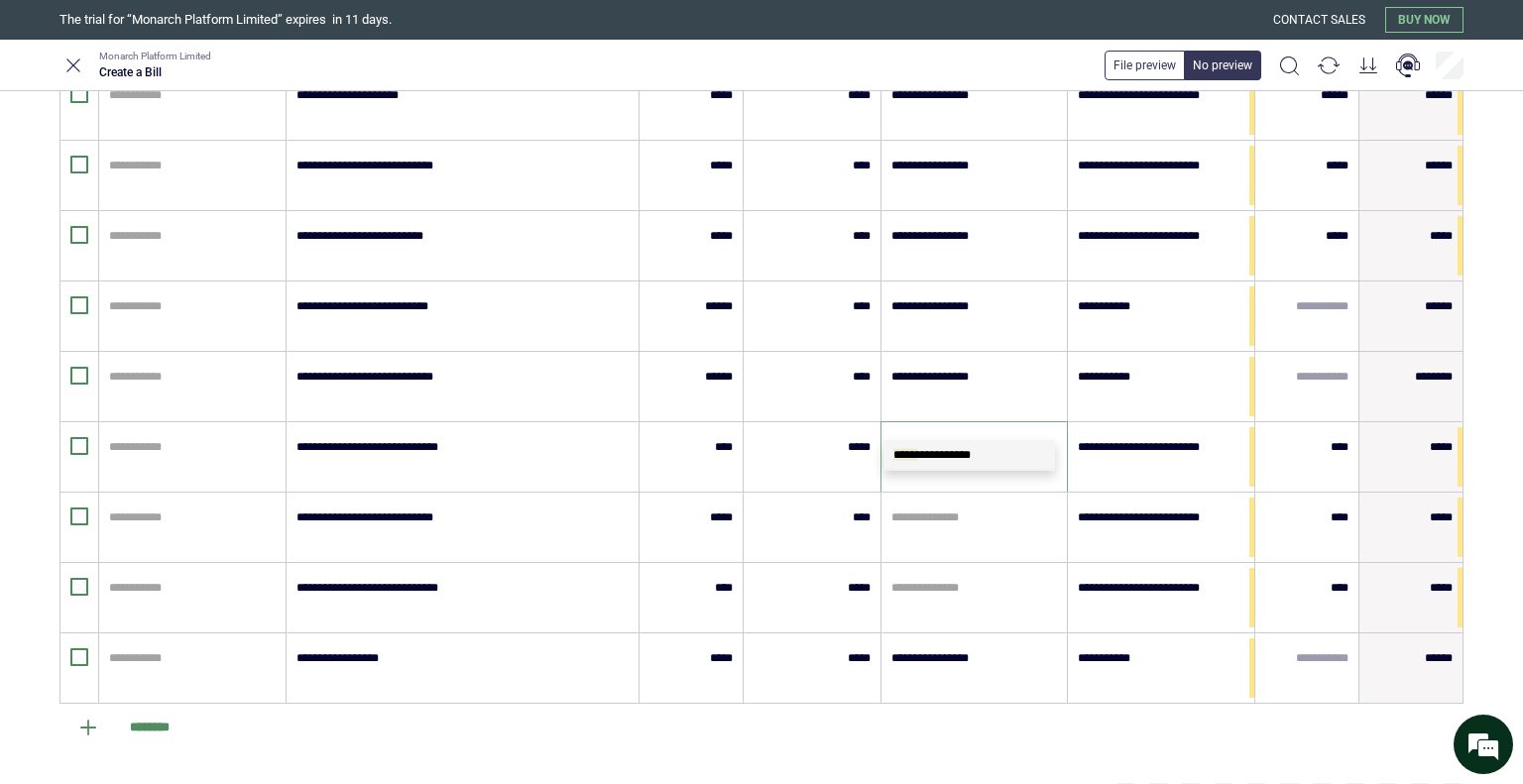click on "*****" at bounding box center [905, 455] 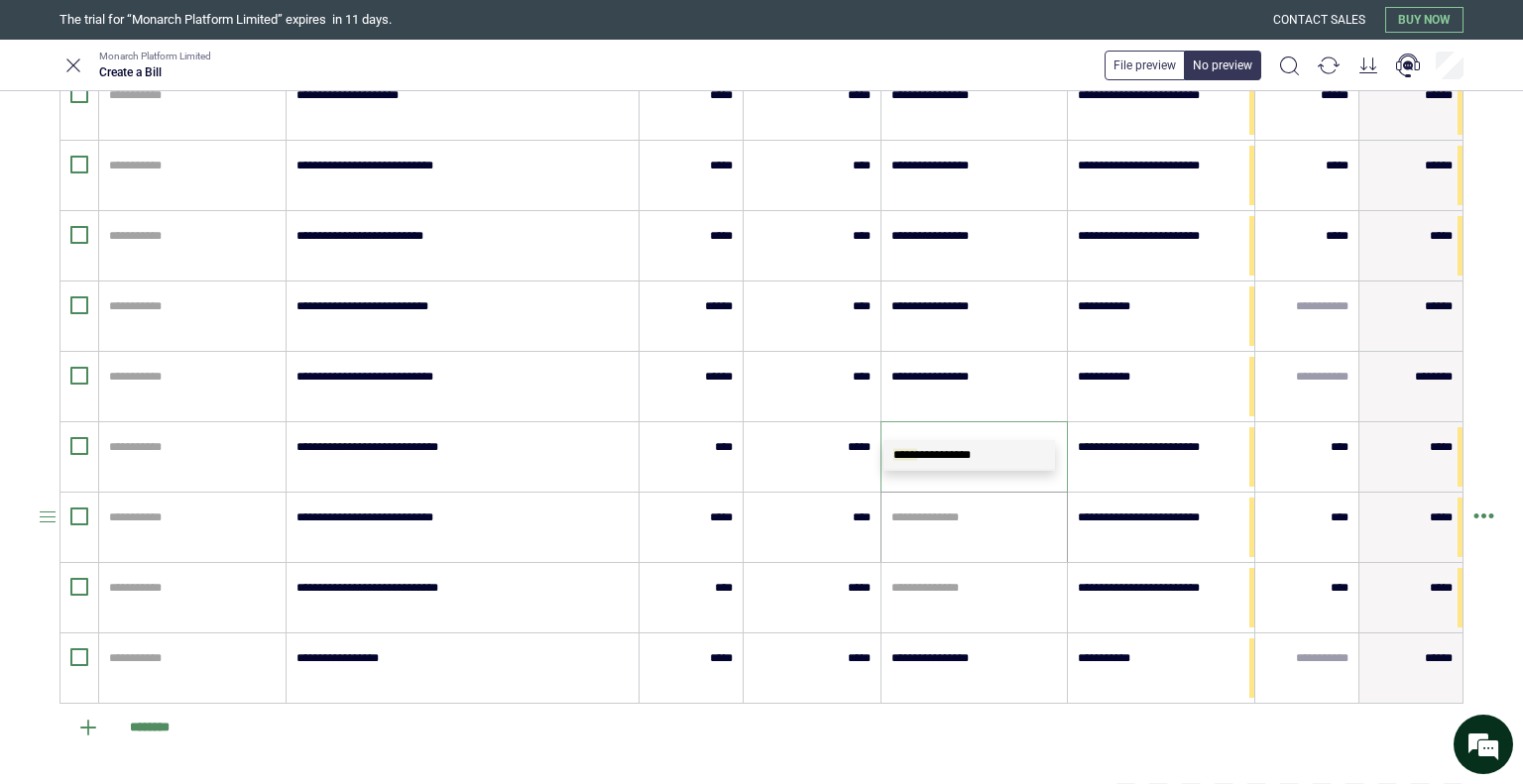 type 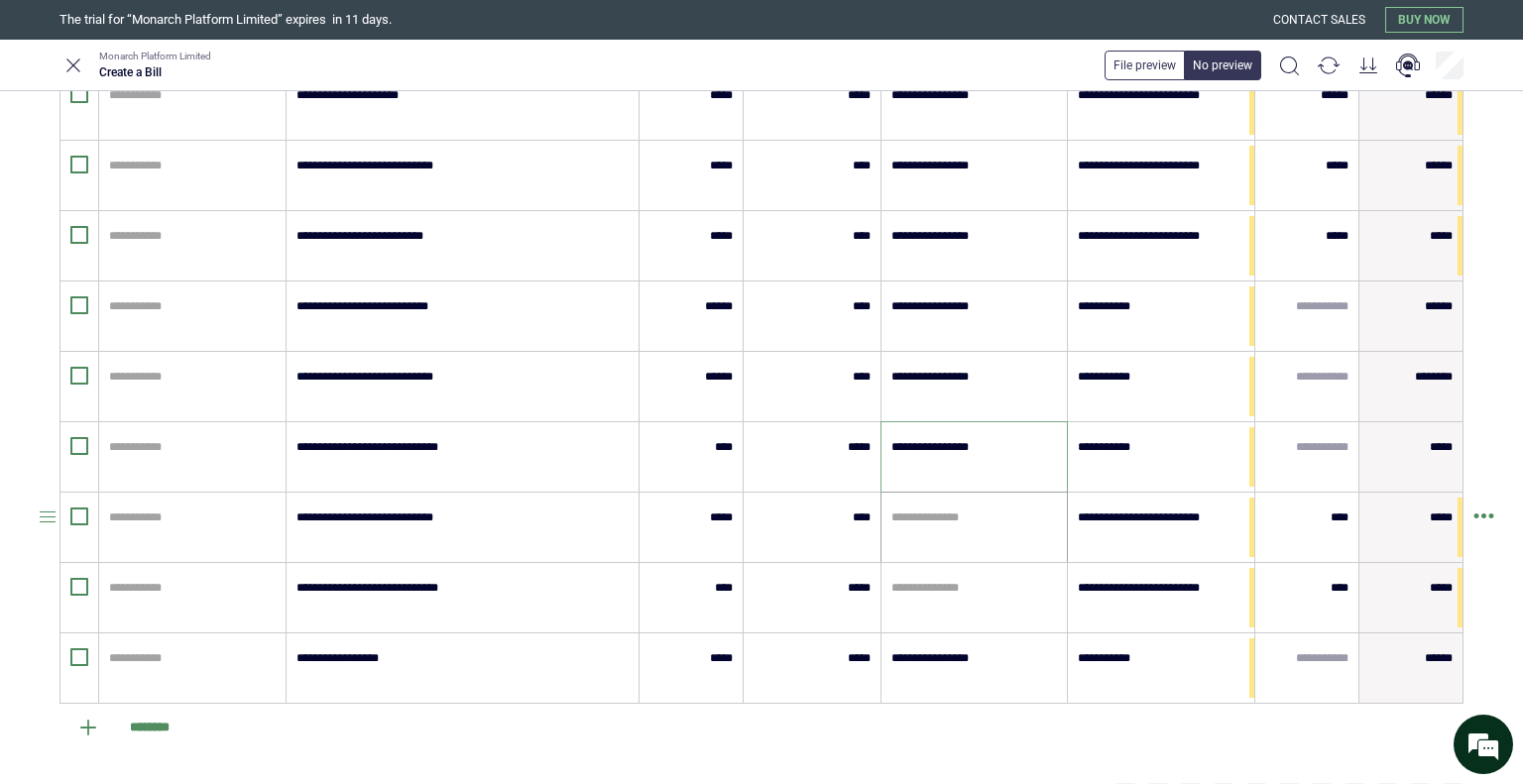 type on "**********" 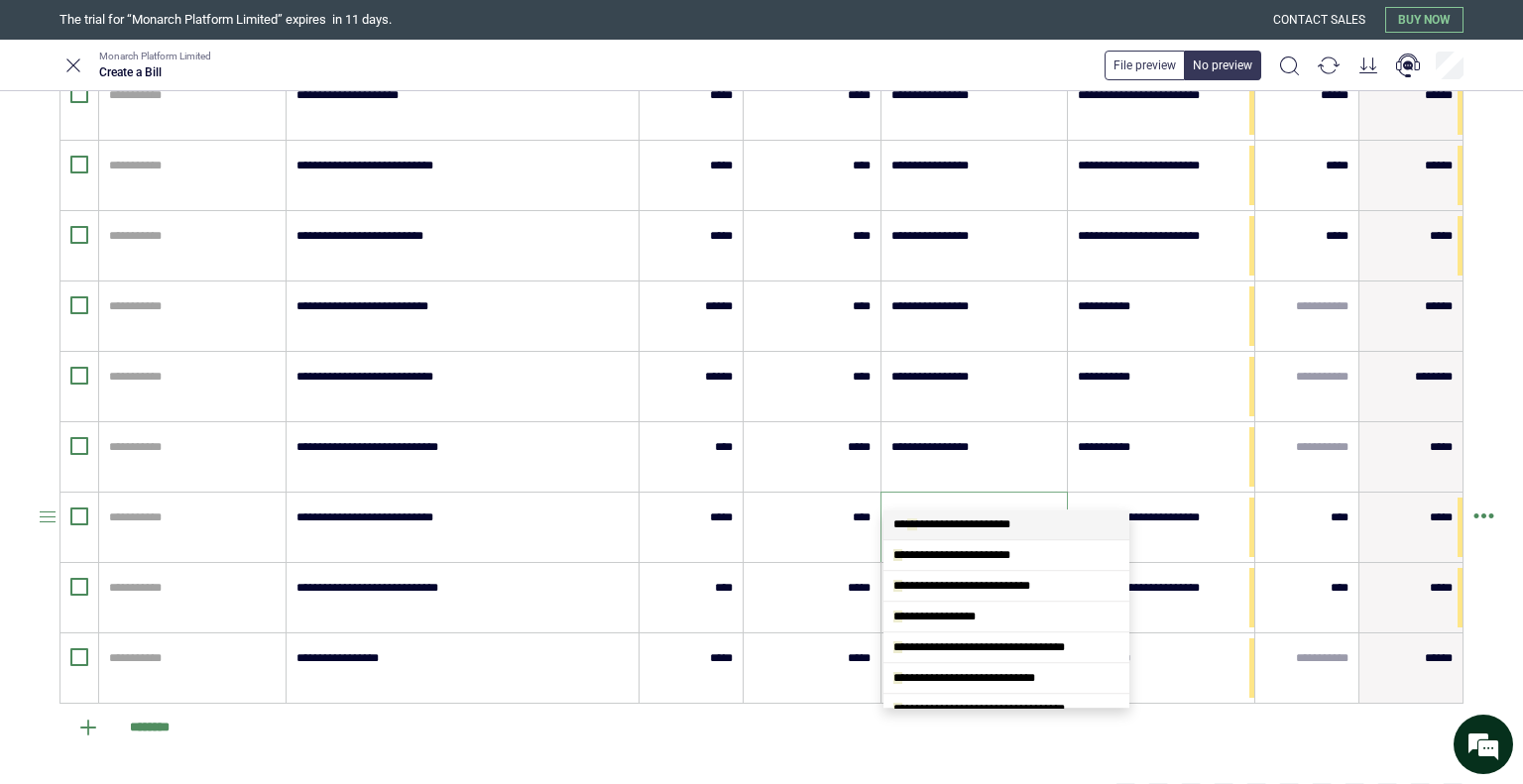 scroll, scrollTop: 0, scrollLeft: 0, axis: both 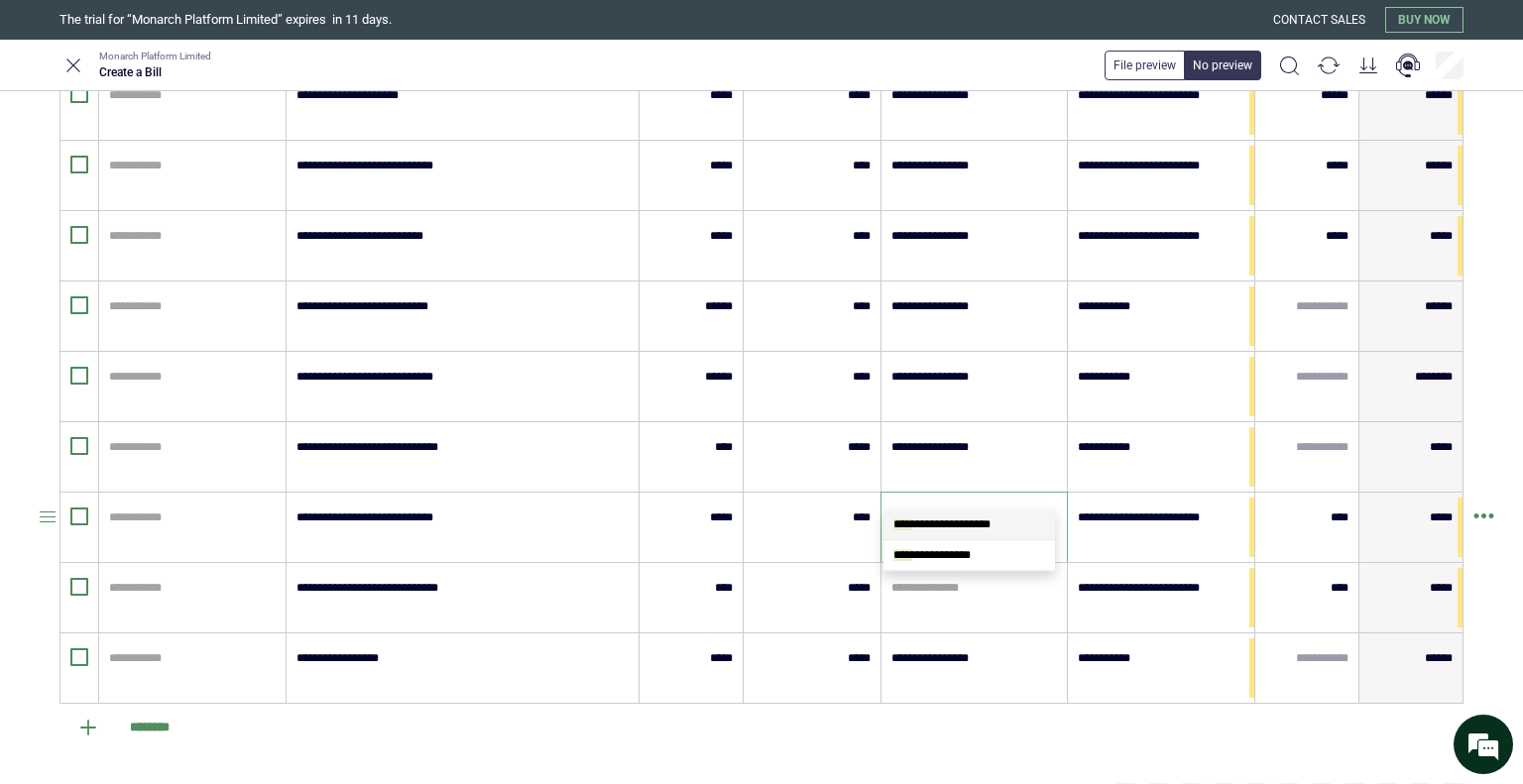 type on "*****" 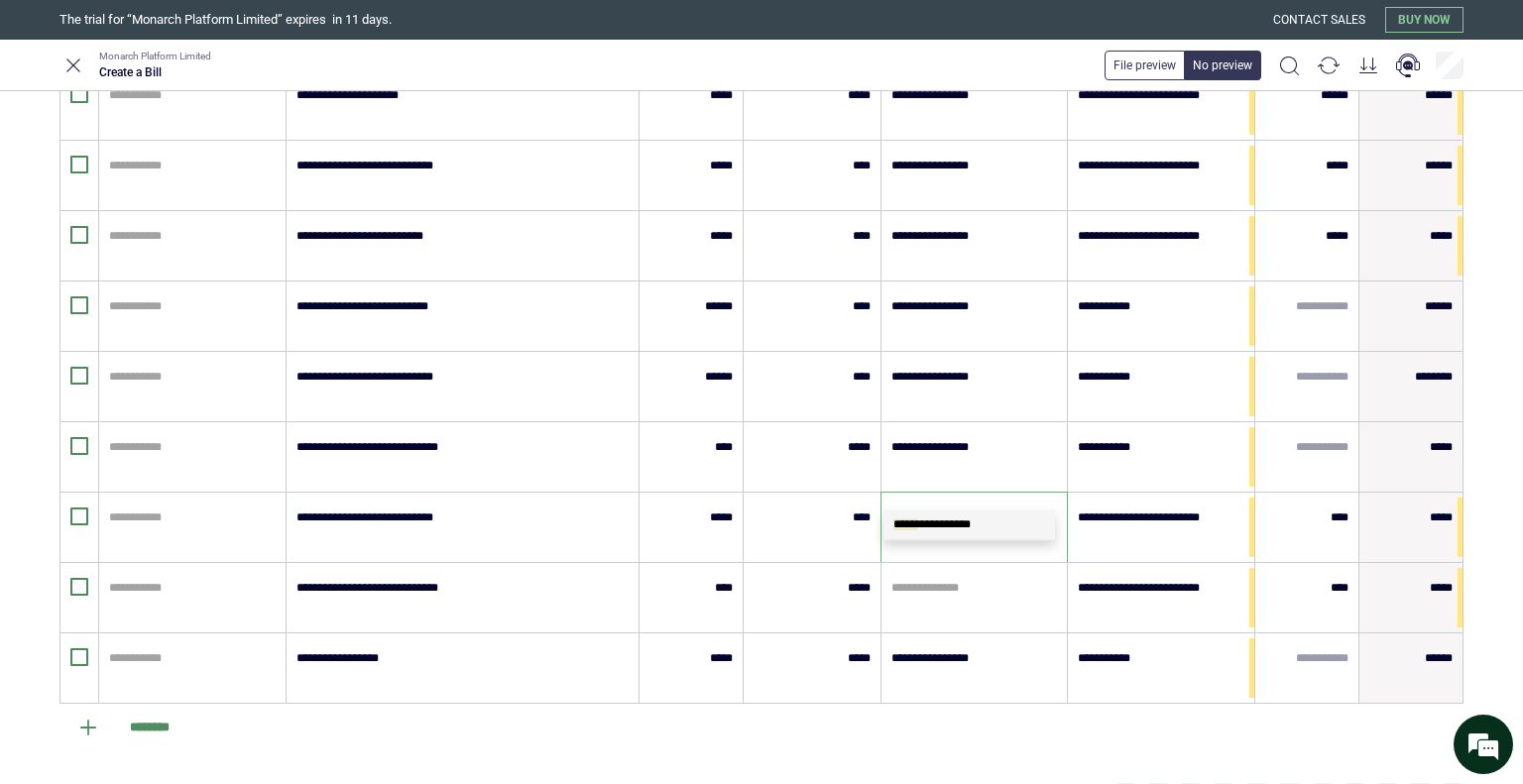 click on "*****" at bounding box center (905, 524) 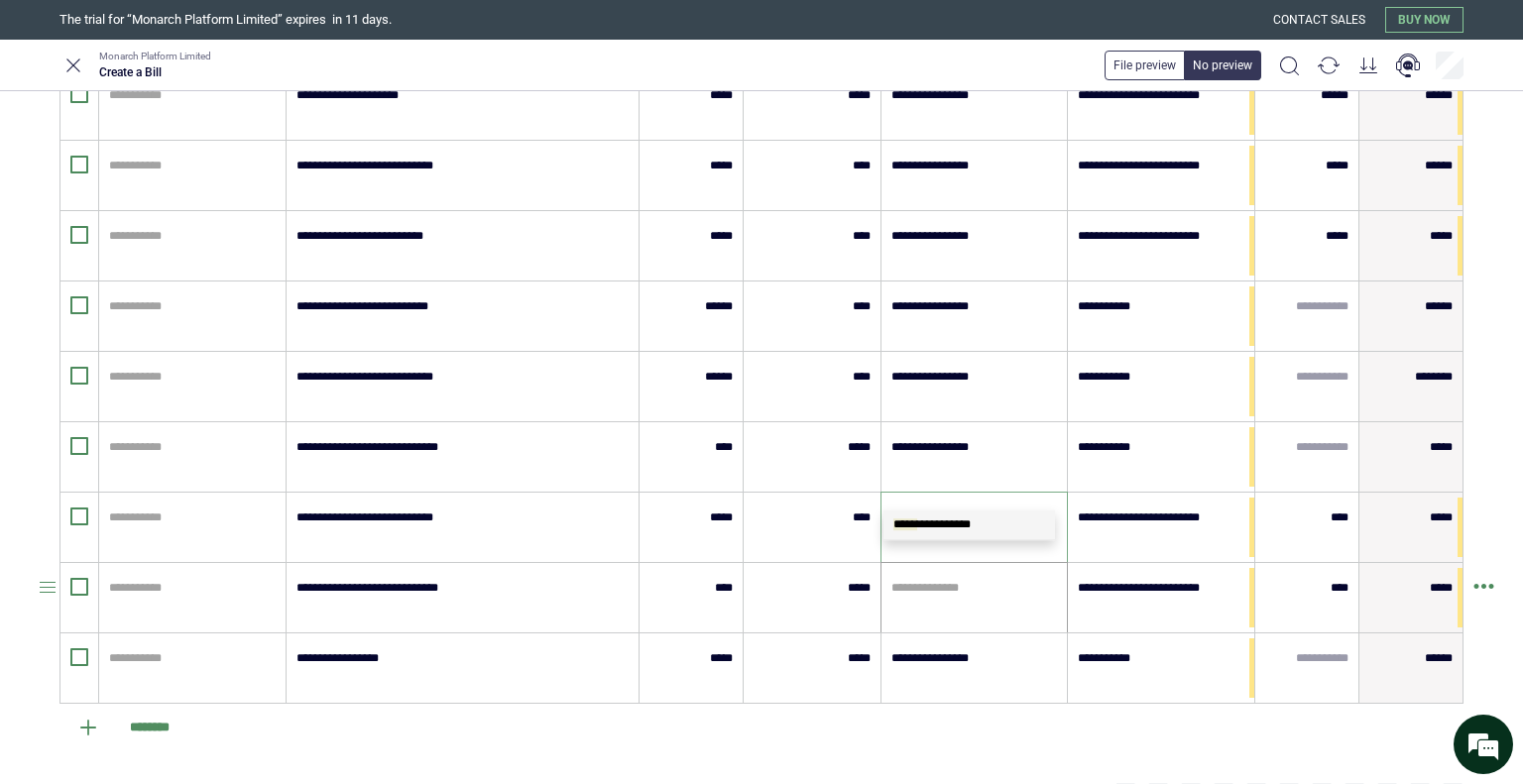 type 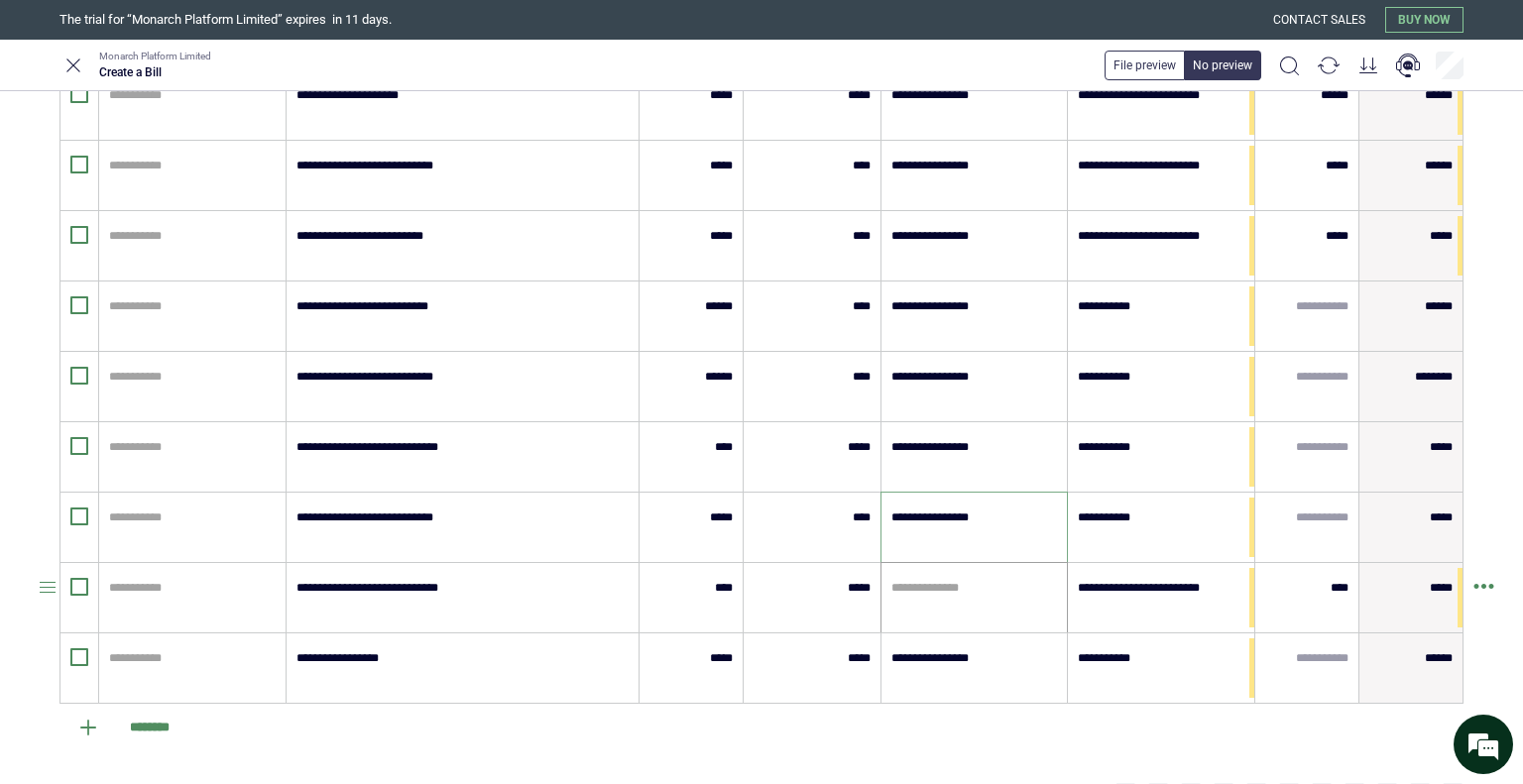 click at bounding box center [975, 588] 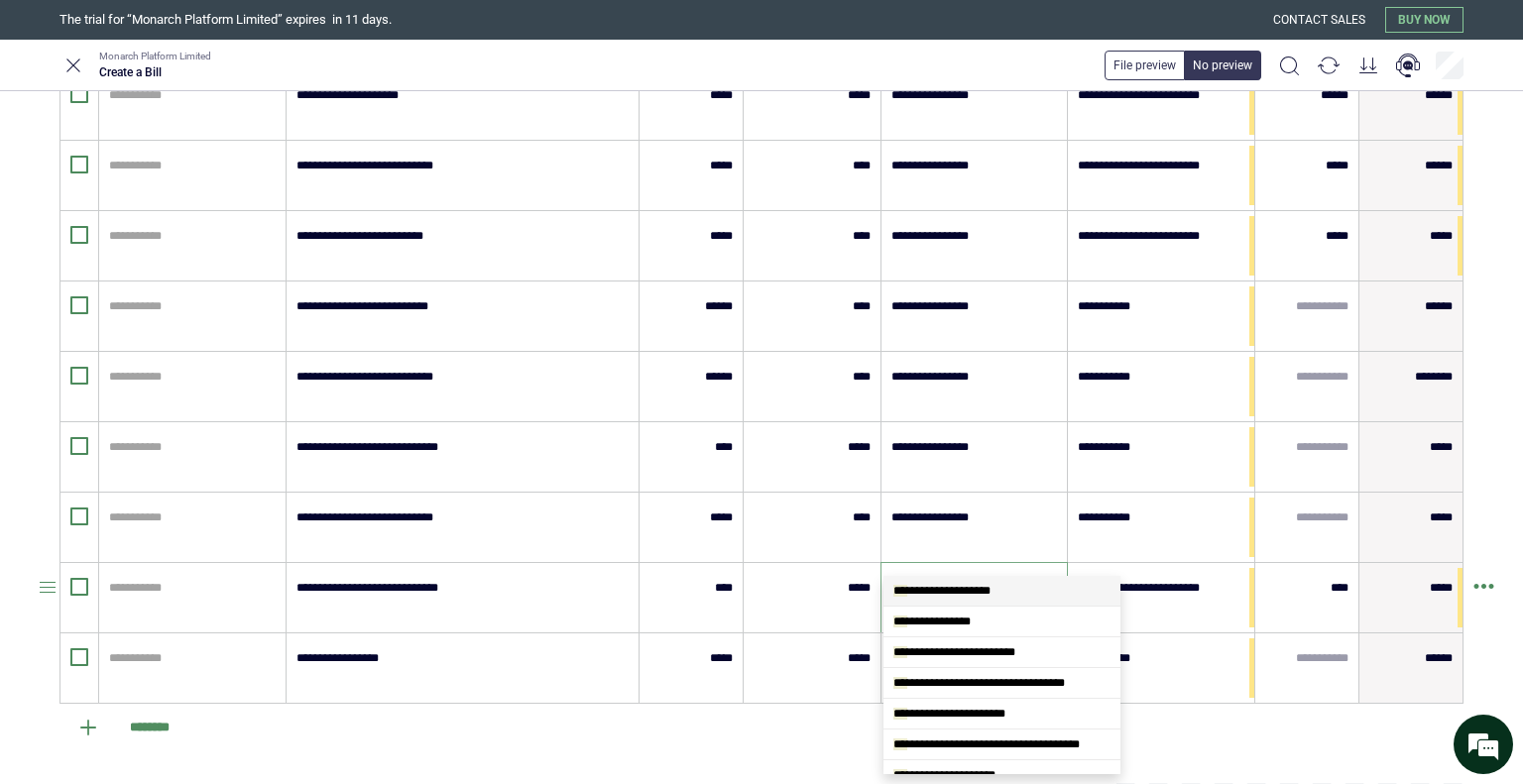 scroll, scrollTop: 0, scrollLeft: 0, axis: both 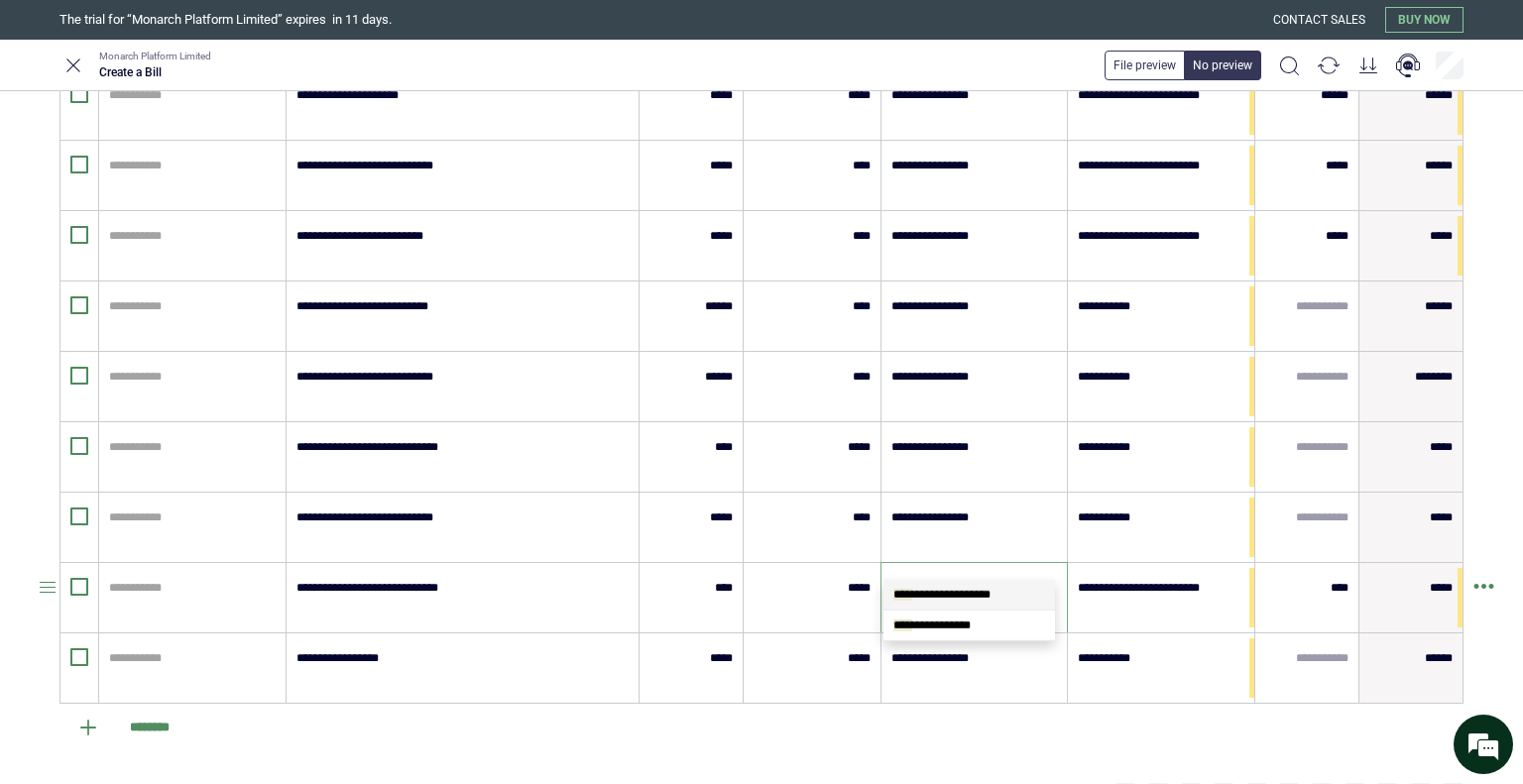 type on "*****" 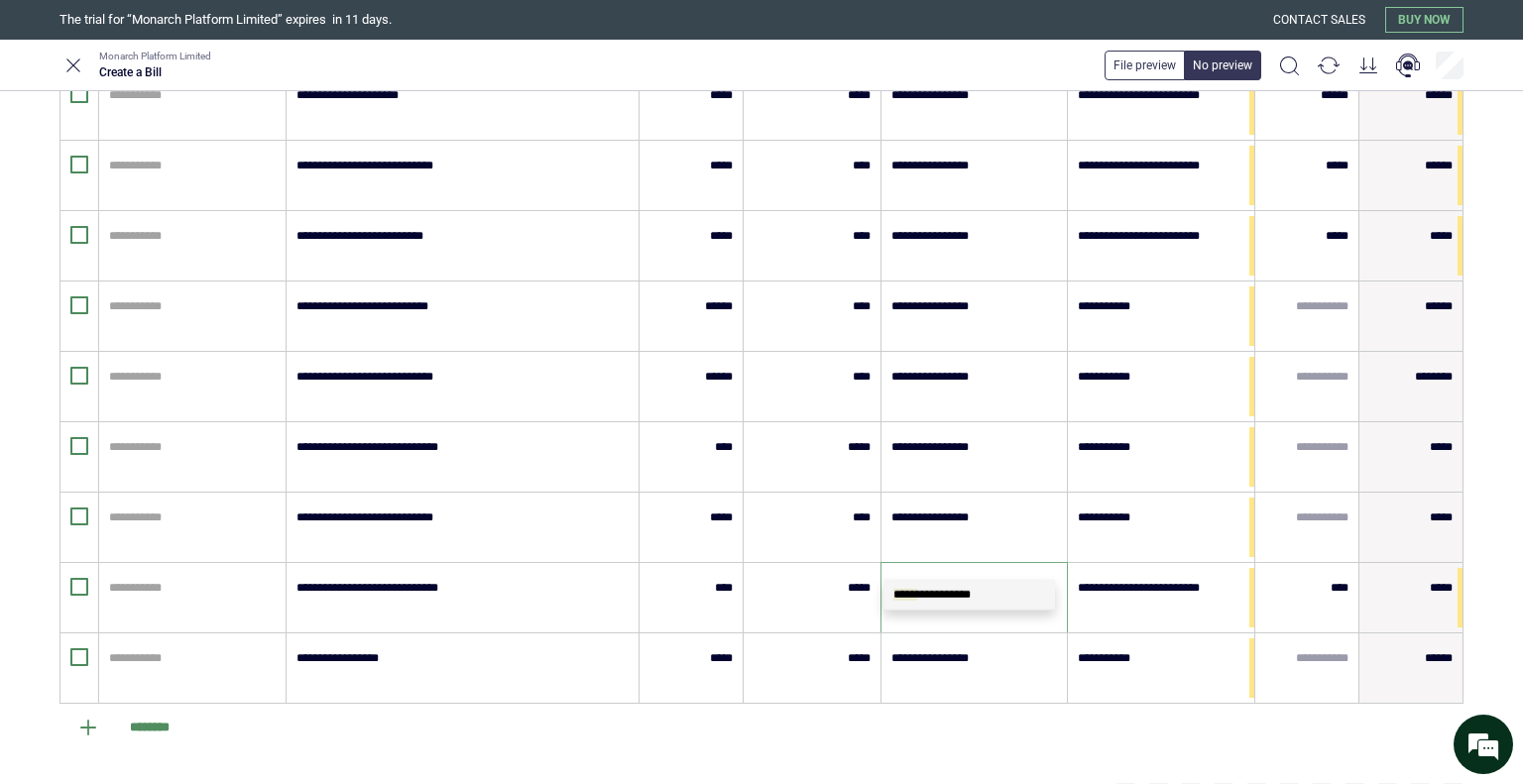 click on "**********" at bounding box center (932, 595) 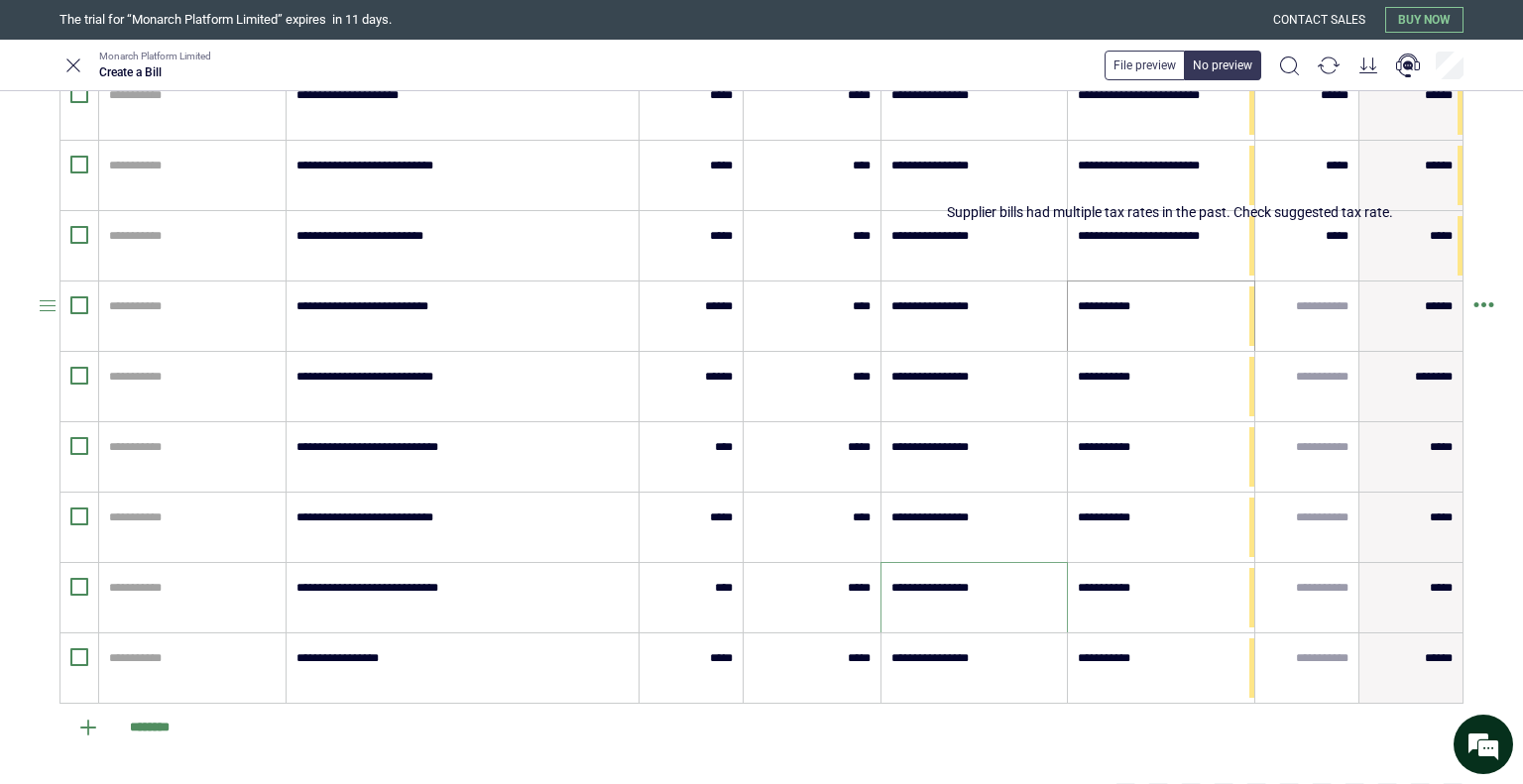 type on "**********" 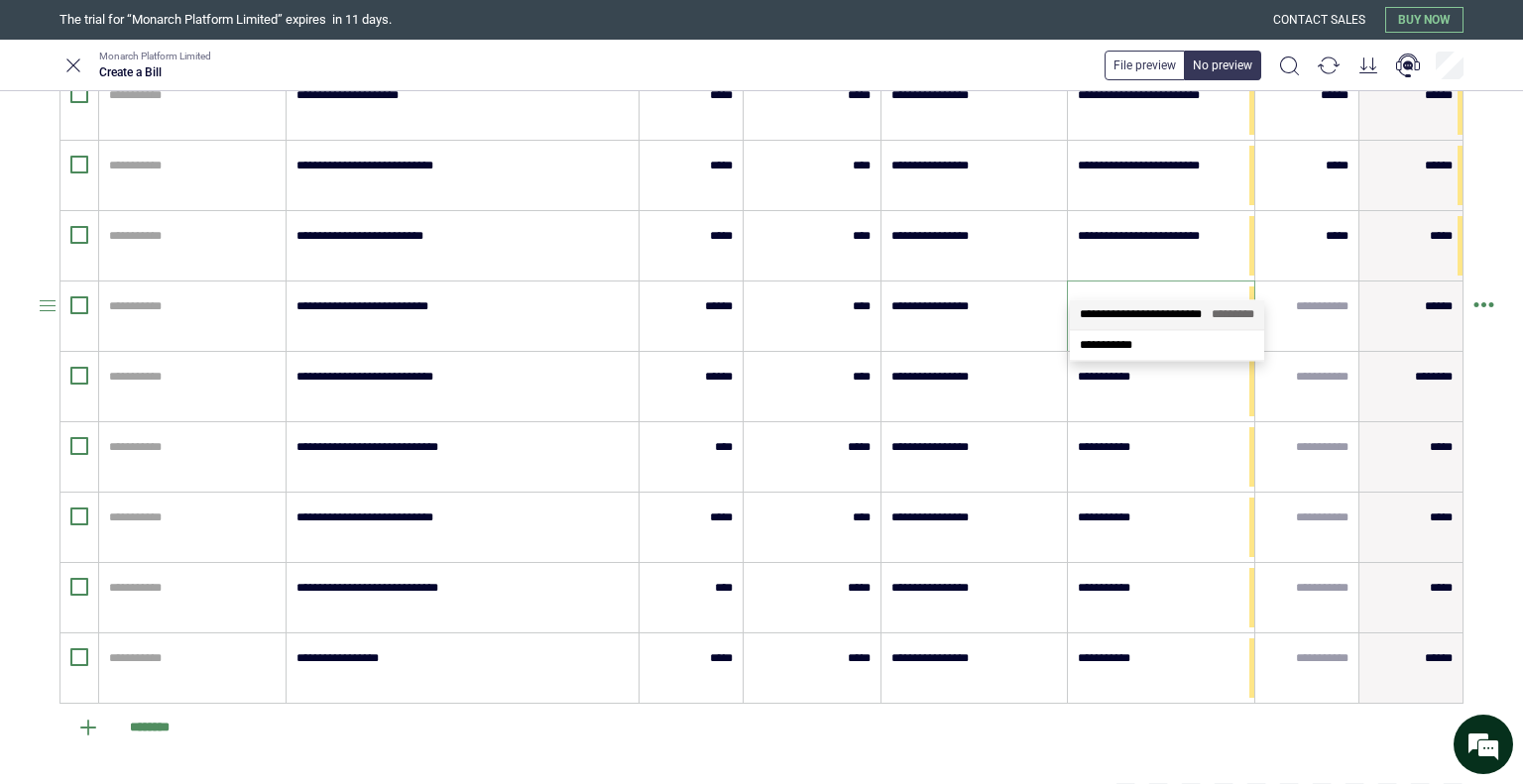 click on "**********" at bounding box center [762, 392] 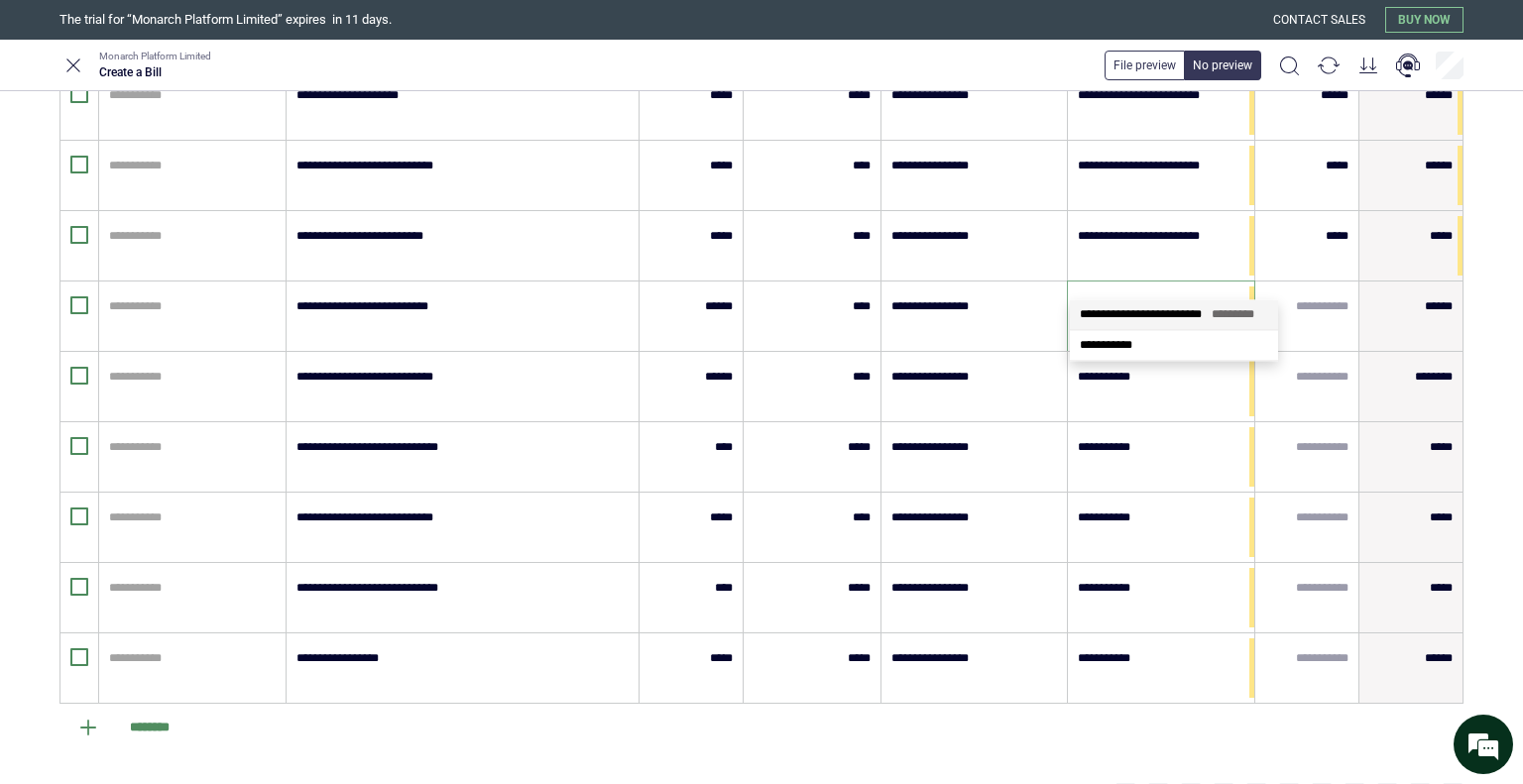 click on "**********" at bounding box center (1140, 314) 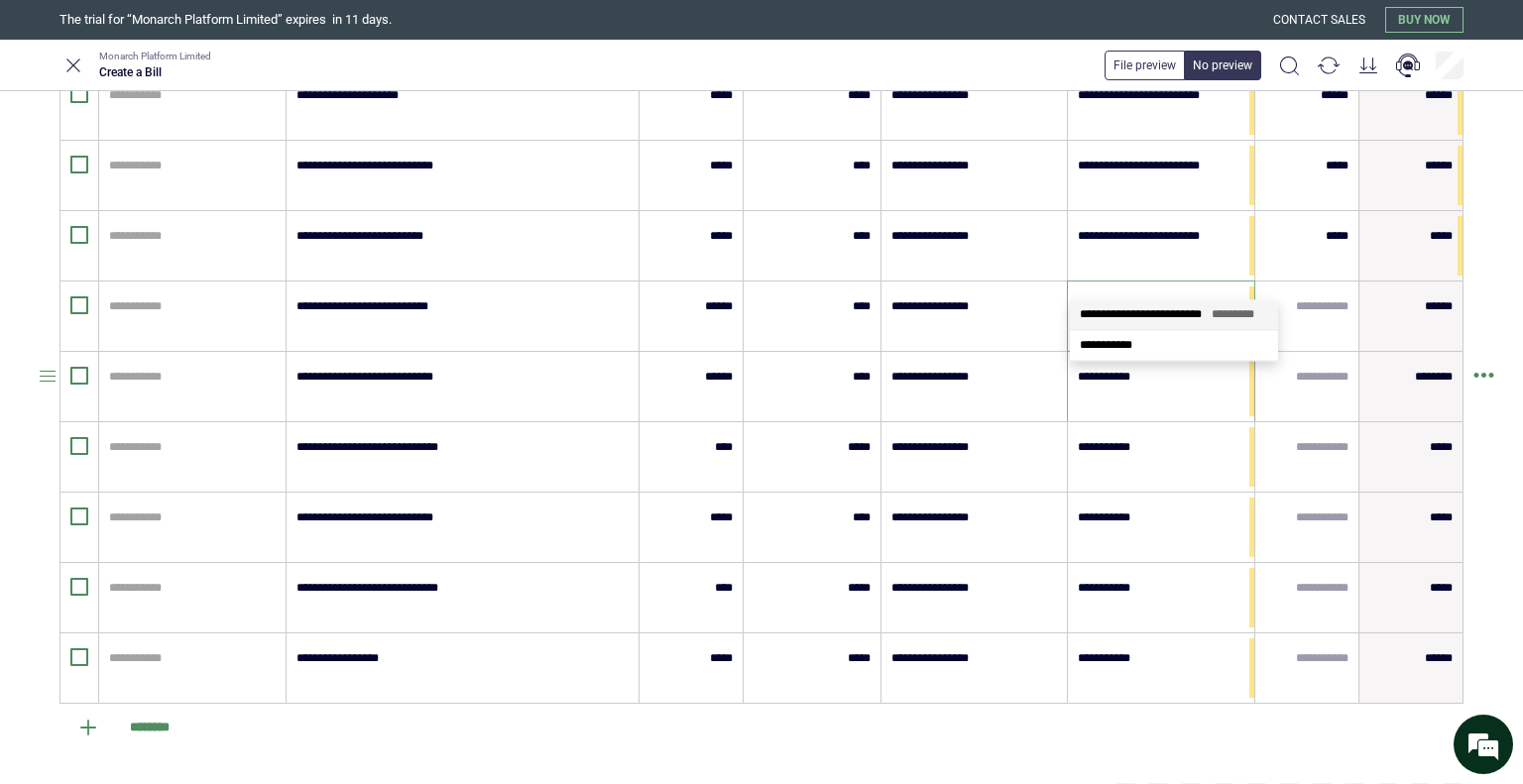 type 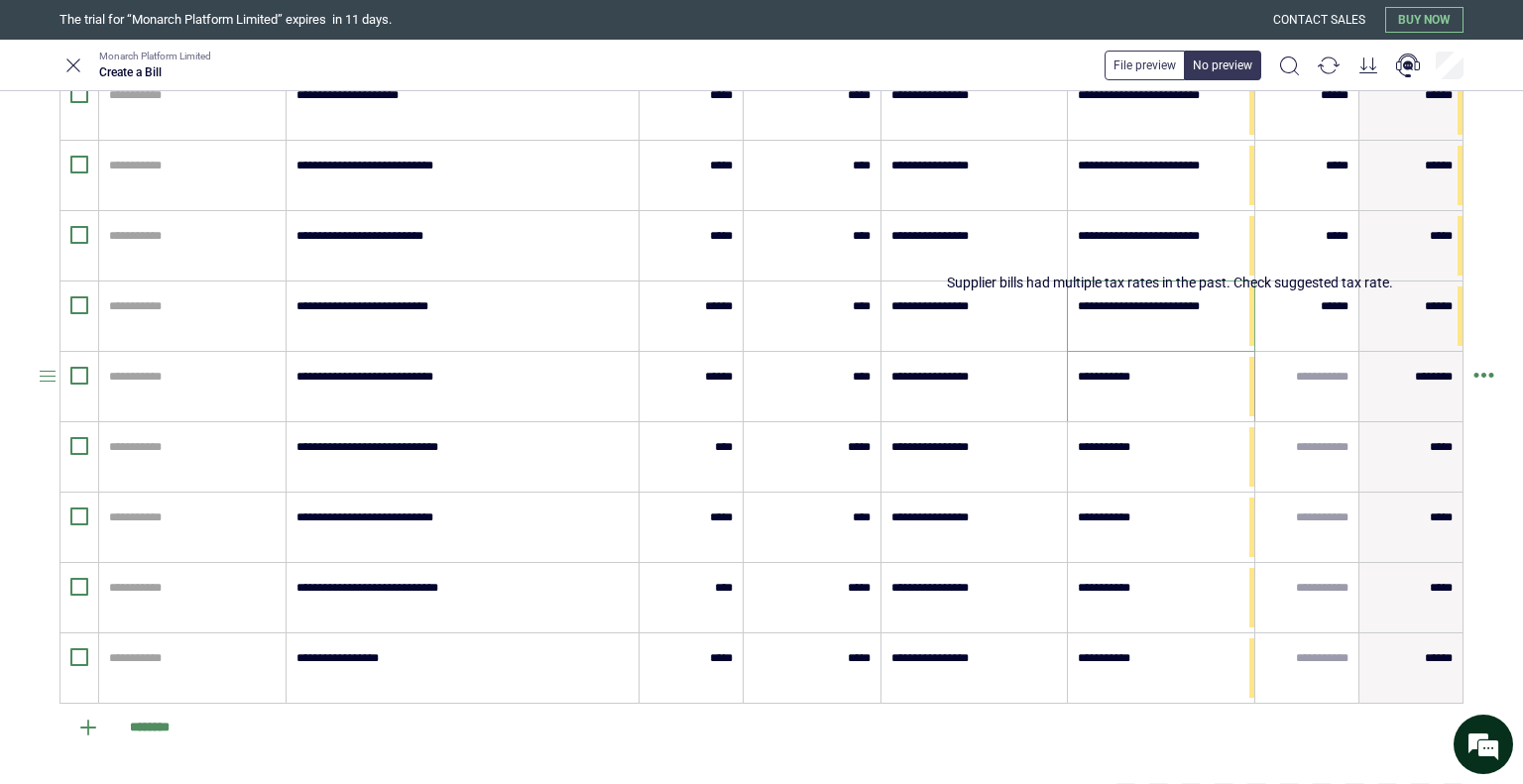type on "**********" 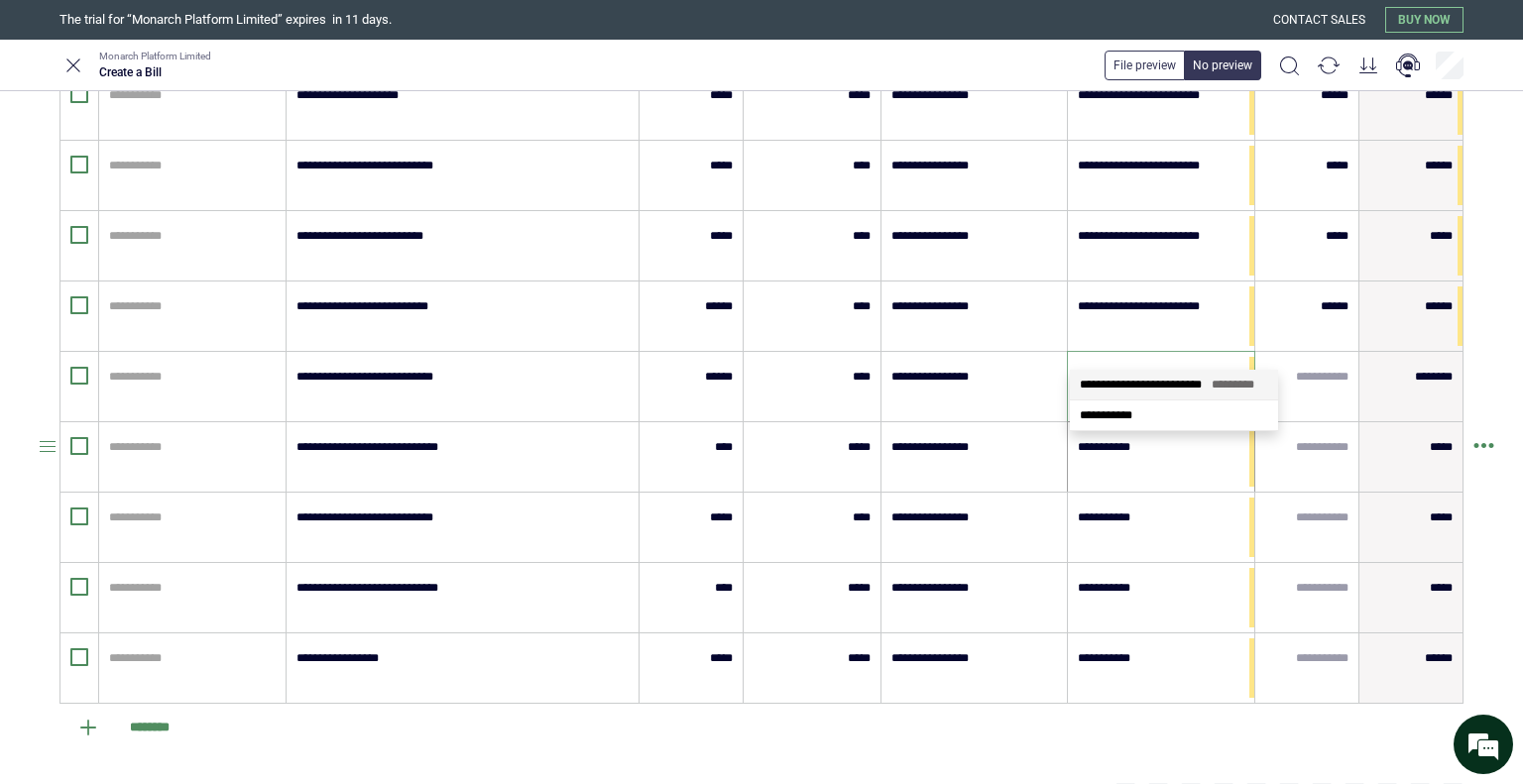 drag, startPoint x: 1106, startPoint y: 383, endPoint x: 1105, endPoint y: 431, distance: 48.010416 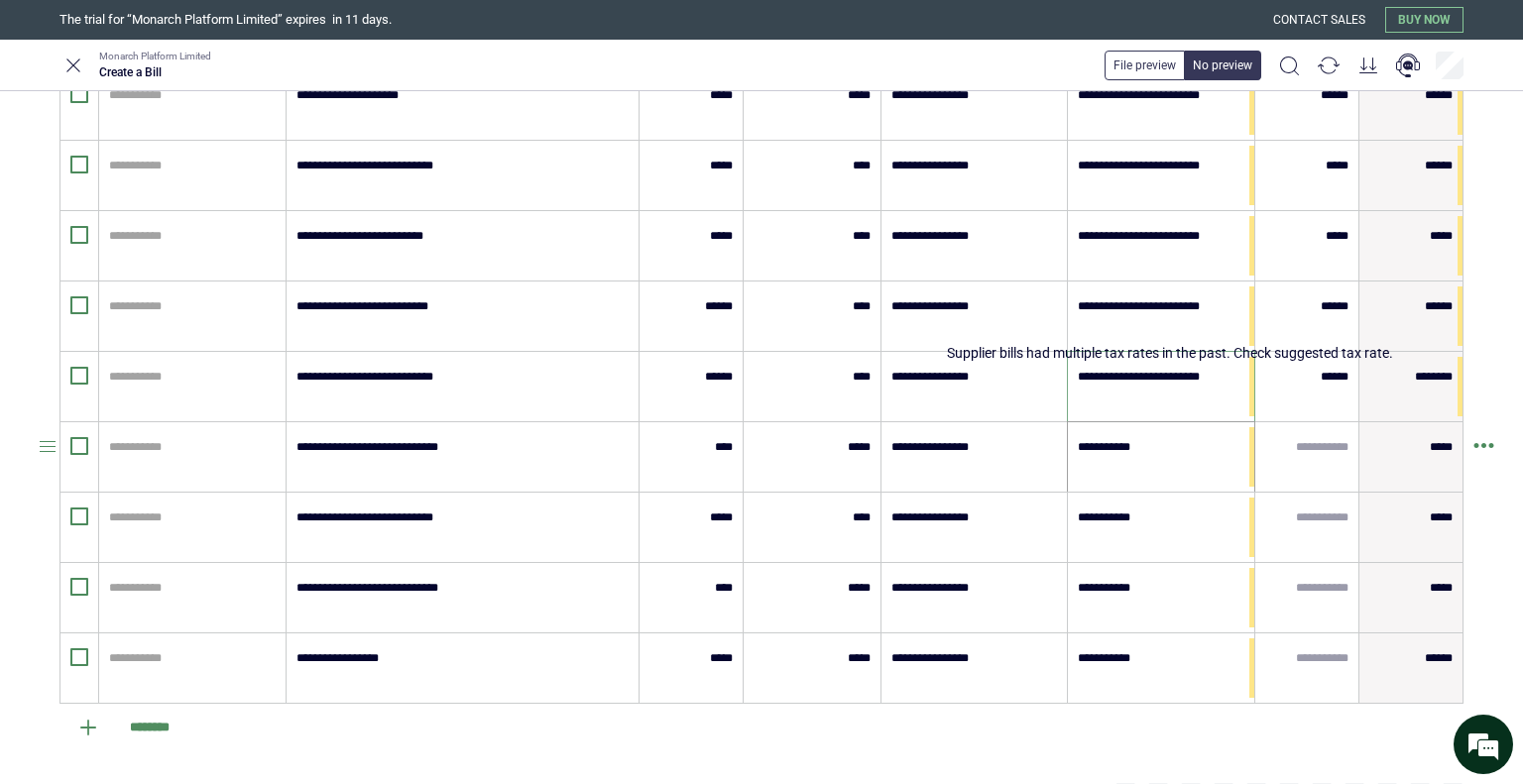 type on "**********" 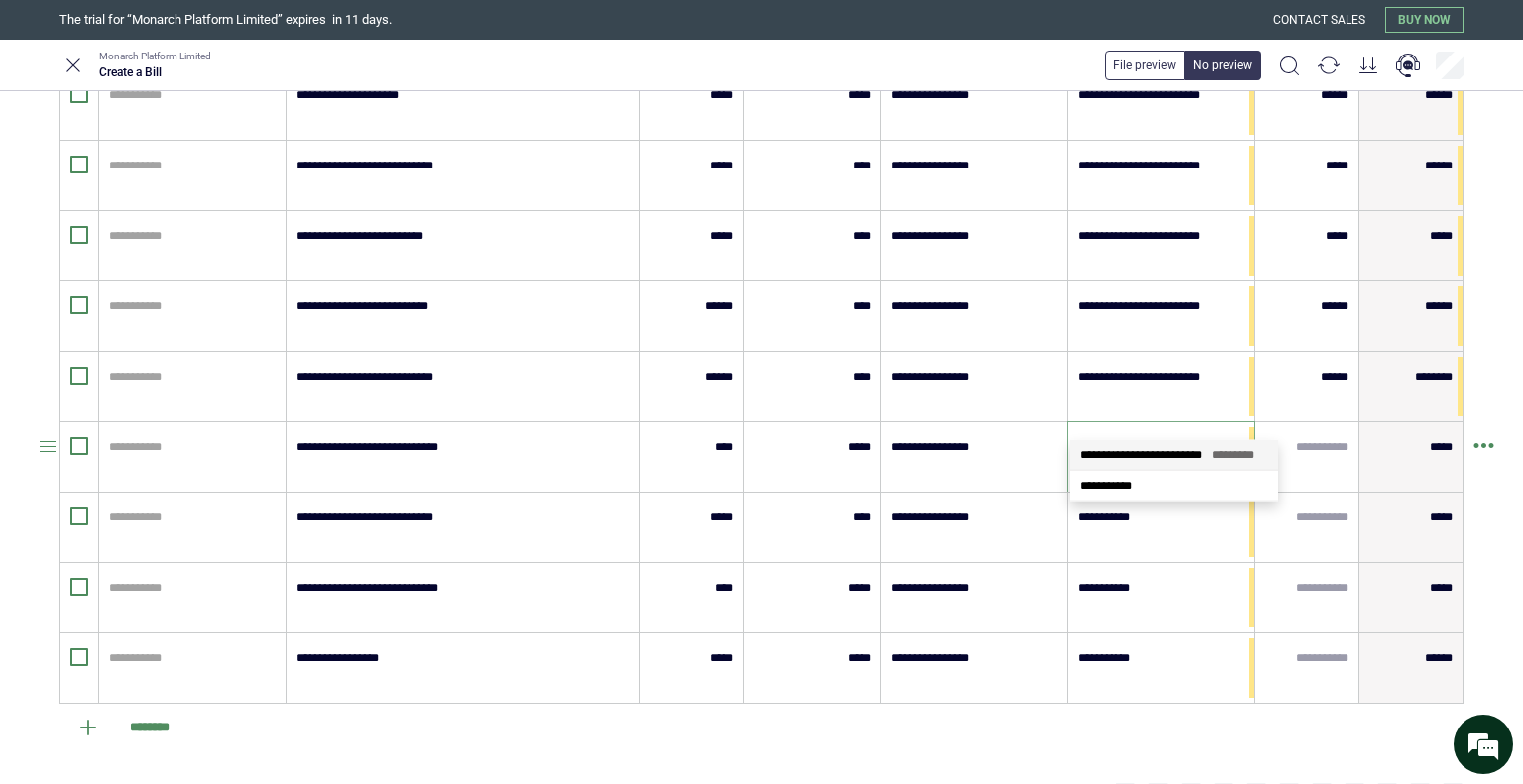 drag, startPoint x: 1104, startPoint y: 449, endPoint x: 1106, endPoint y: 465, distance: 16.124515 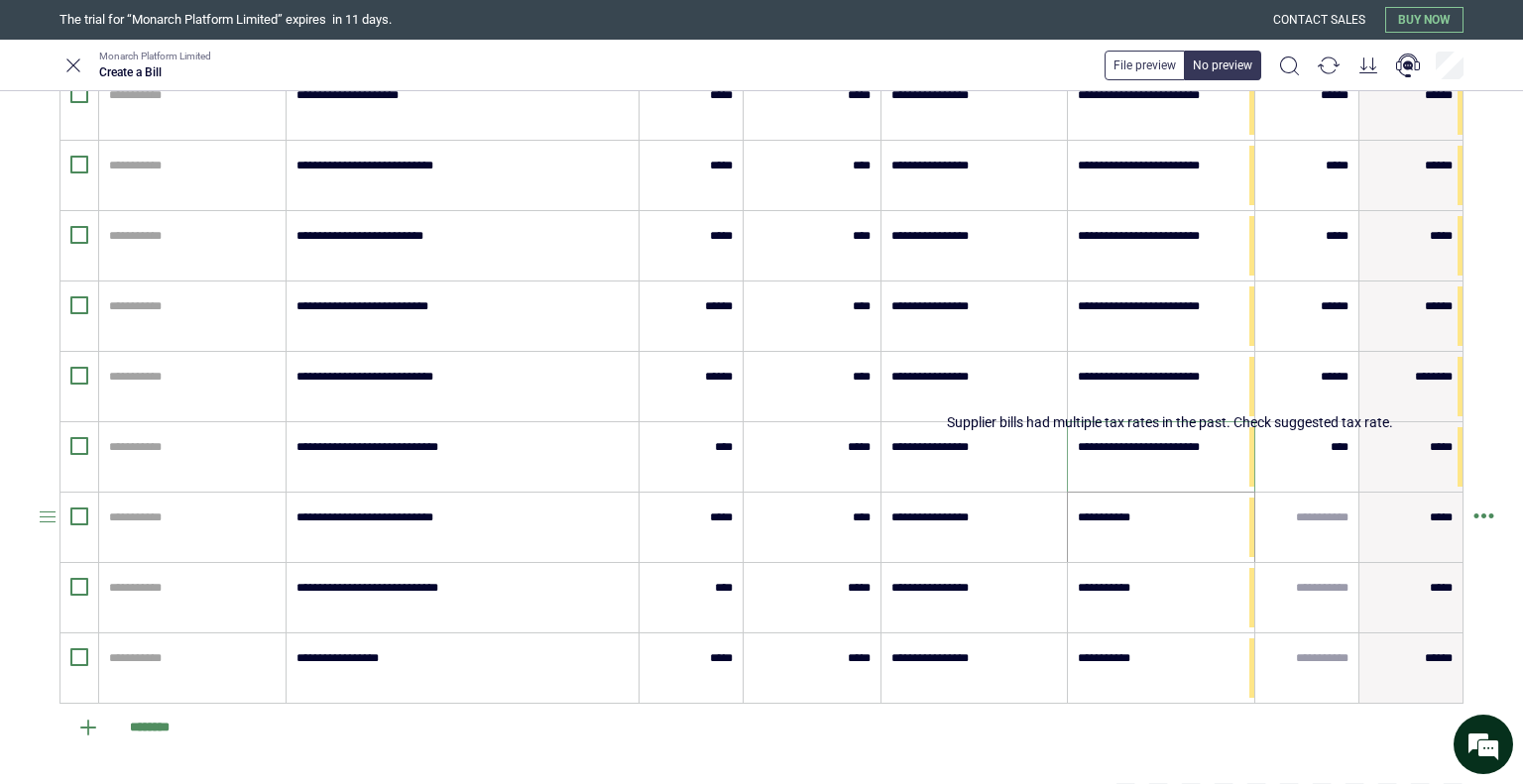 type on "**********" 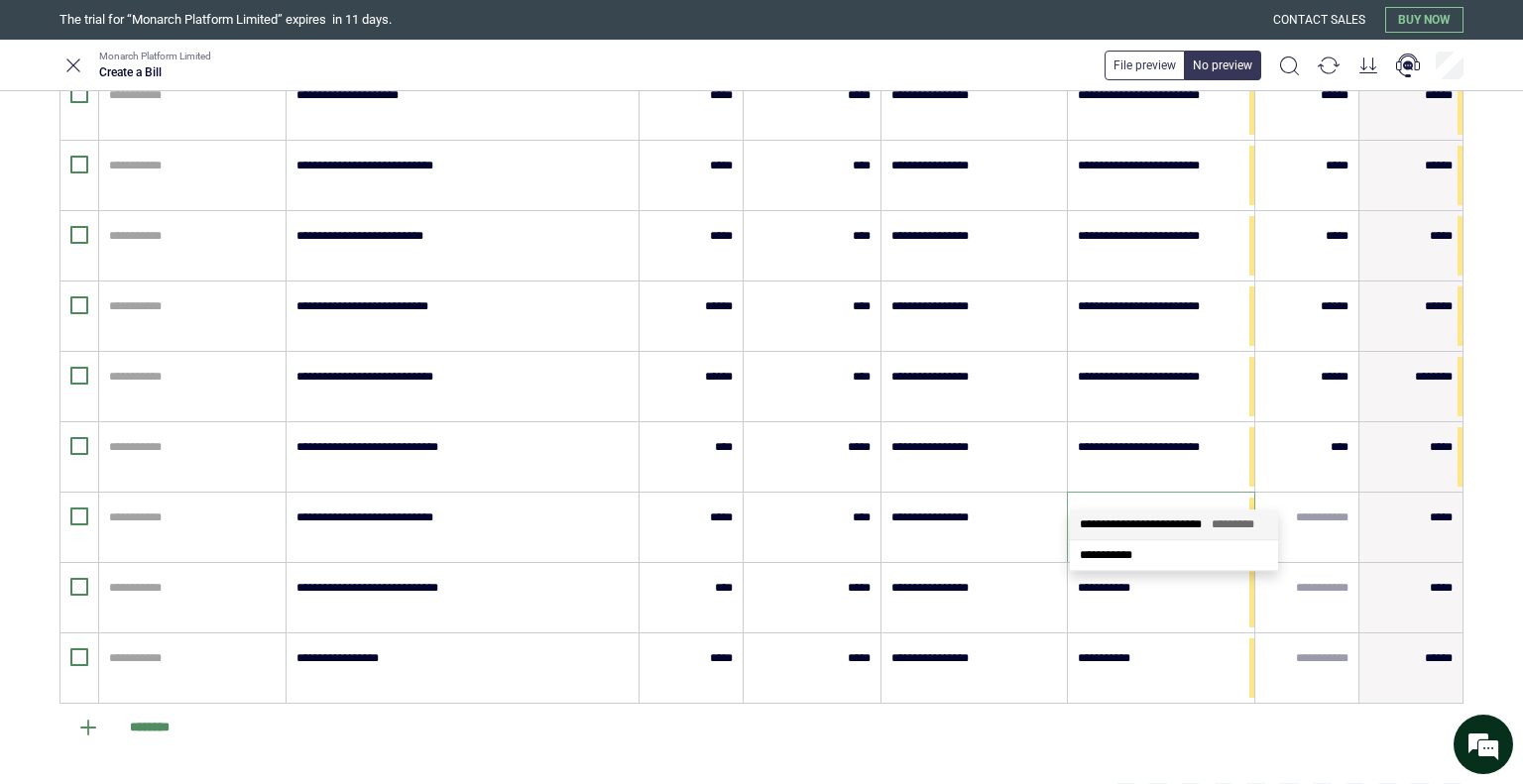 click on "**********" at bounding box center (1140, 524) 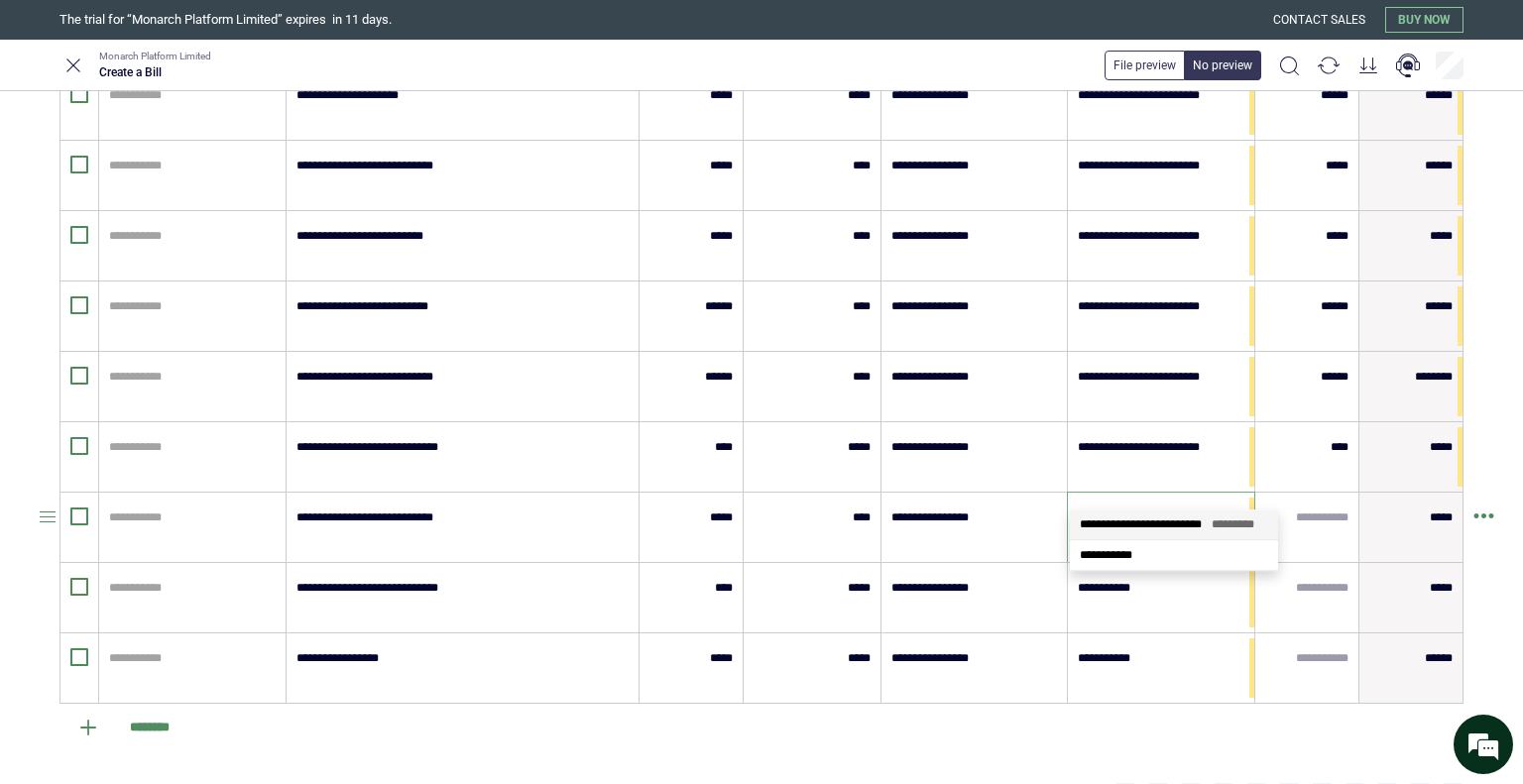 type 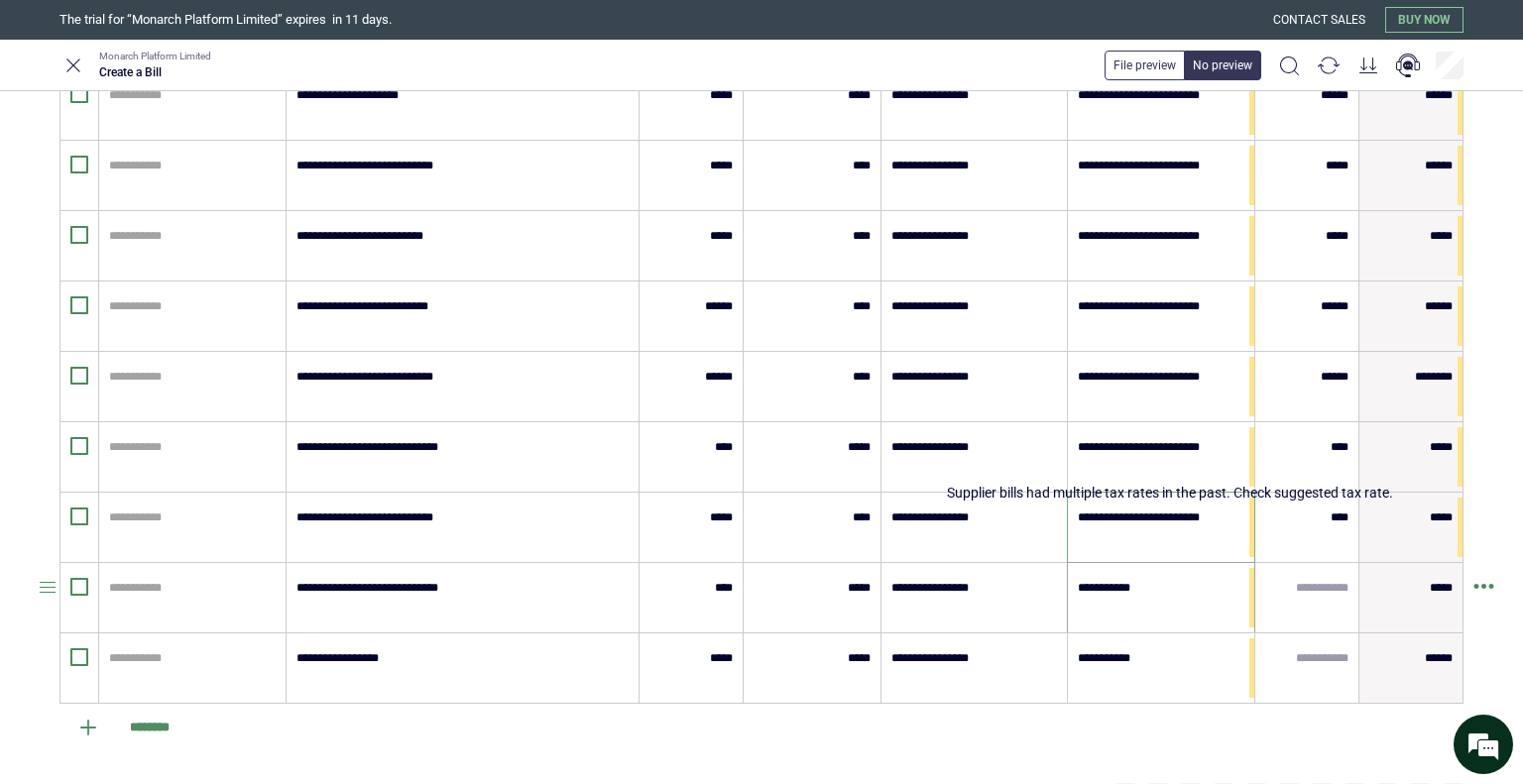 type on "**********" 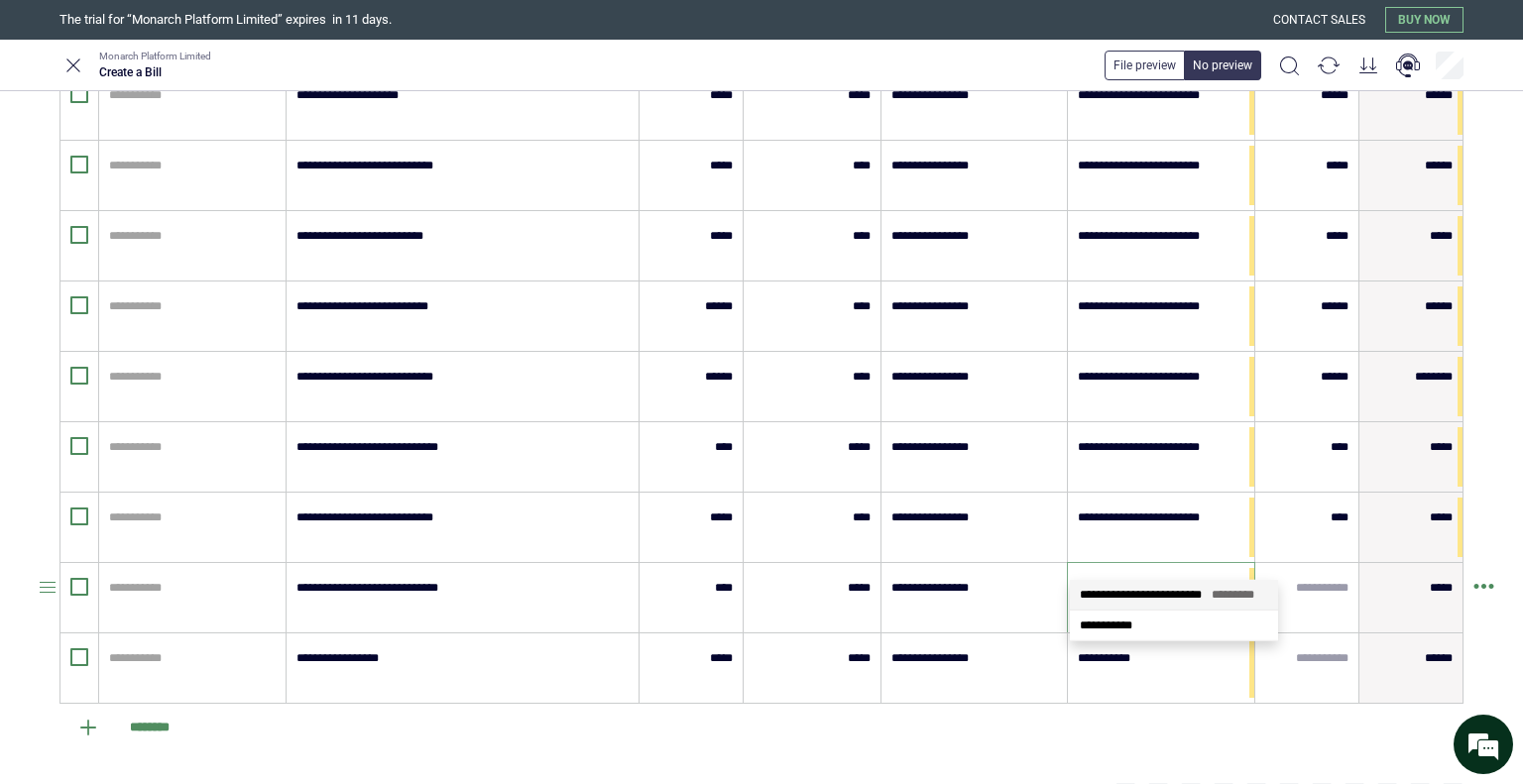drag, startPoint x: 1100, startPoint y: 594, endPoint x: 1099, endPoint y: 606, distance: 12.0415946 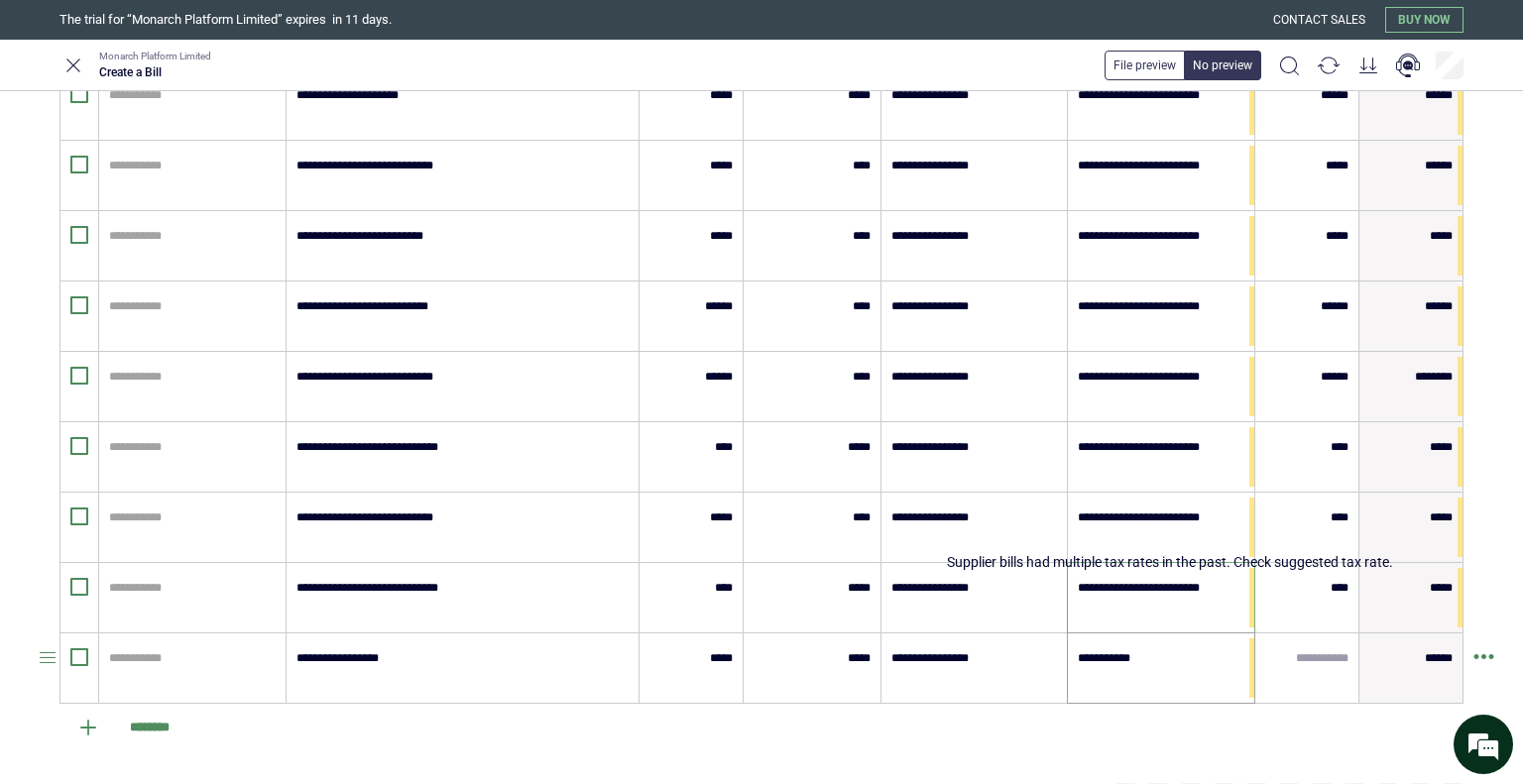 type on "**********" 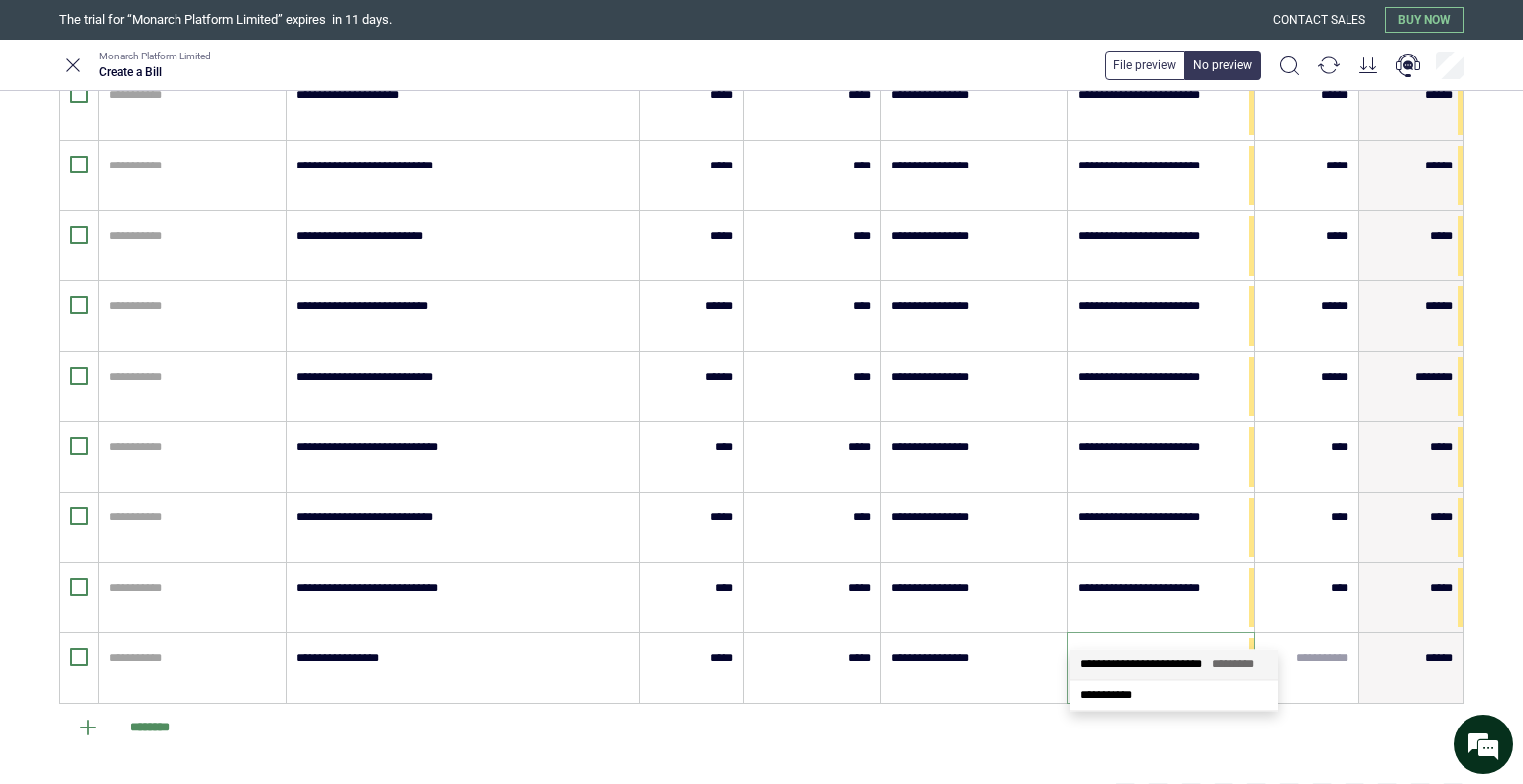 click on "**********" at bounding box center [1140, 664] 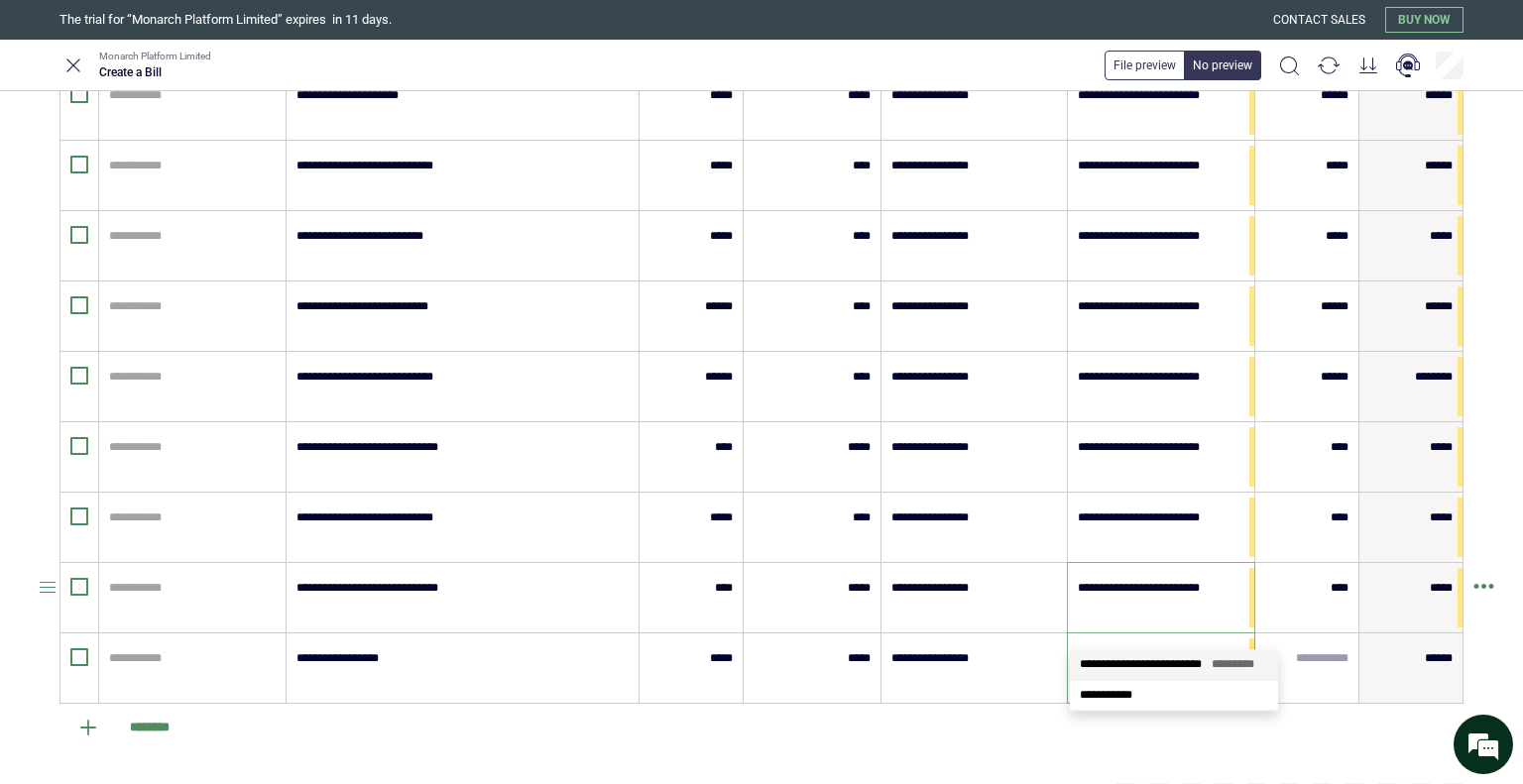 type 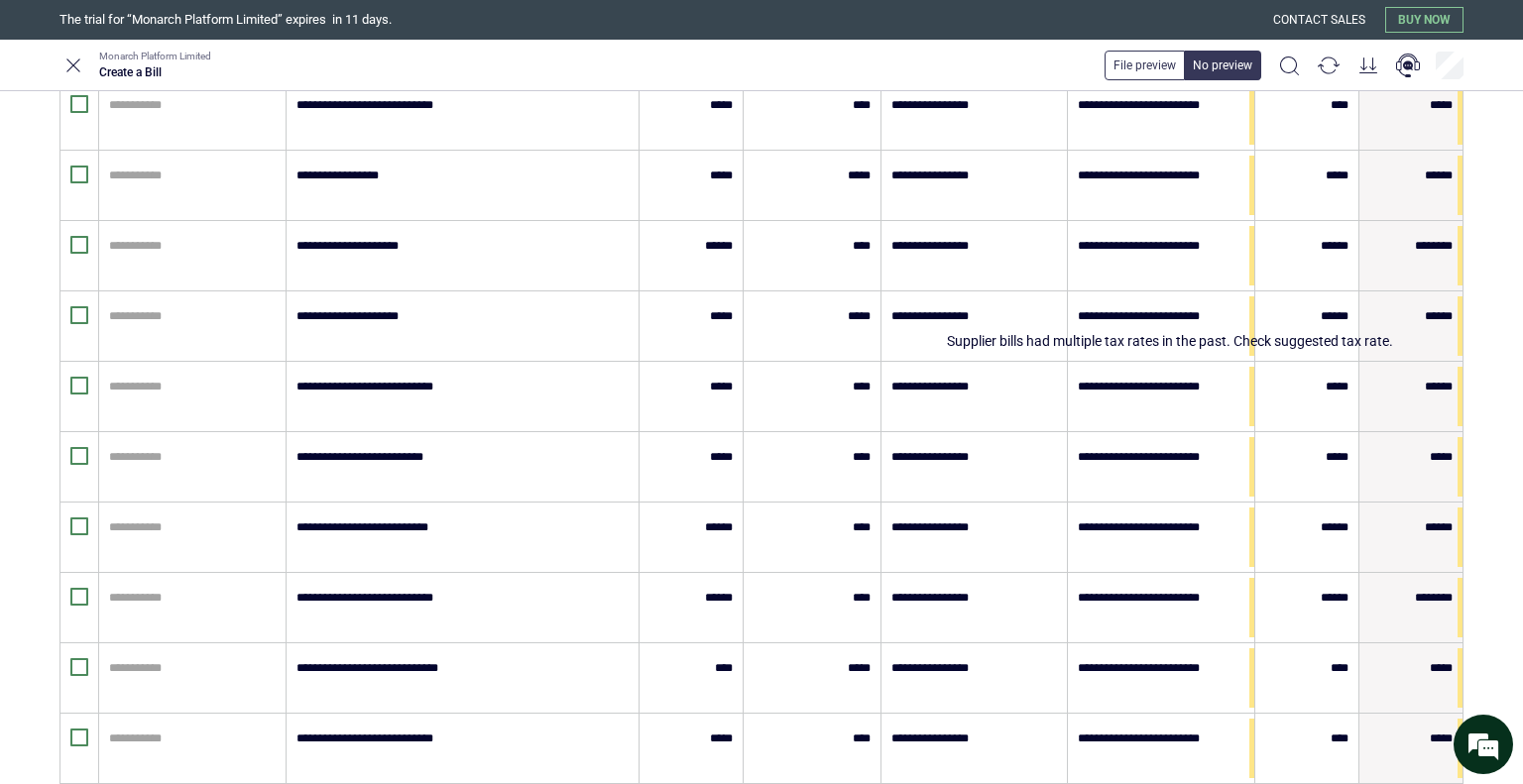 scroll, scrollTop: 595, scrollLeft: 0, axis: vertical 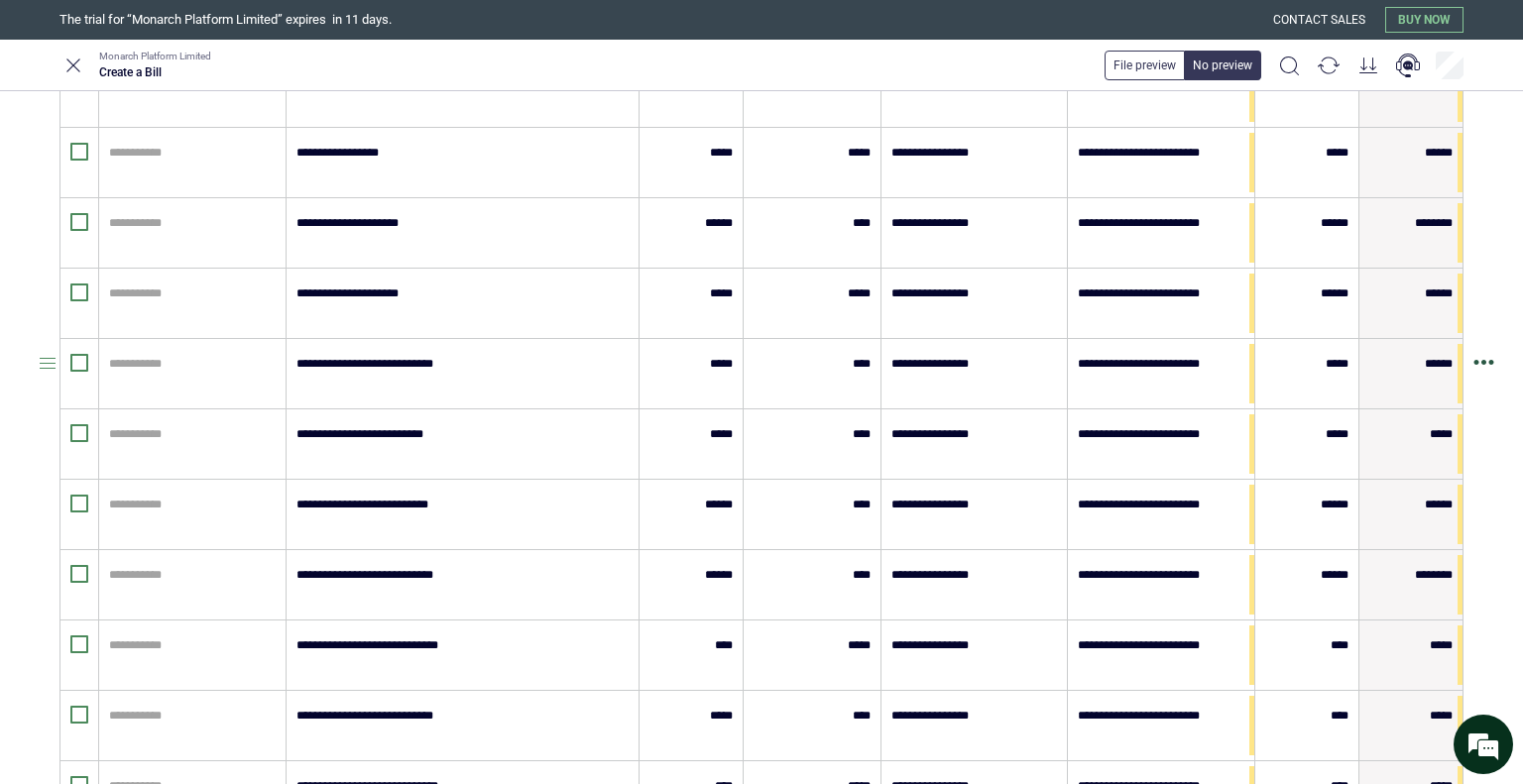 type on "**********" 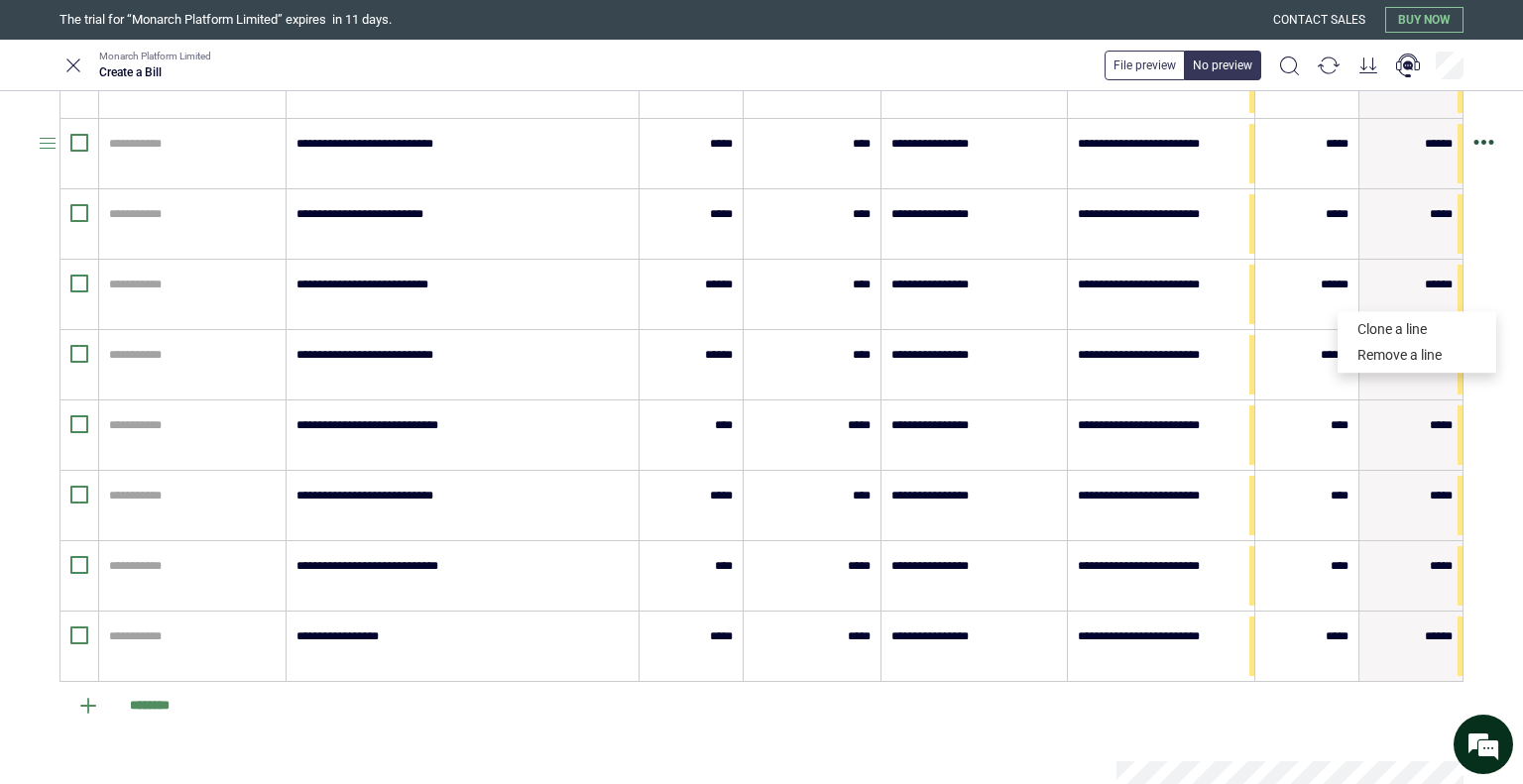scroll, scrollTop: 892, scrollLeft: 0, axis: vertical 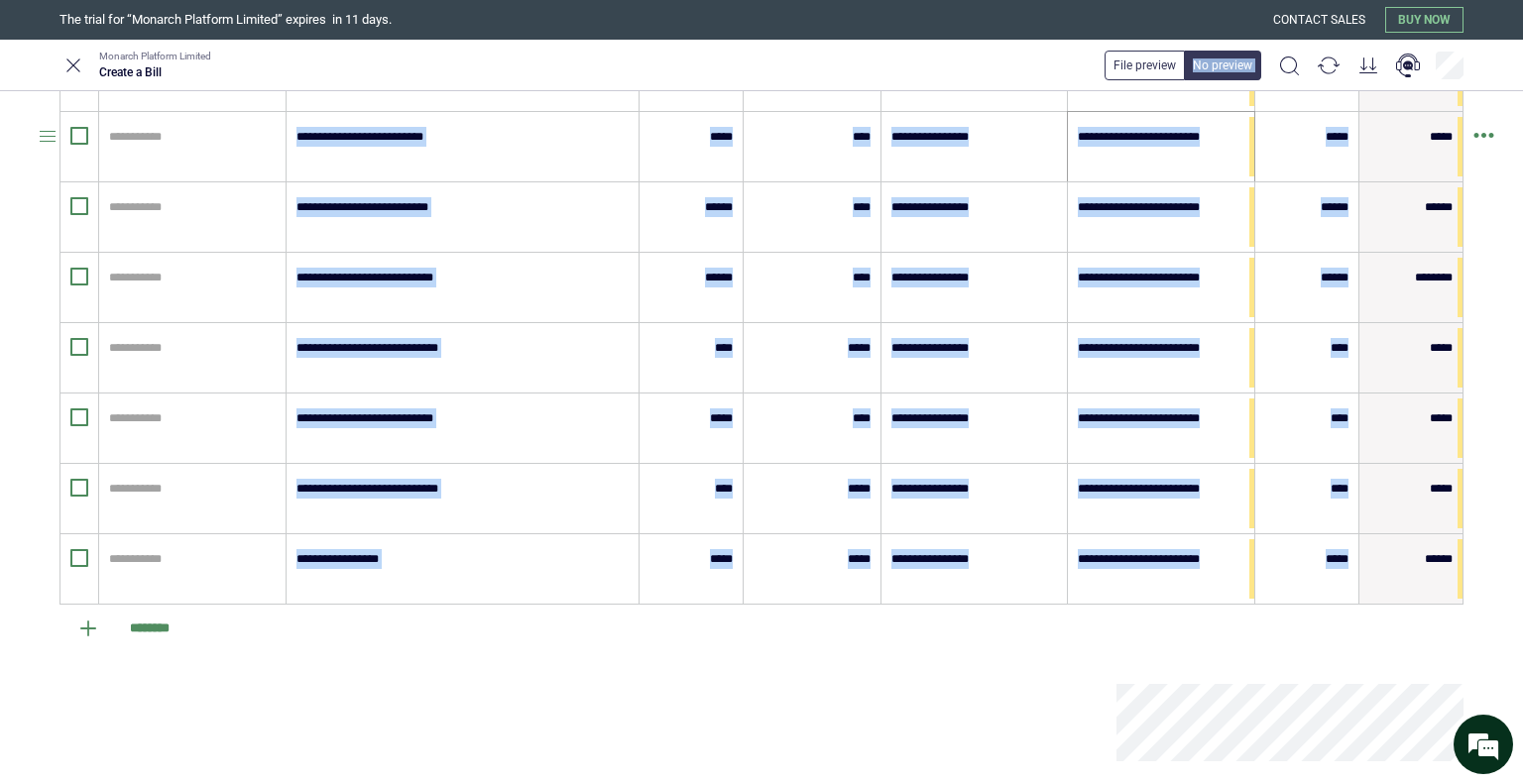 drag, startPoint x: 1220, startPoint y: 68, endPoint x: 1221, endPoint y: 105, distance: 37.01351 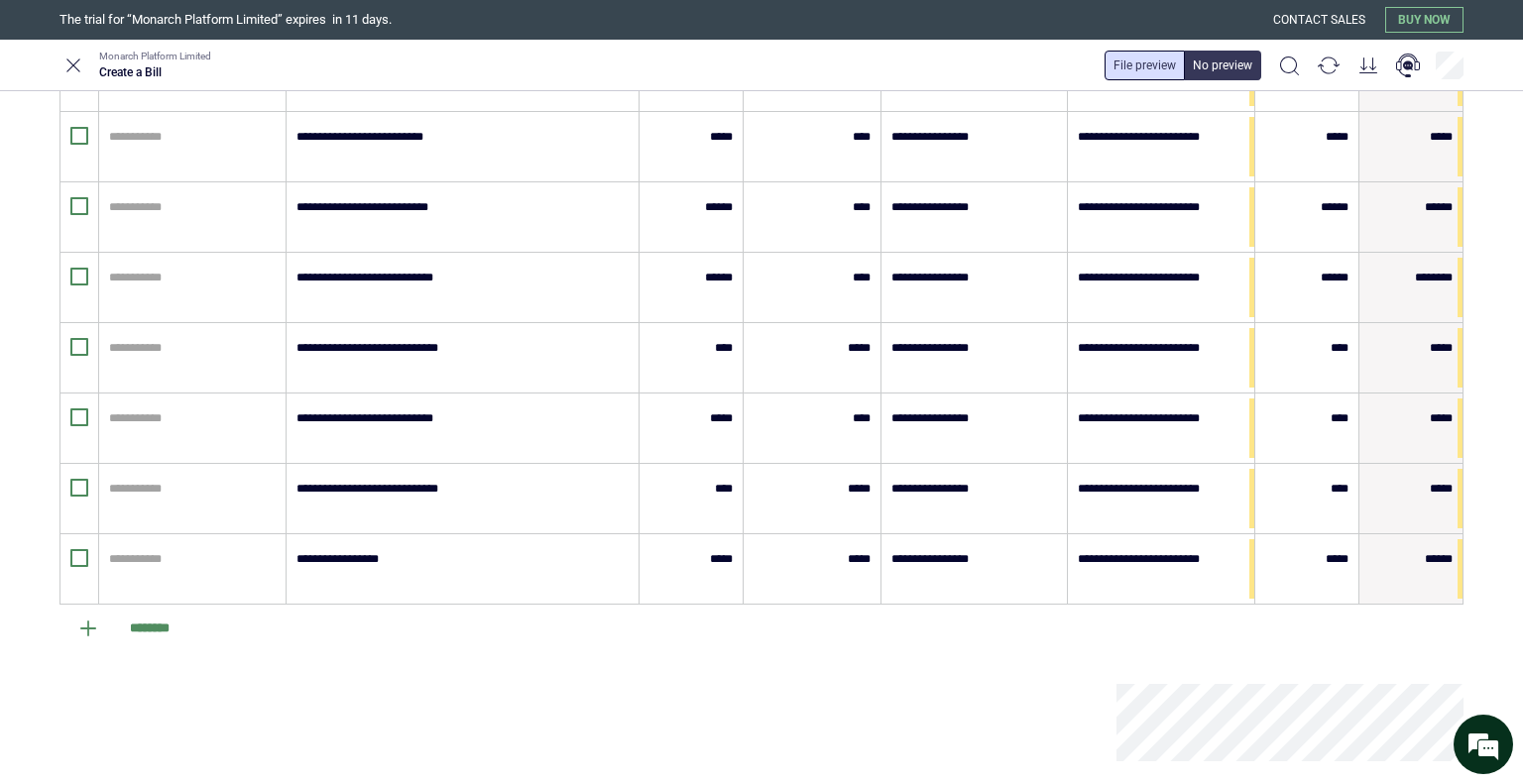 click at bounding box center [1144, 65] 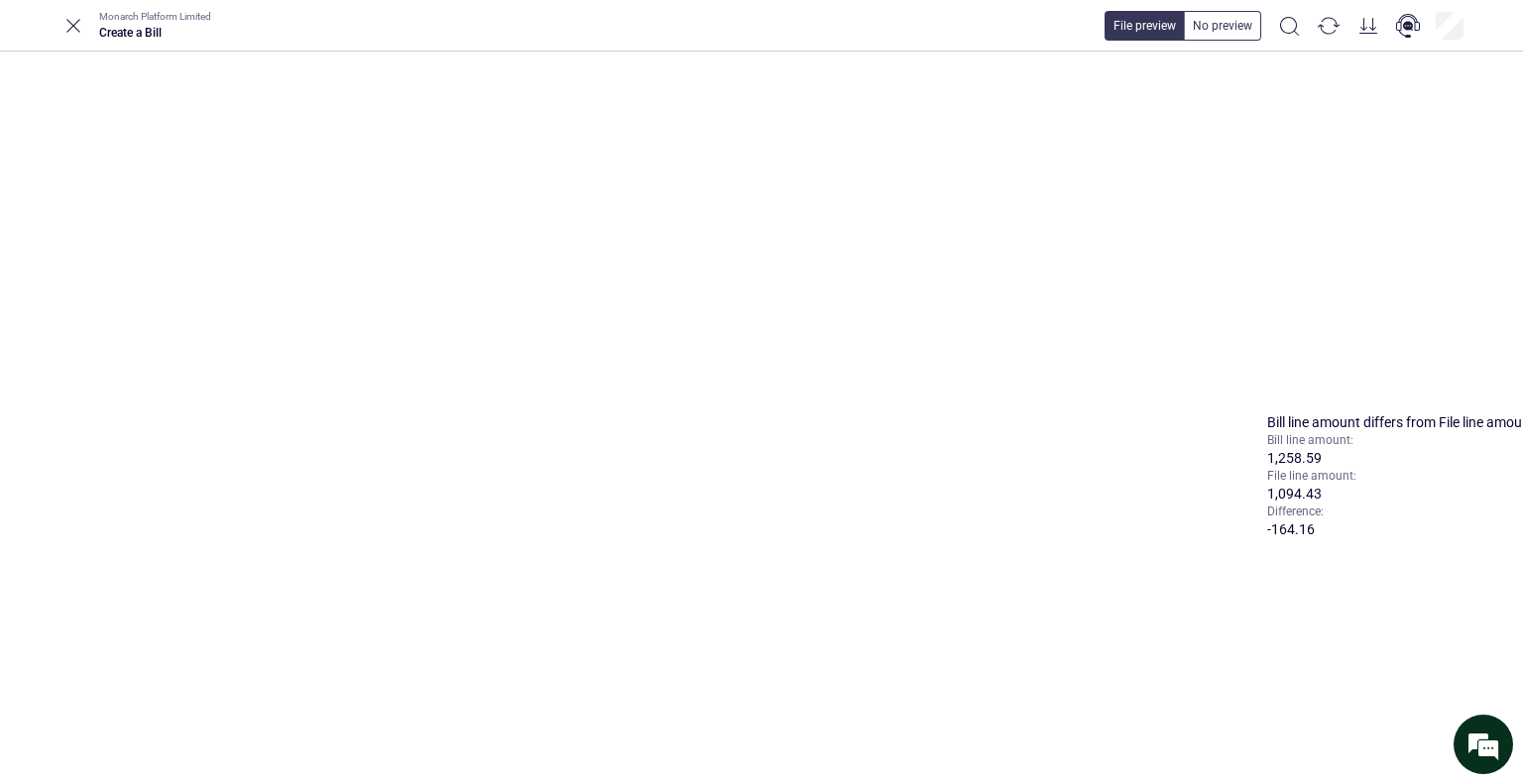 scroll, scrollTop: 608, scrollLeft: 103, axis: both 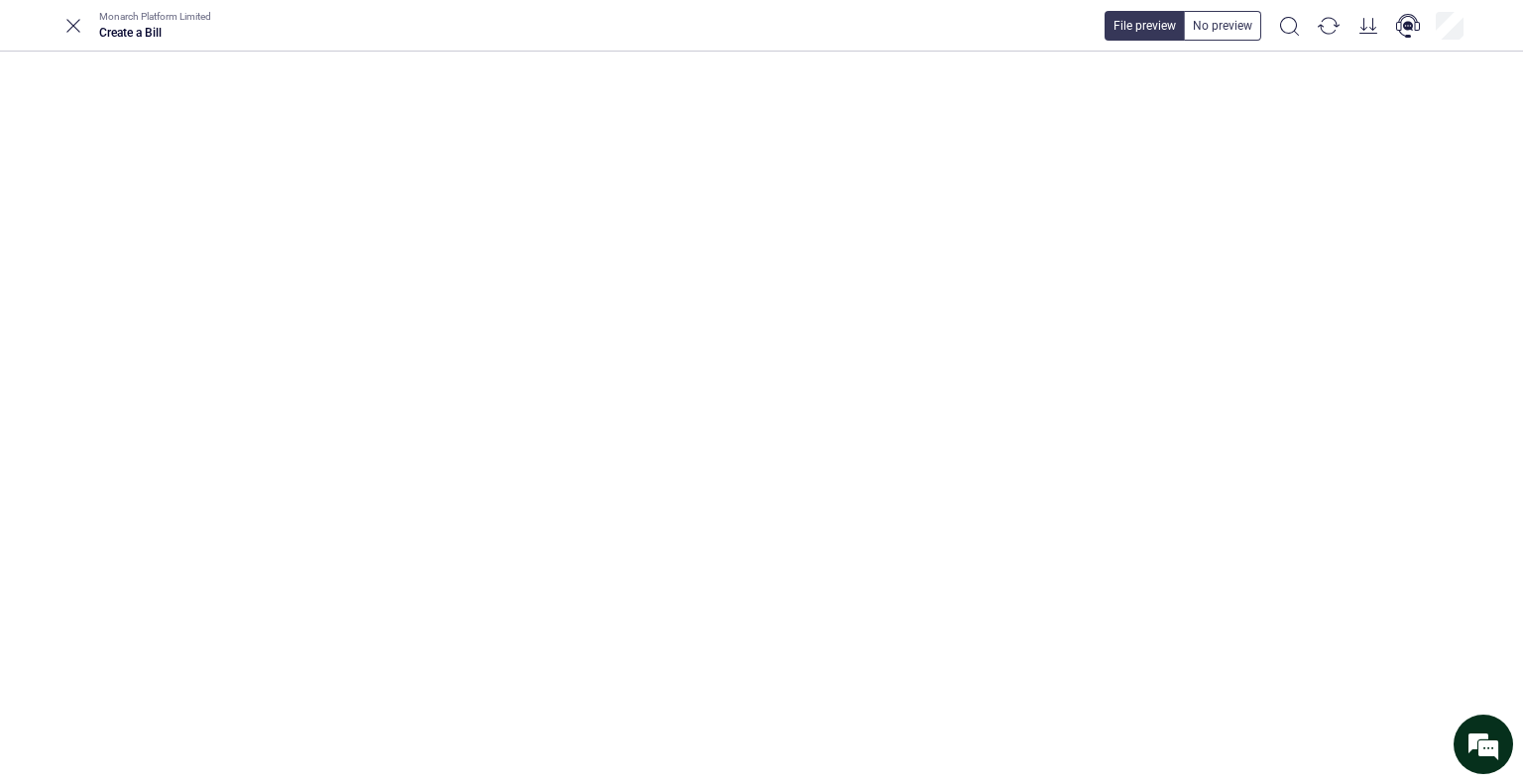 click at bounding box center [2340, 1306] 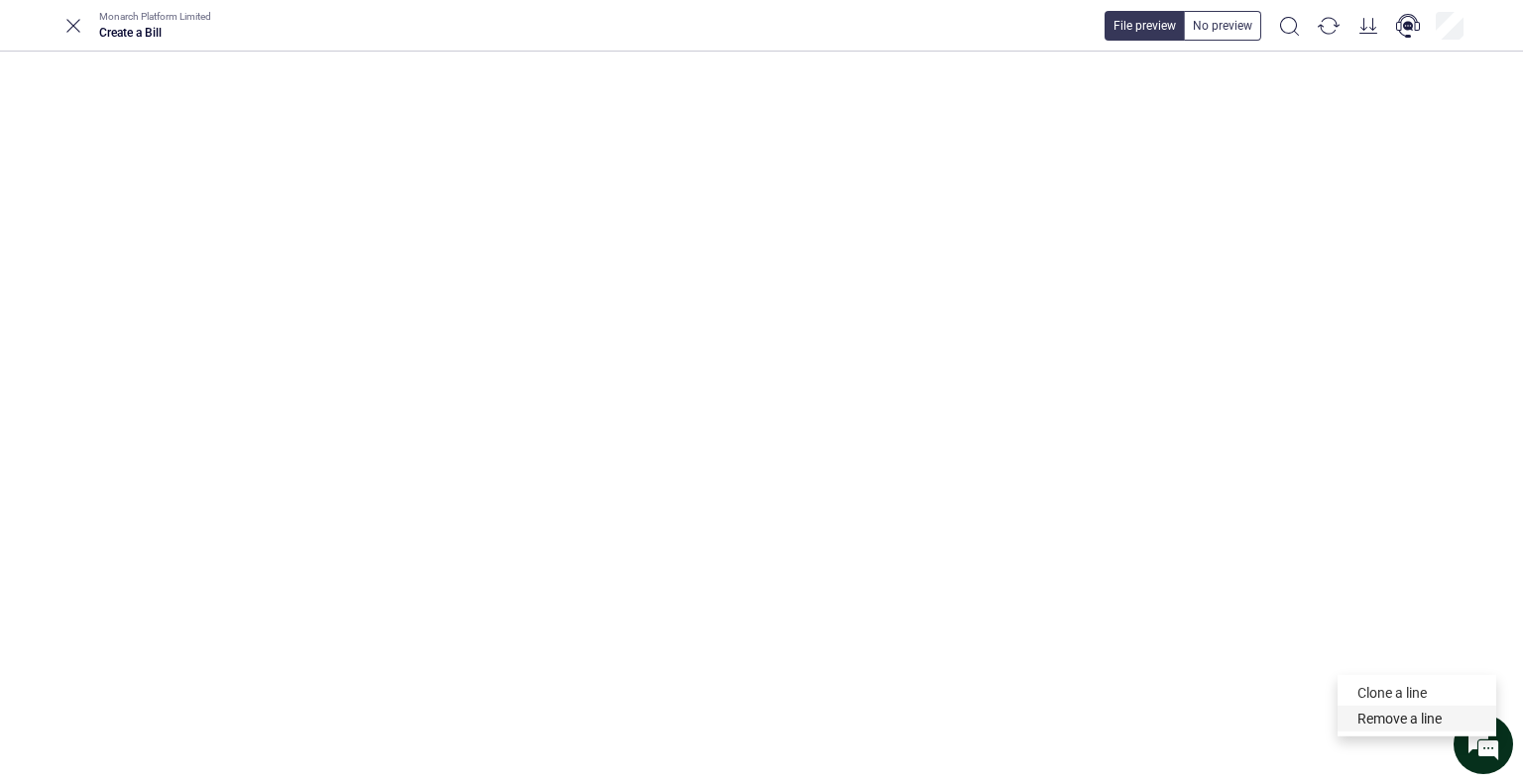 click on "Remove a line" at bounding box center [1417, 719] 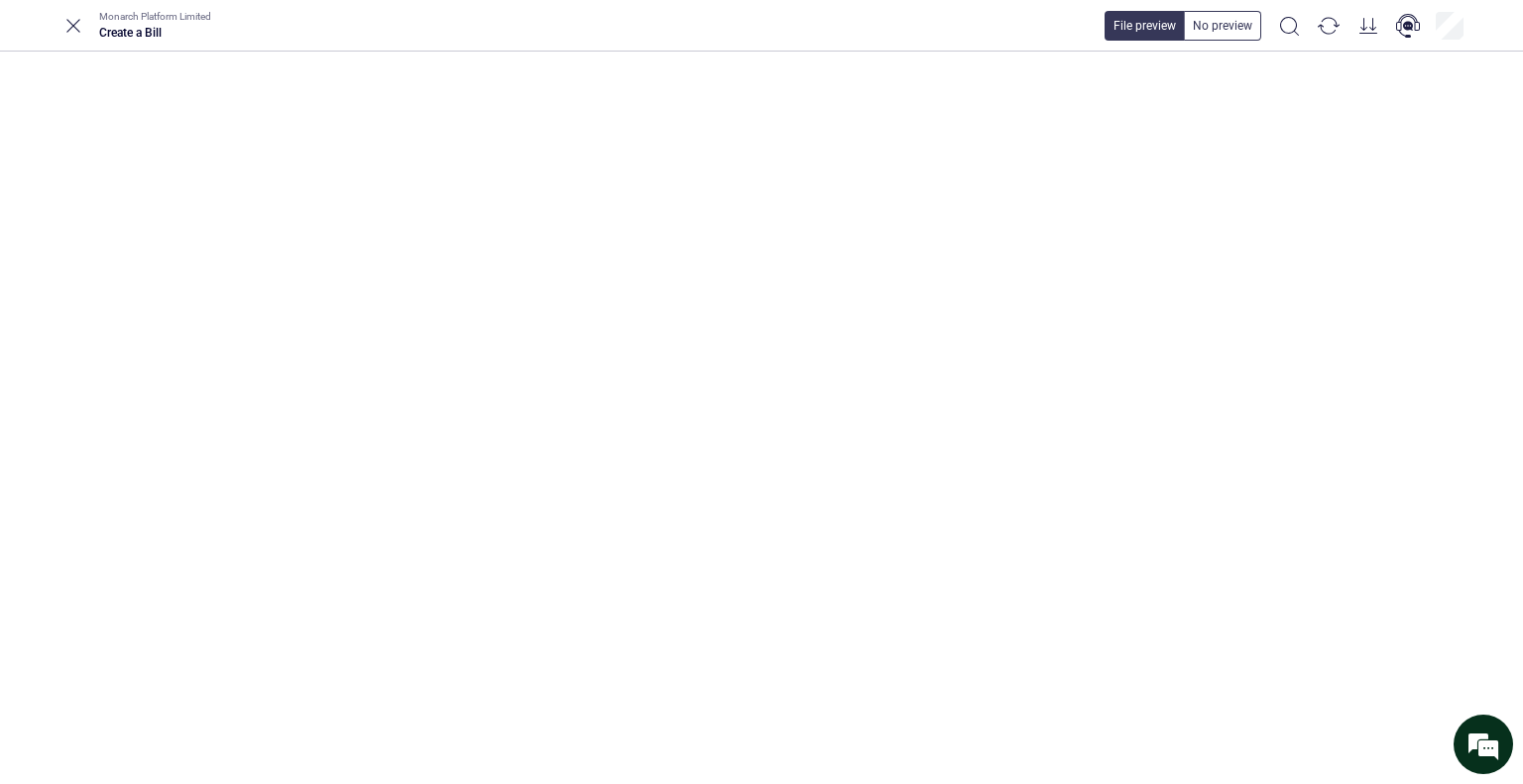 click at bounding box center (2340, 1306) 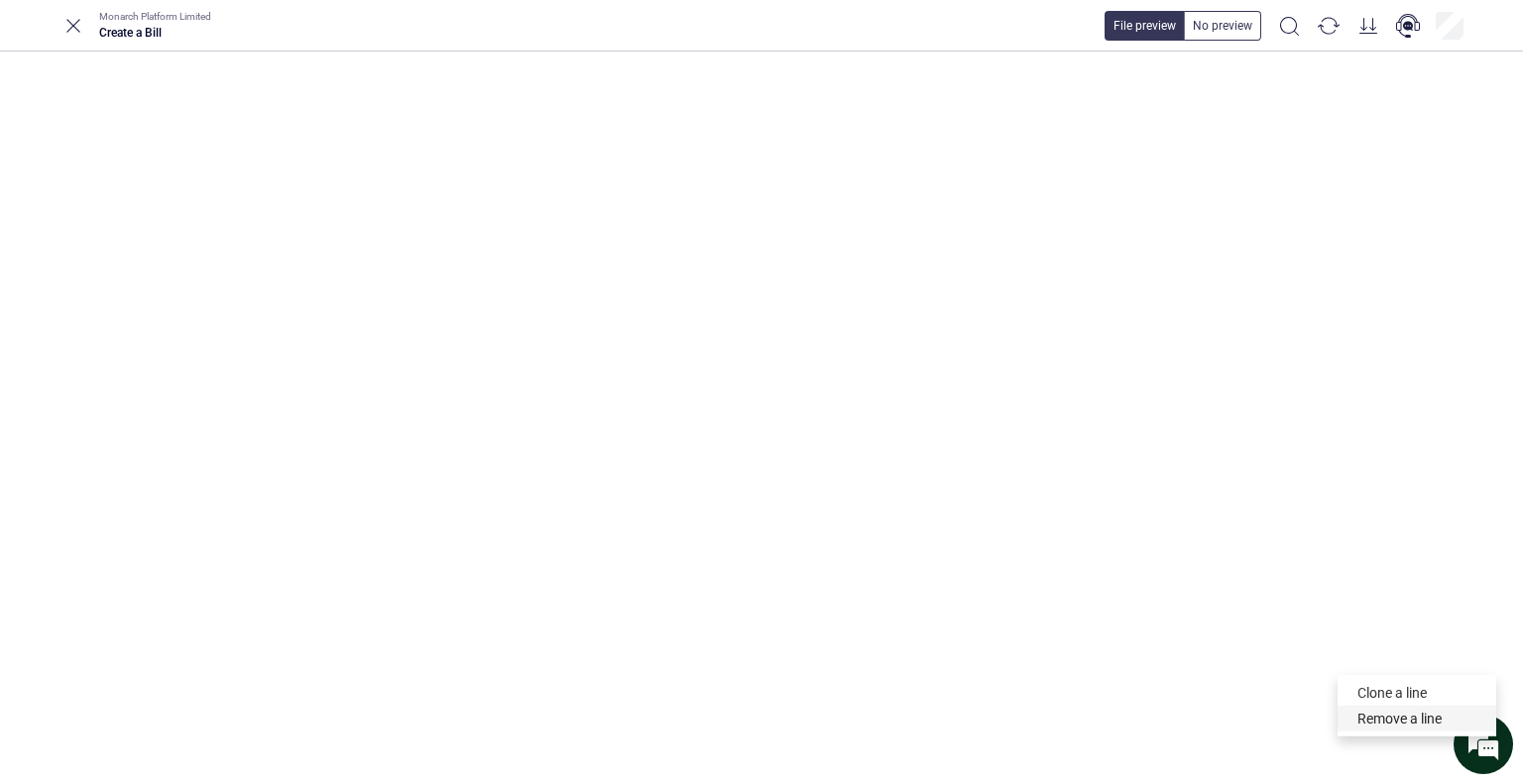 click on "Remove a line" at bounding box center (1417, 719) 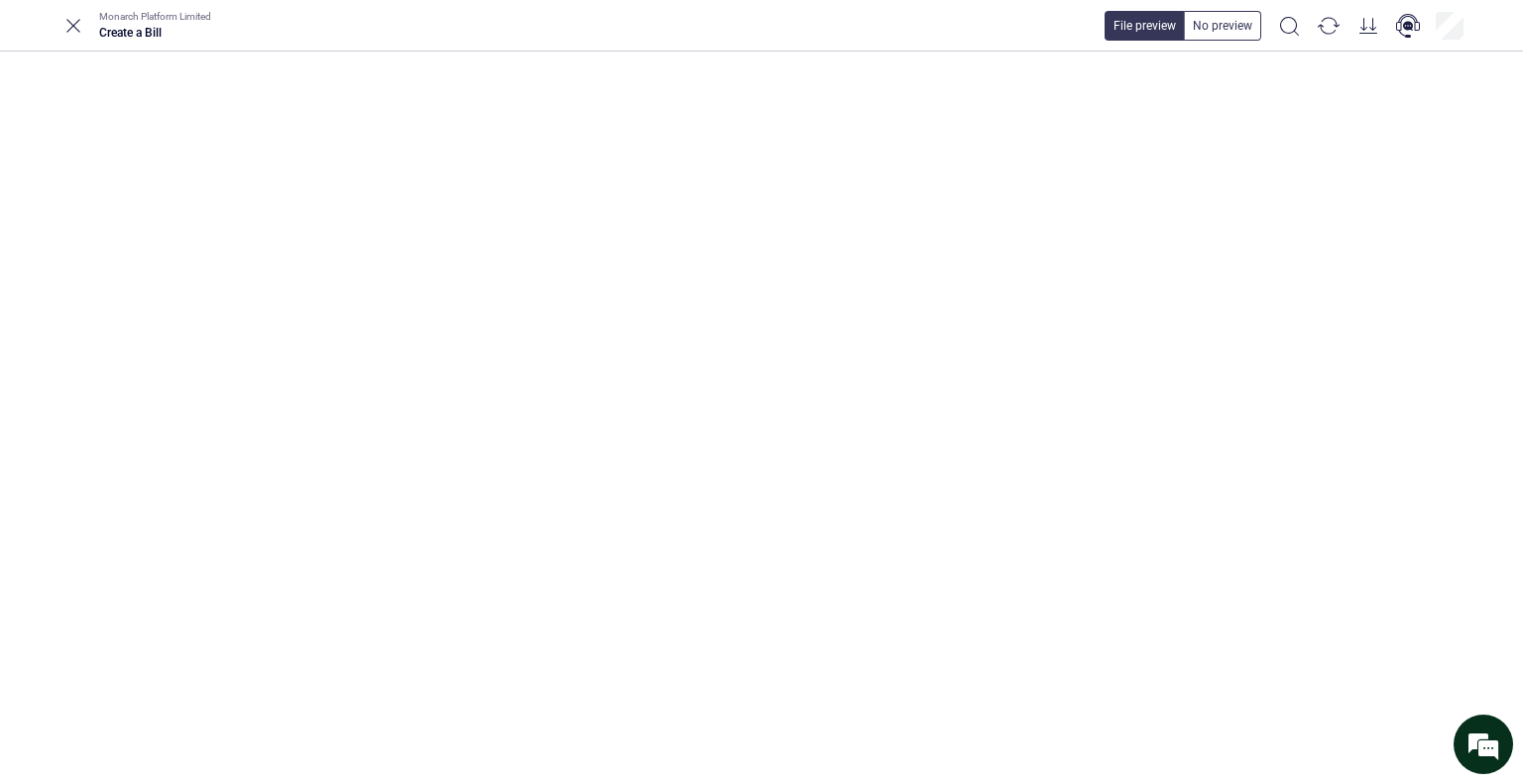 click 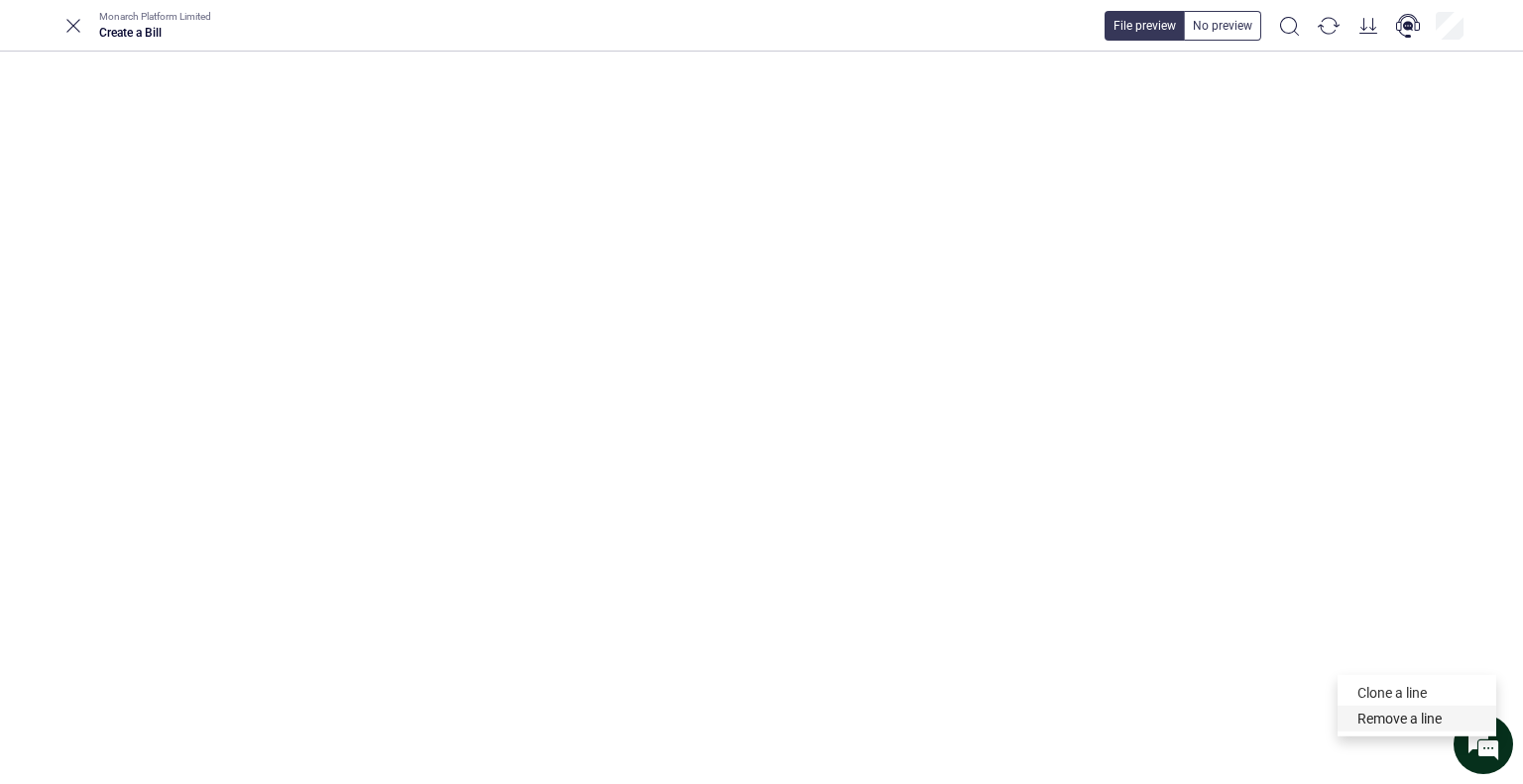 click on "Remove a line" at bounding box center [1417, 719] 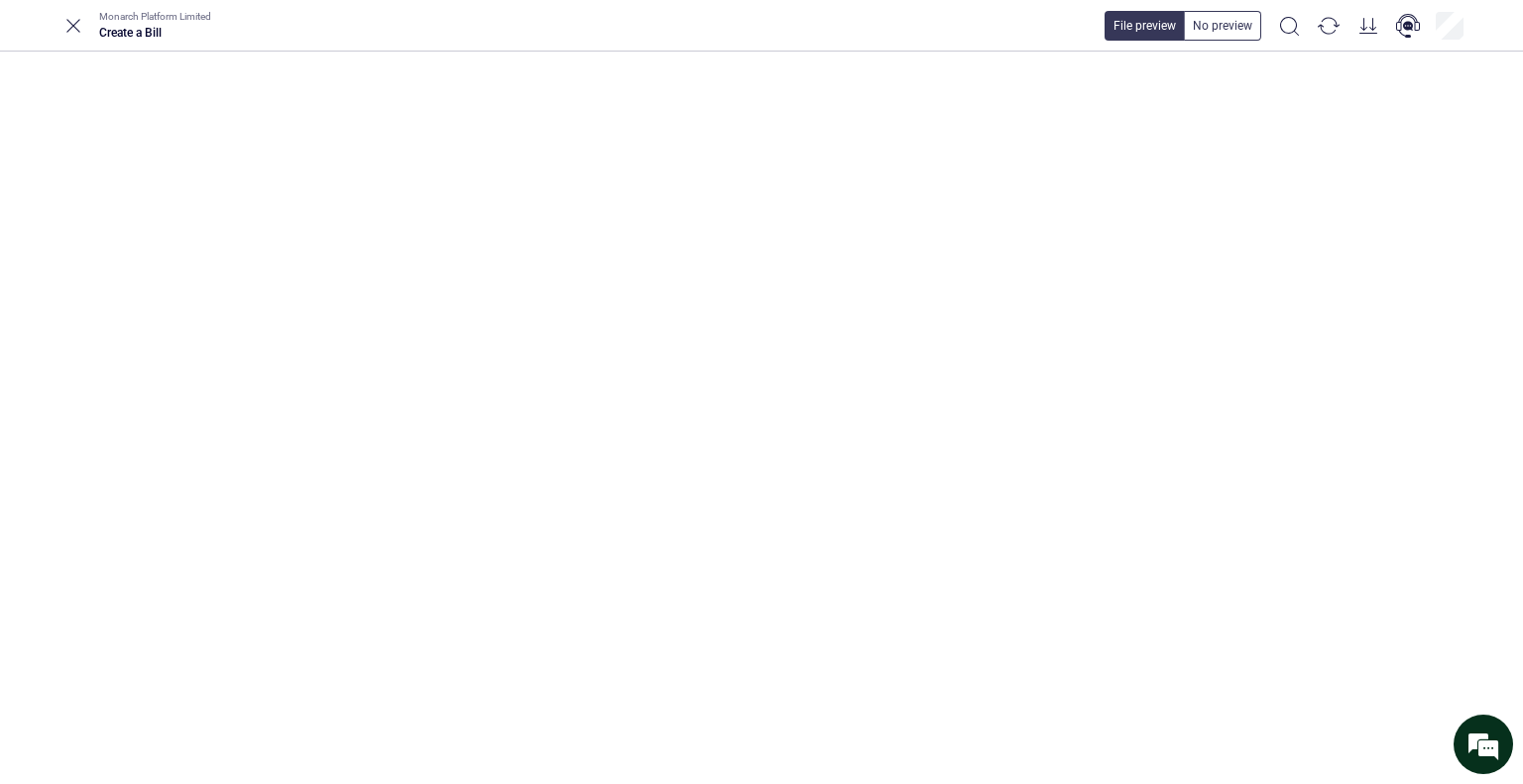 scroll, scrollTop: 0, scrollLeft: 103, axis: horizontal 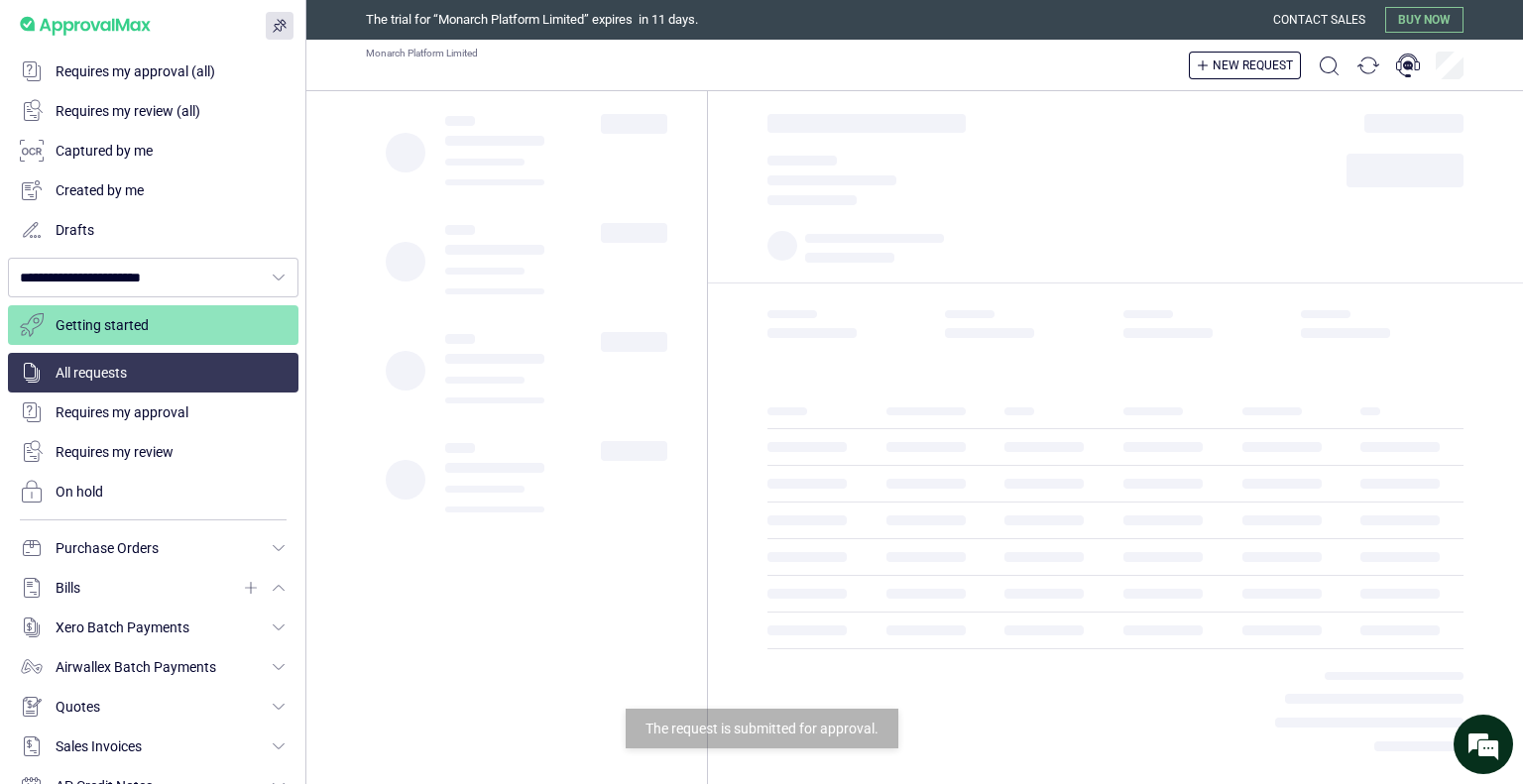 type on "**********" 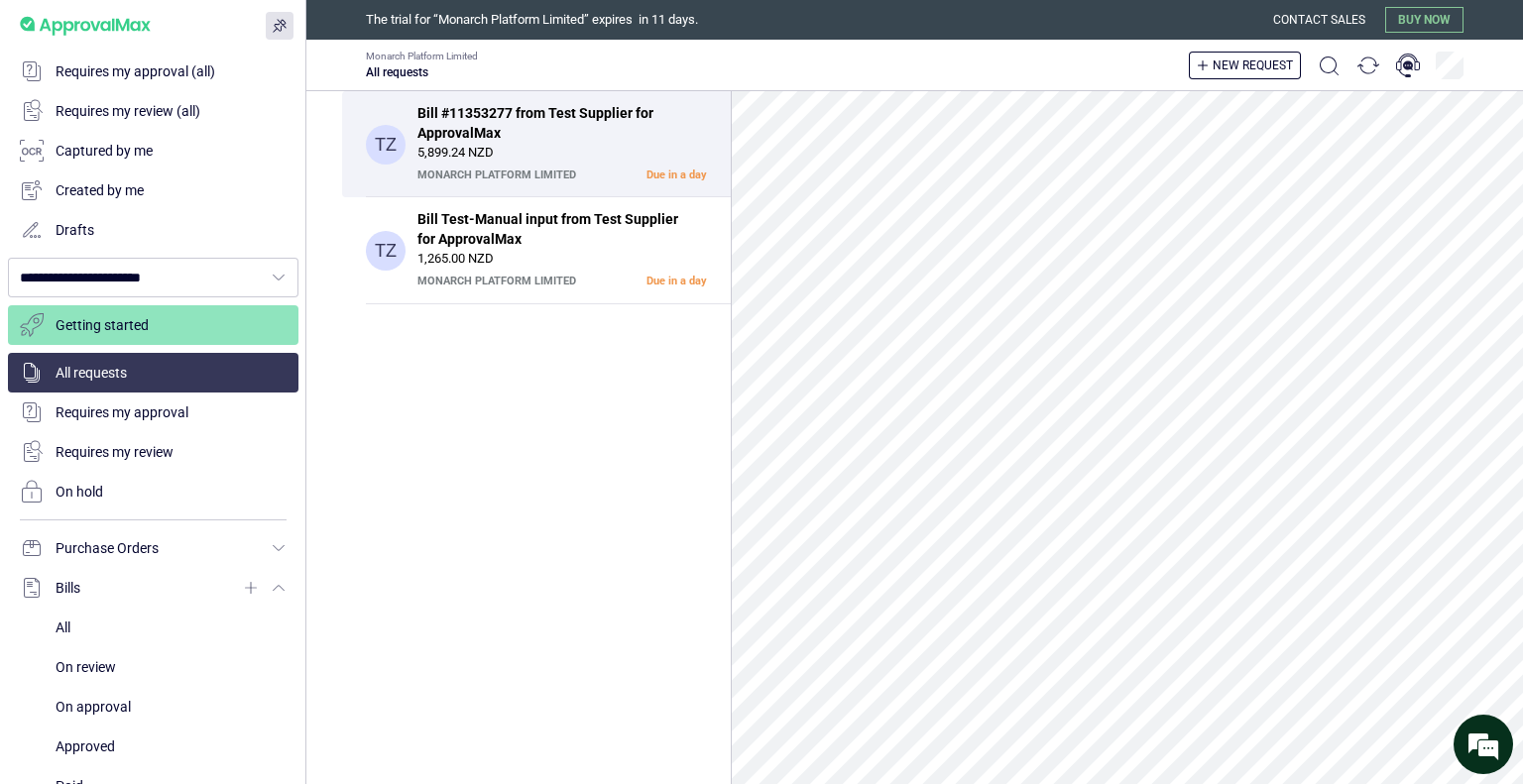 scroll, scrollTop: 99, scrollLeft: 0, axis: vertical 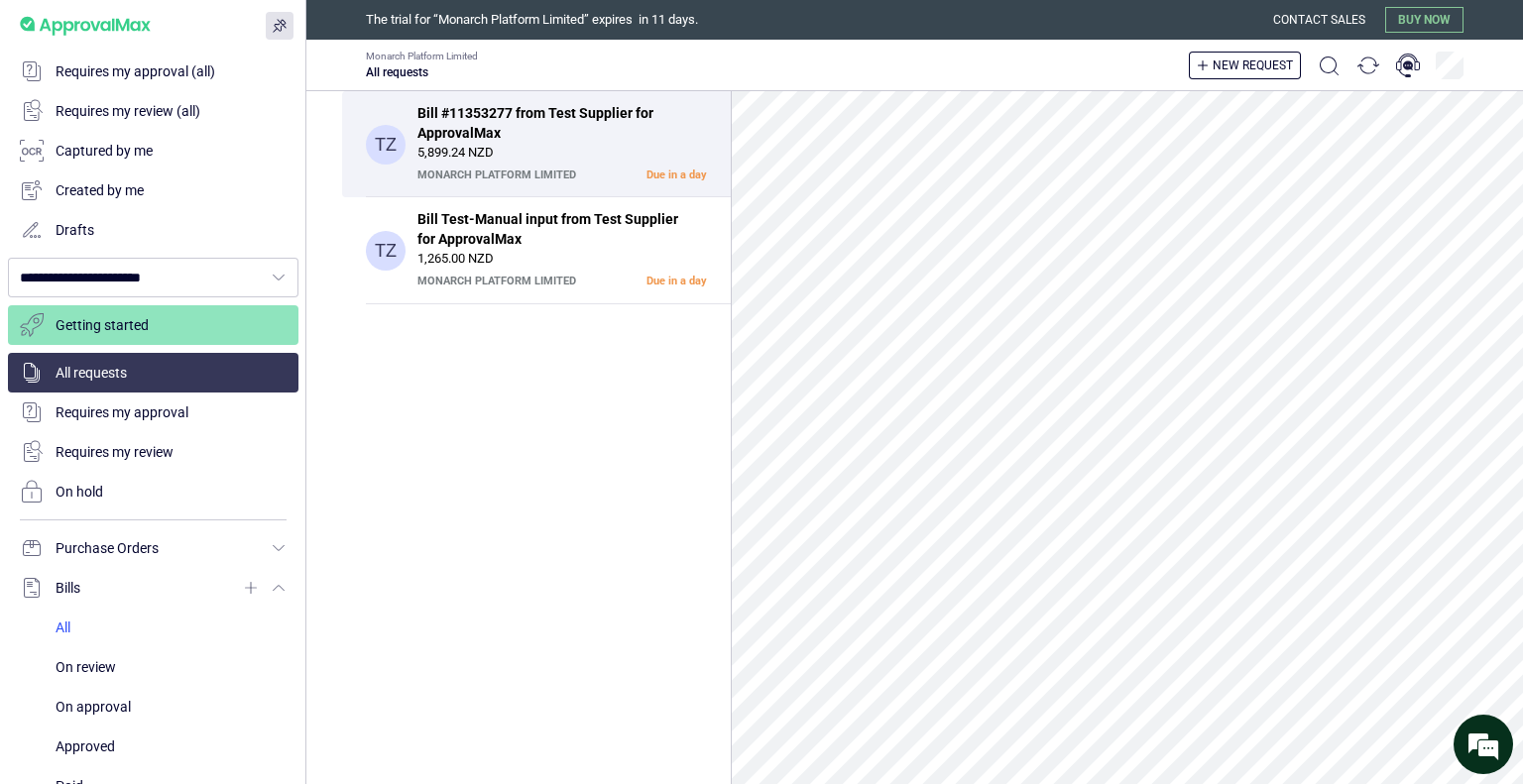 click at bounding box center (171, 627) 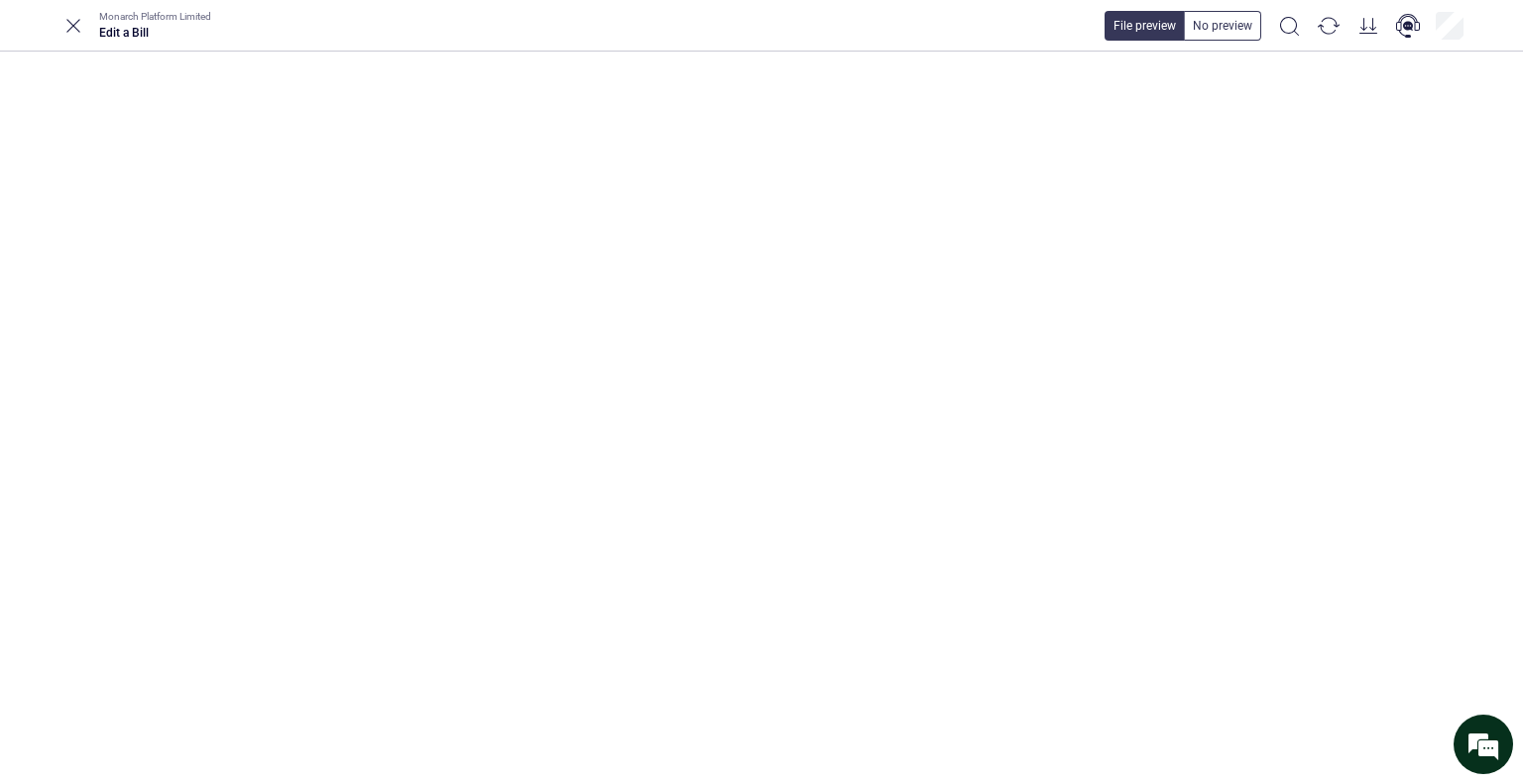 click at bounding box center (2010, 219) 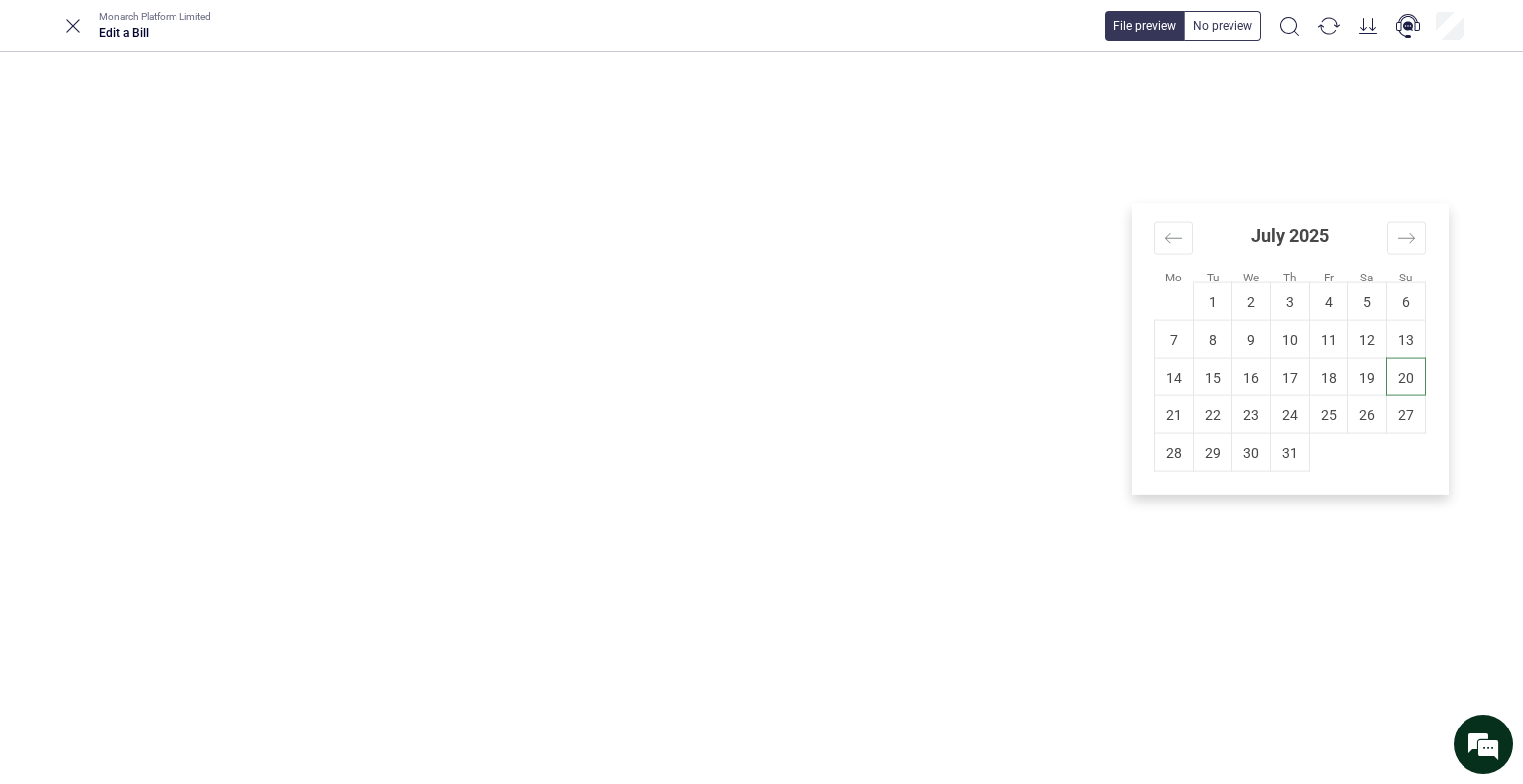 type on "**********" 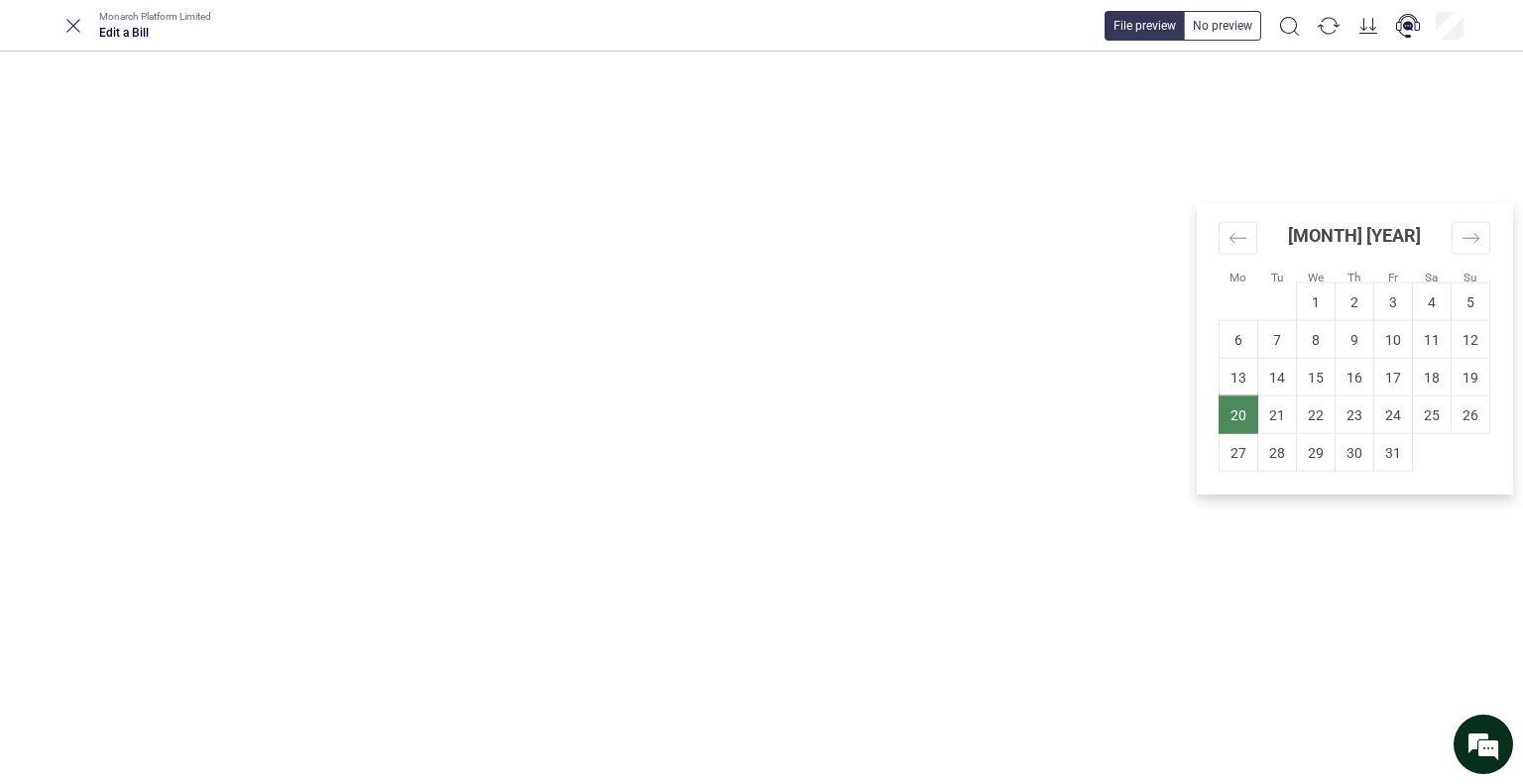 type on "**********" 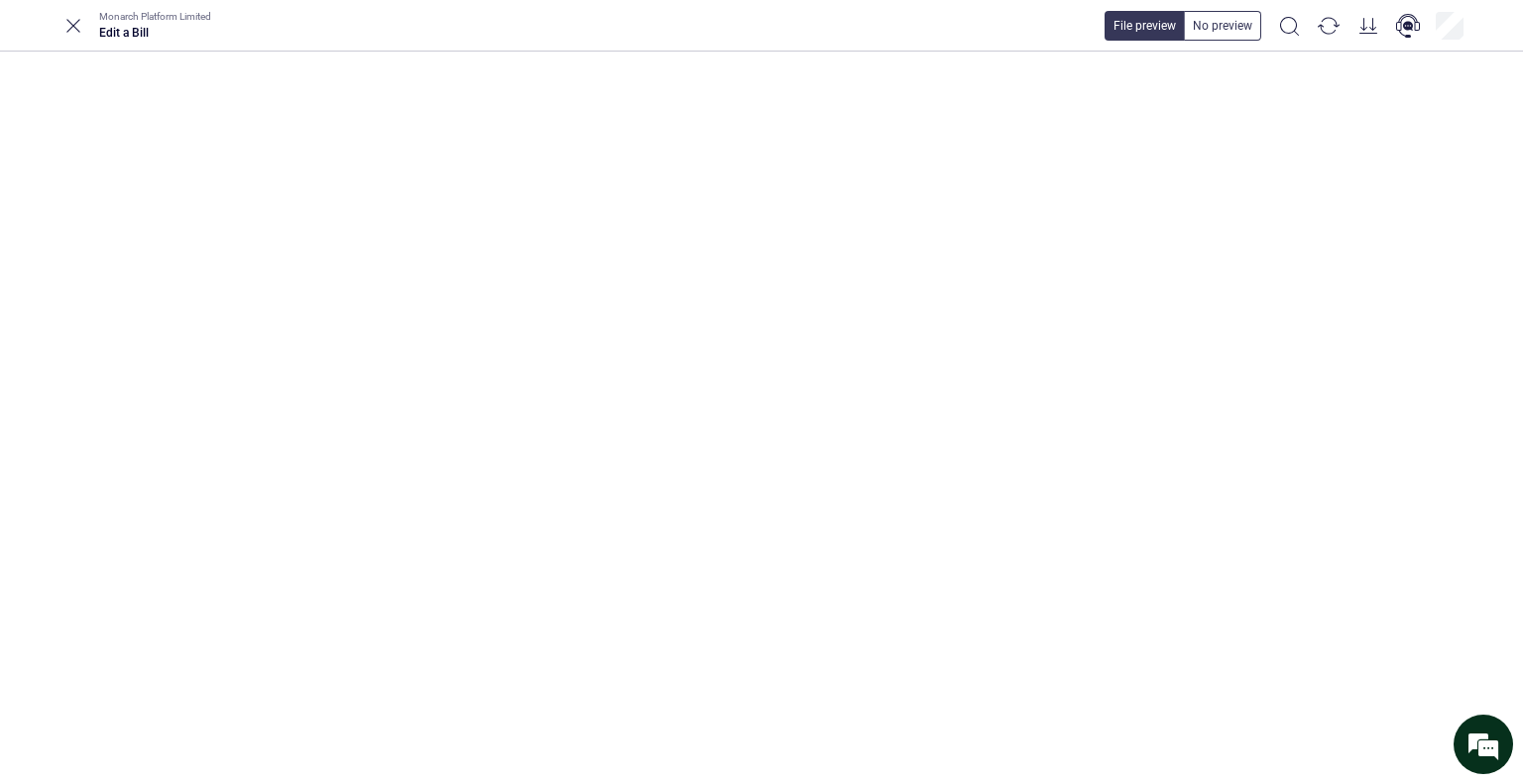 click on "Resubmit for approval" at bounding box center (2206, 131) 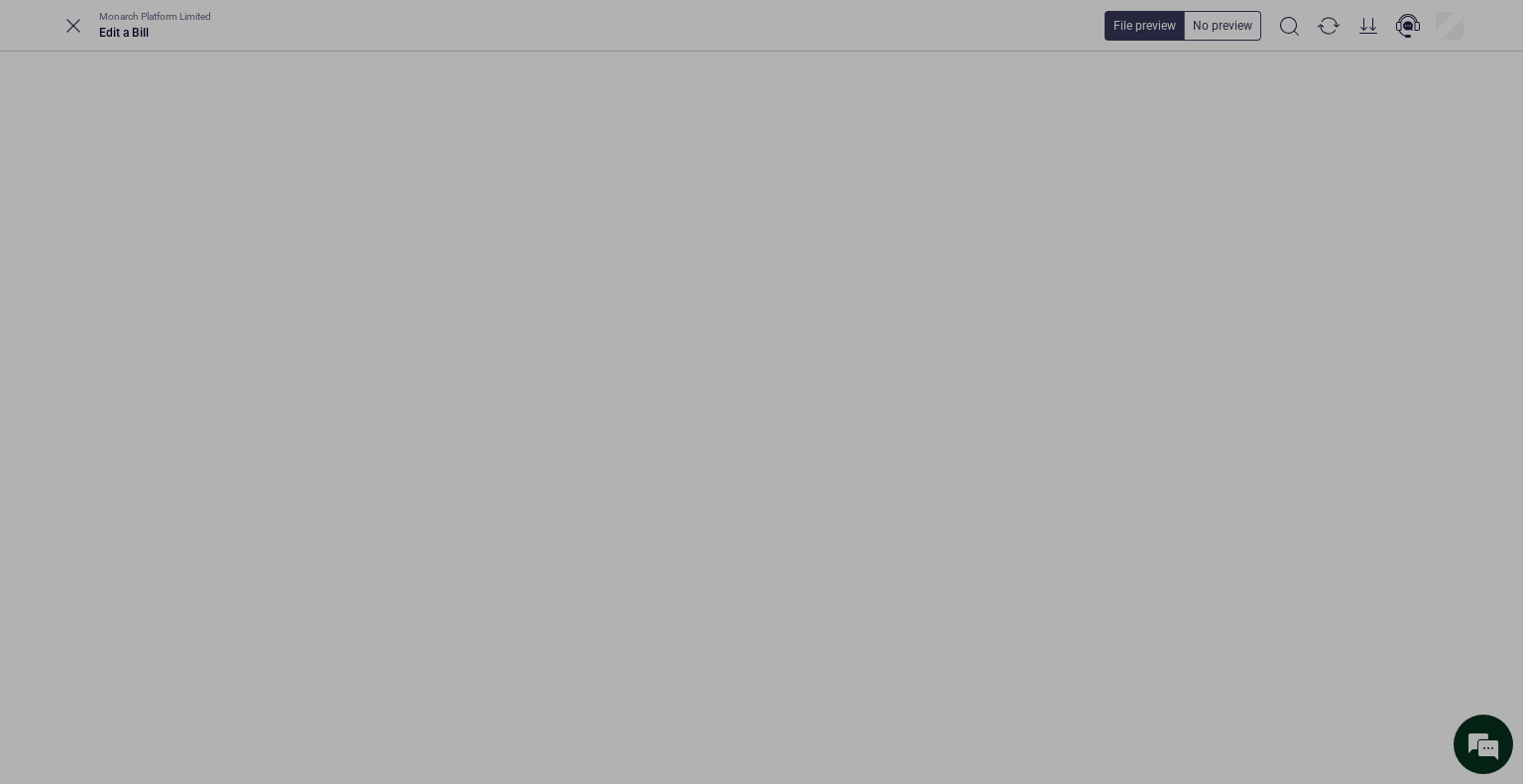 click 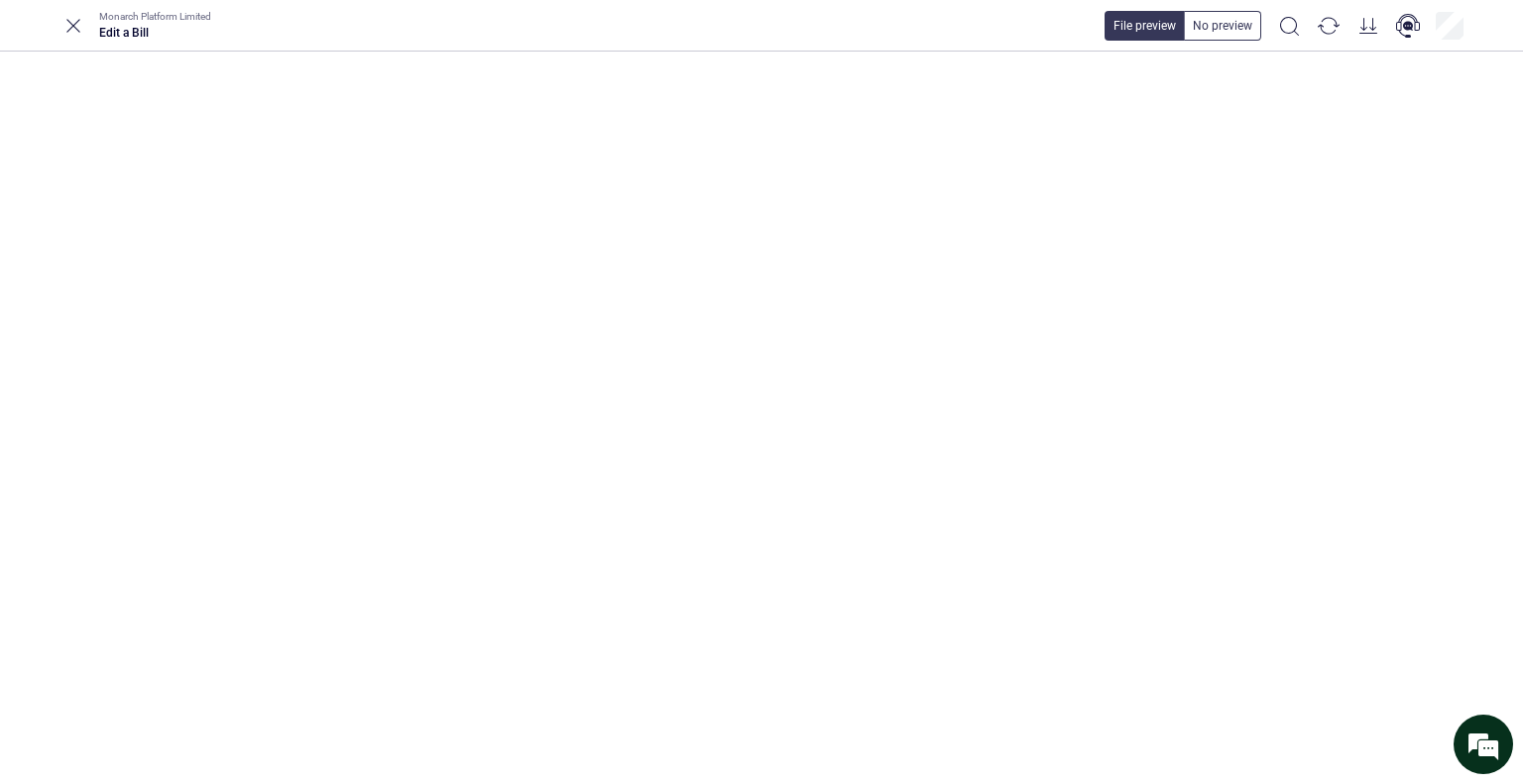 click on "**********" at bounding box center [1958, 218] 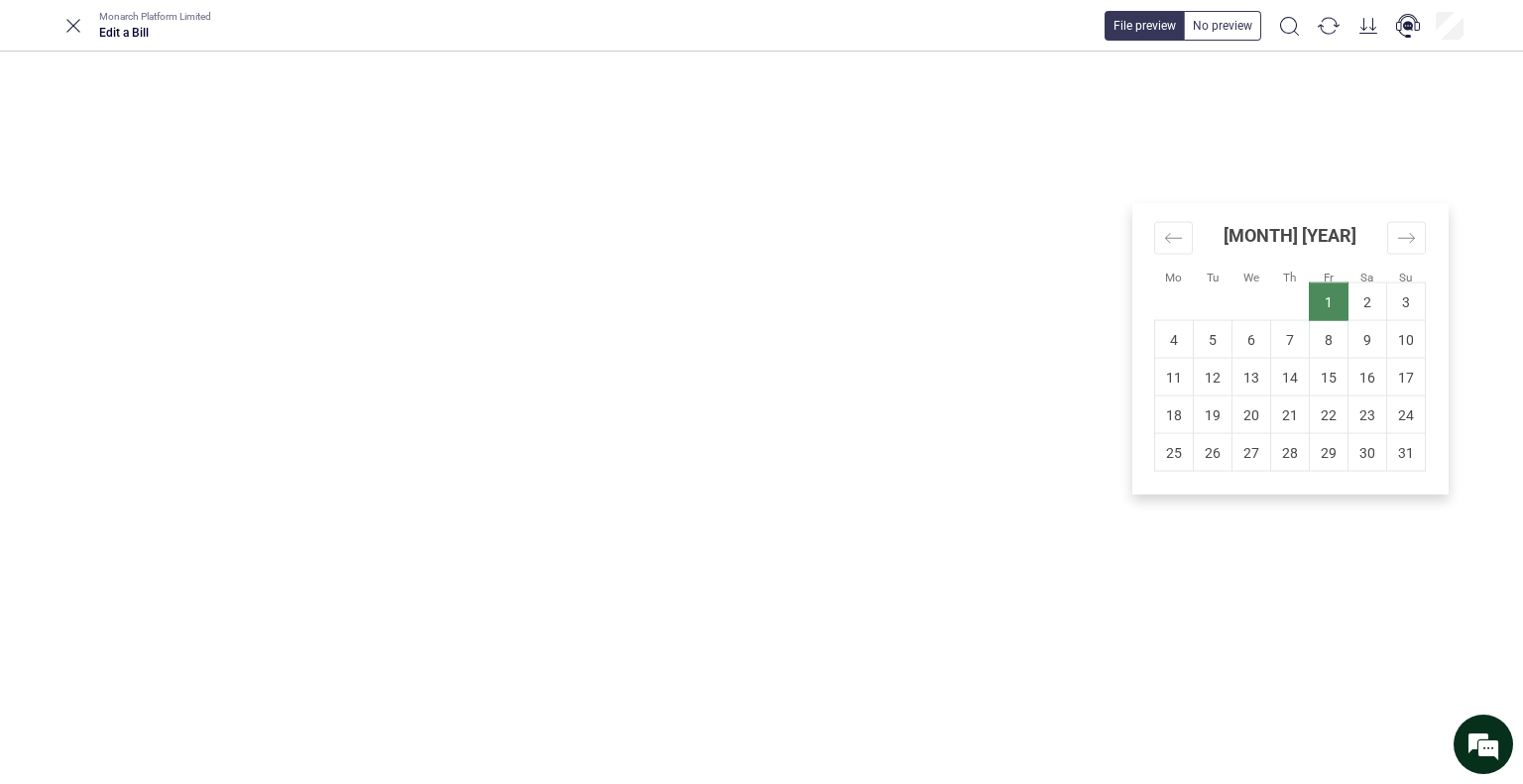 type on "**********" 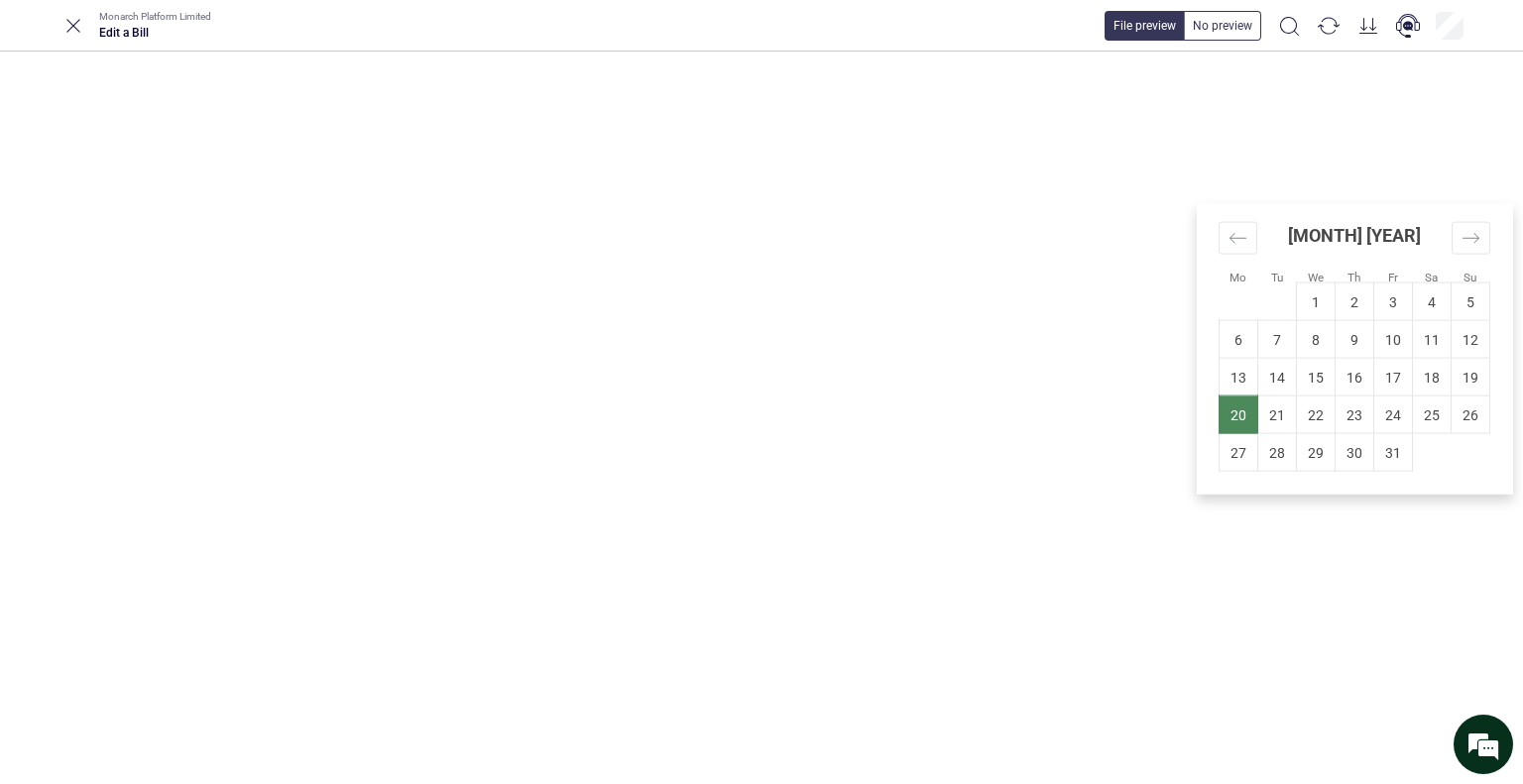 type on "**********" 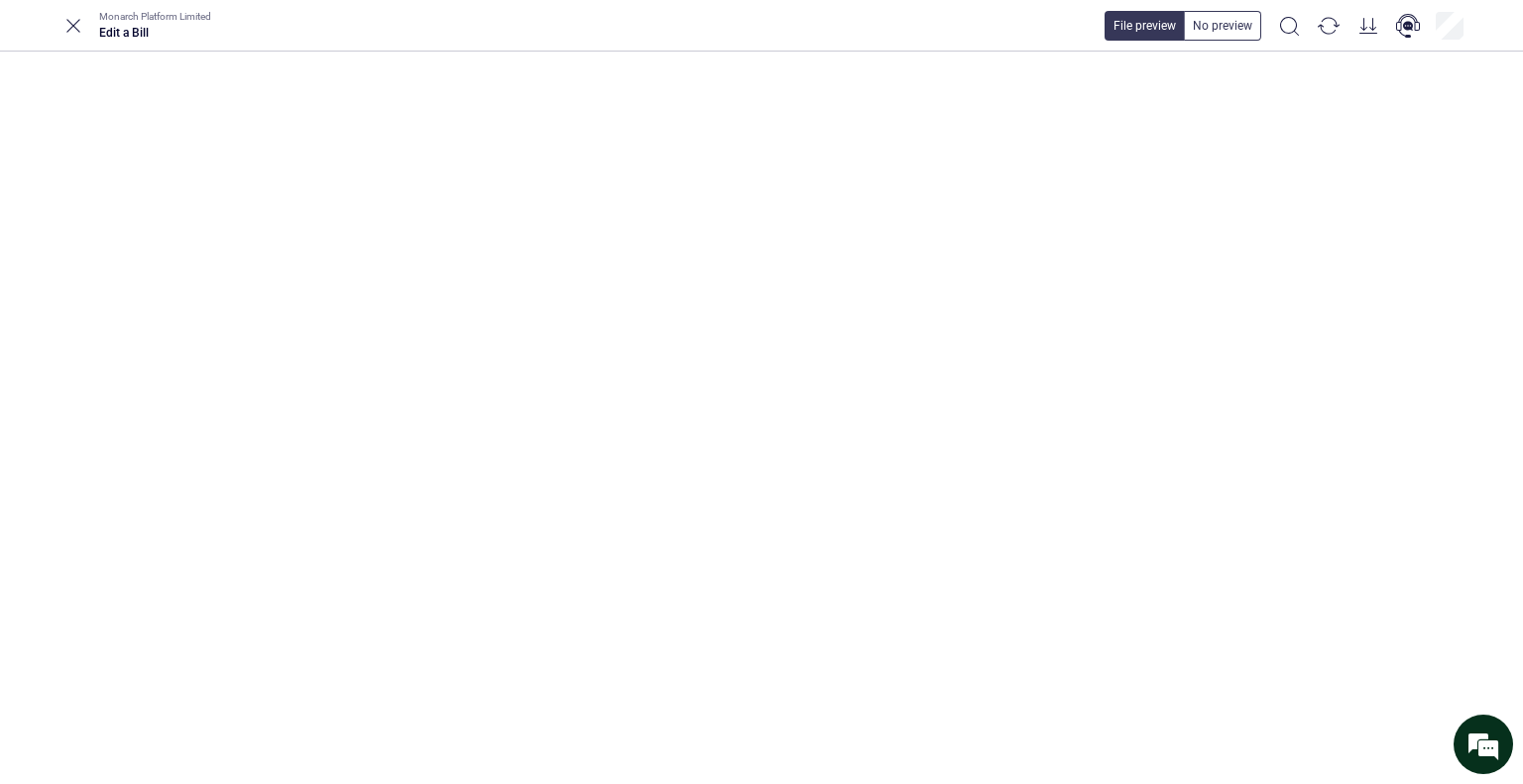 click on "Resubmit for approval" at bounding box center (2206, 131) 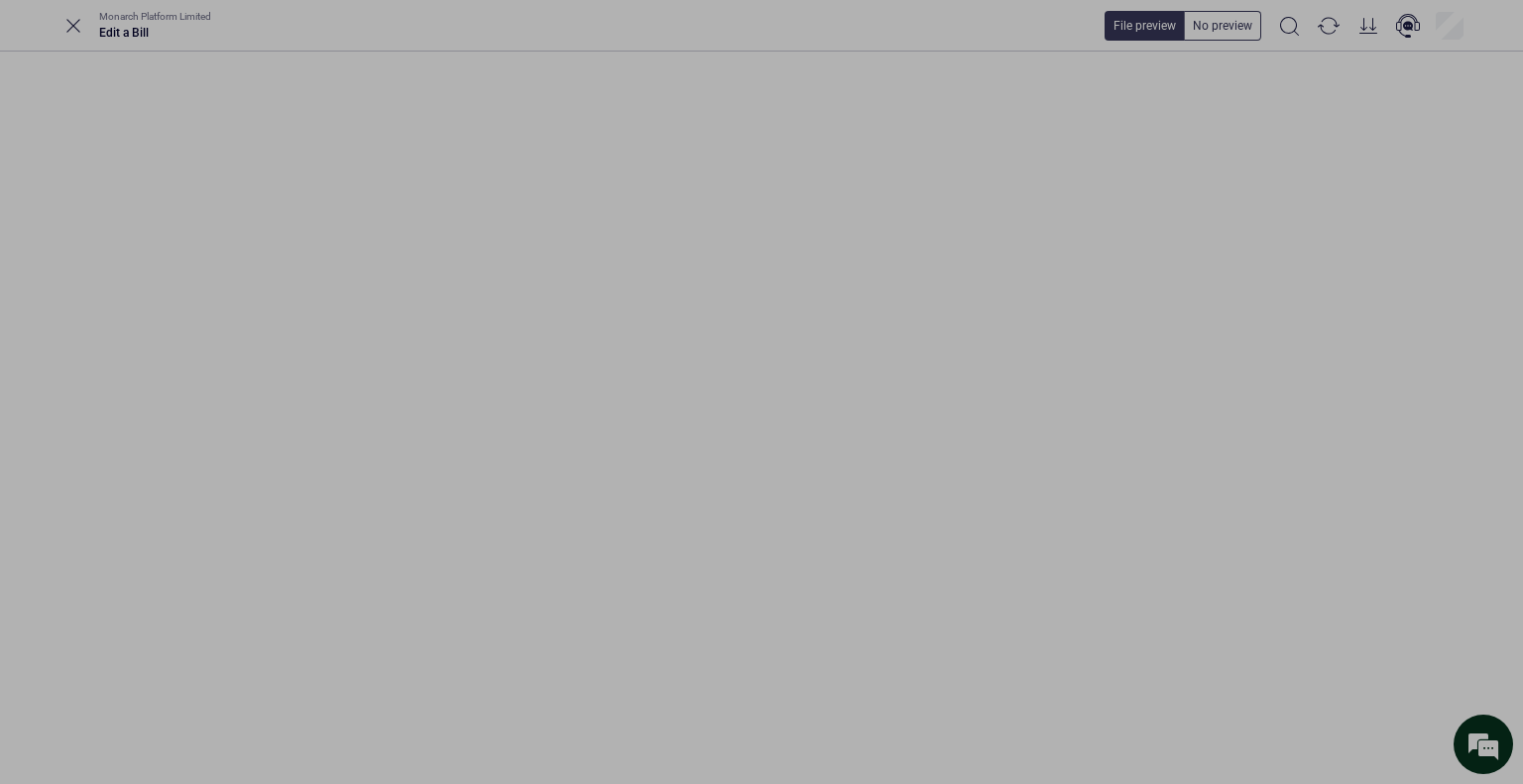 type on "**********" 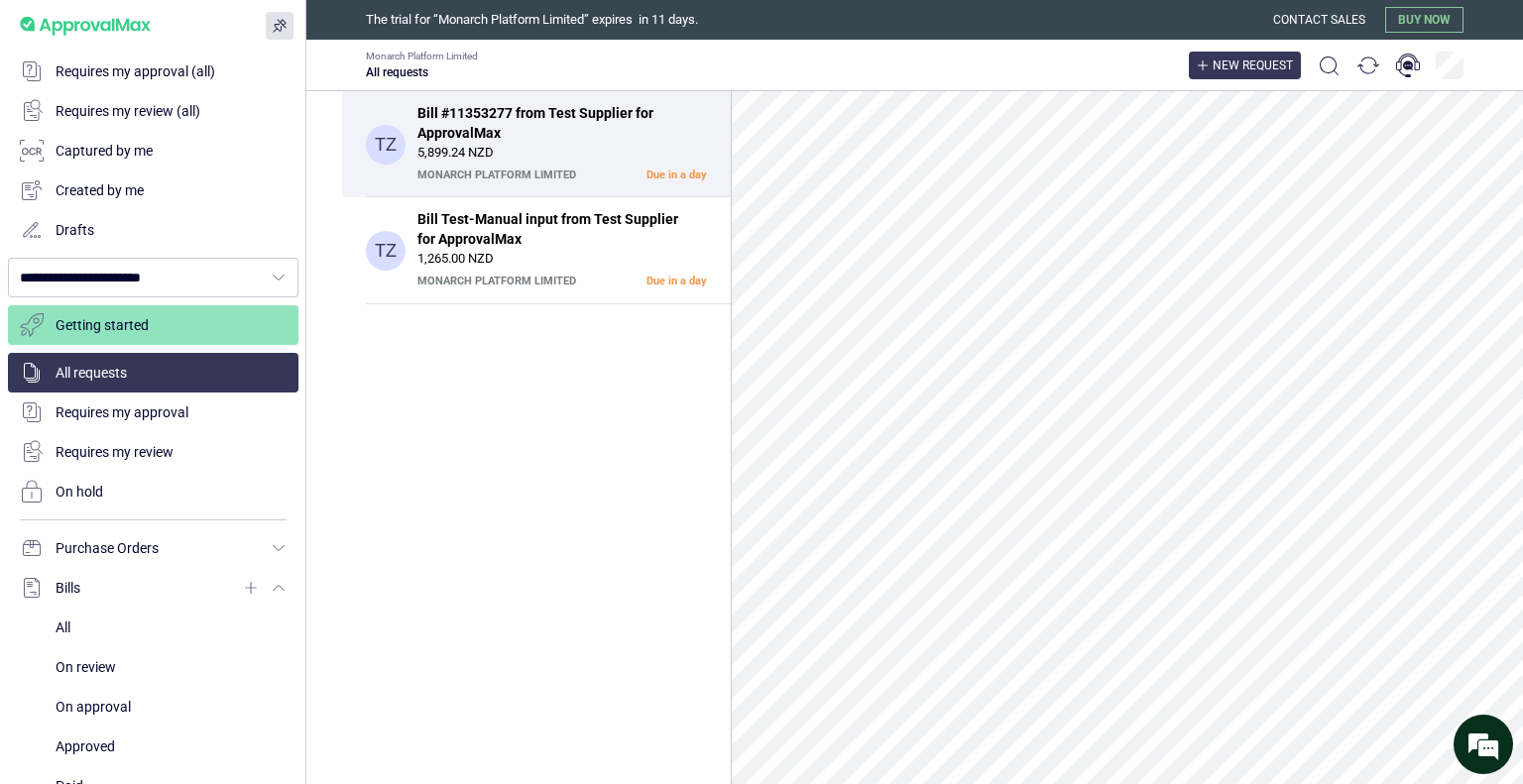 click on "New request" at bounding box center [1252, 65] 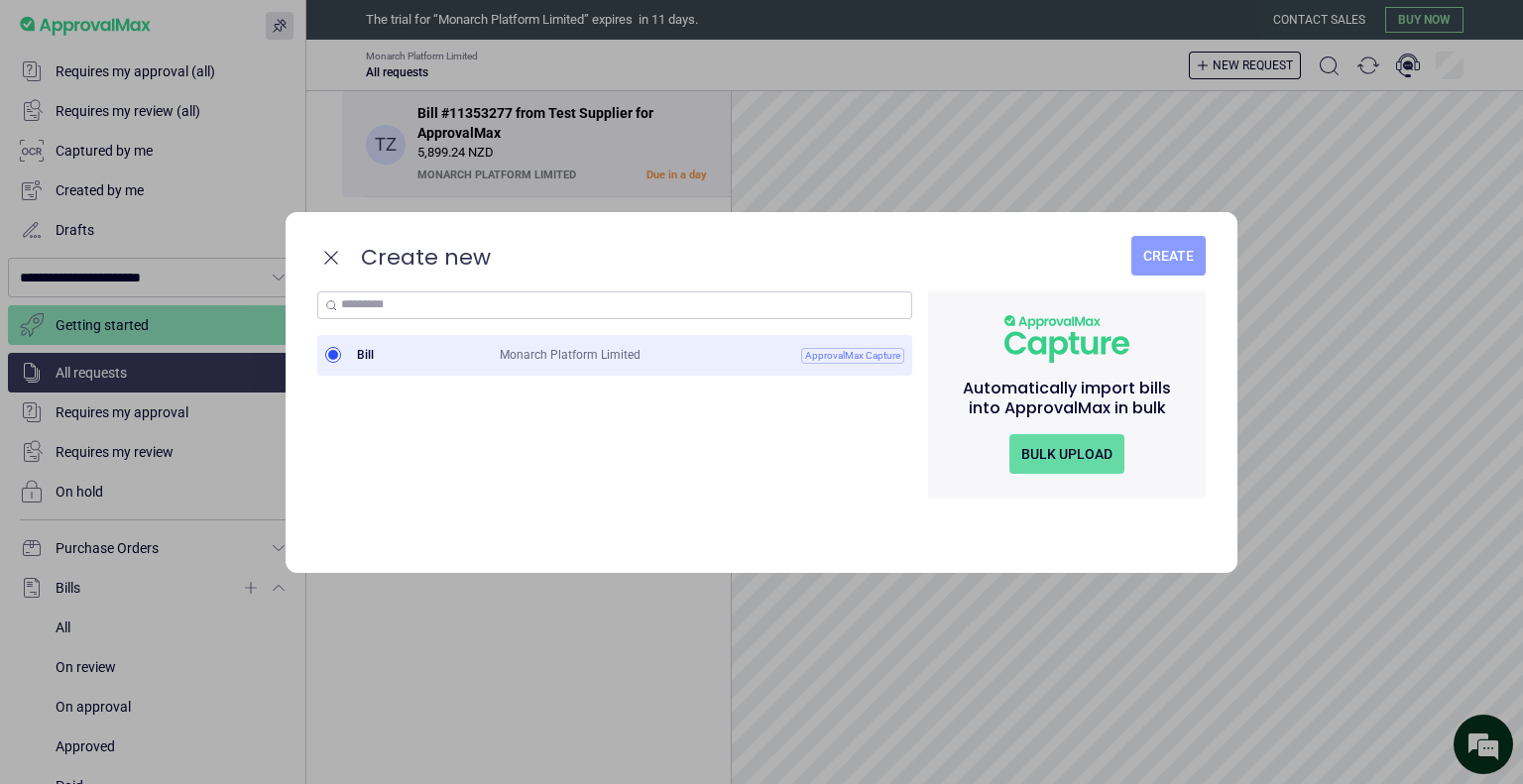 click on "Create" at bounding box center (1168, 256) 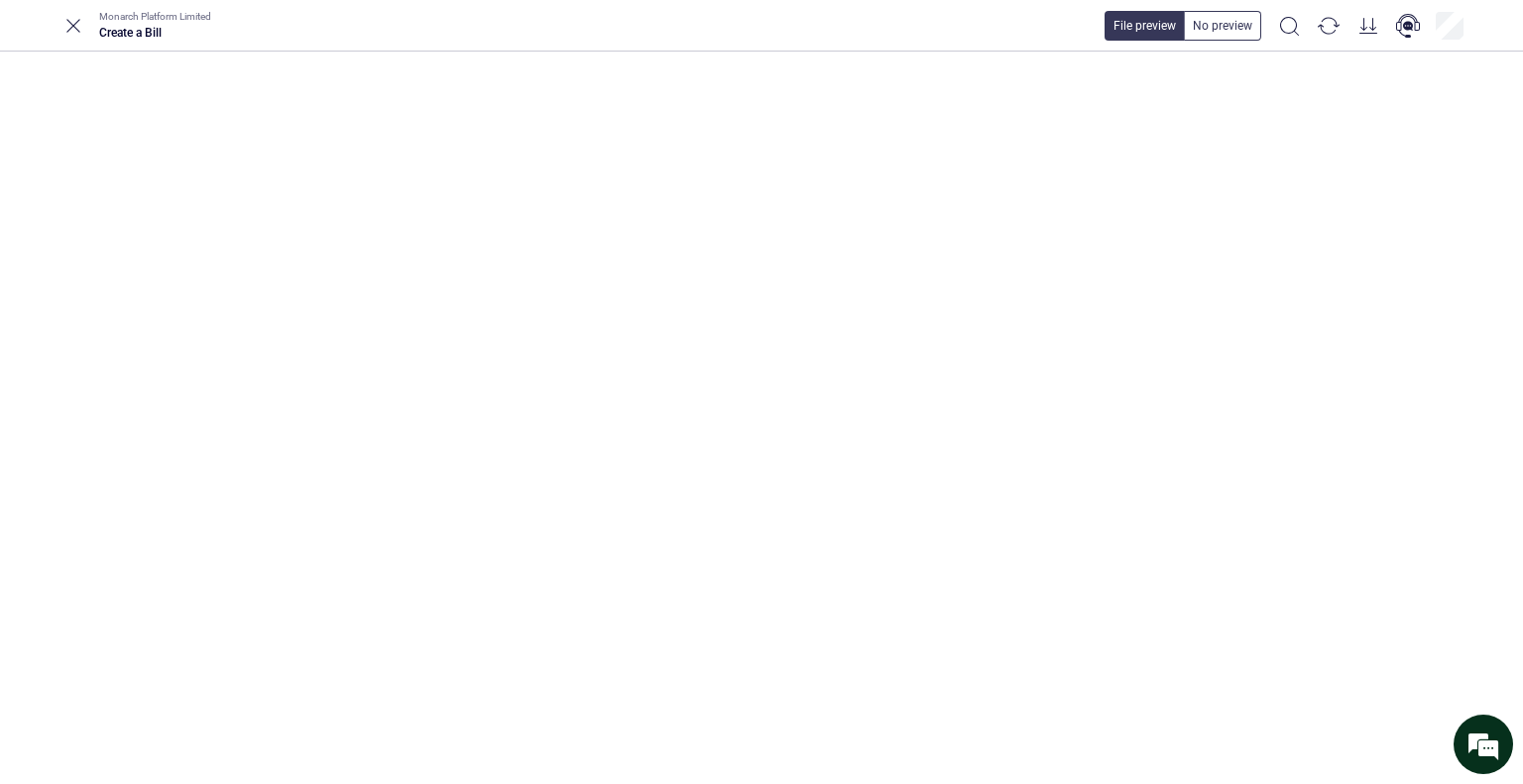 click on "Upload files" at bounding box center (1099, 351) 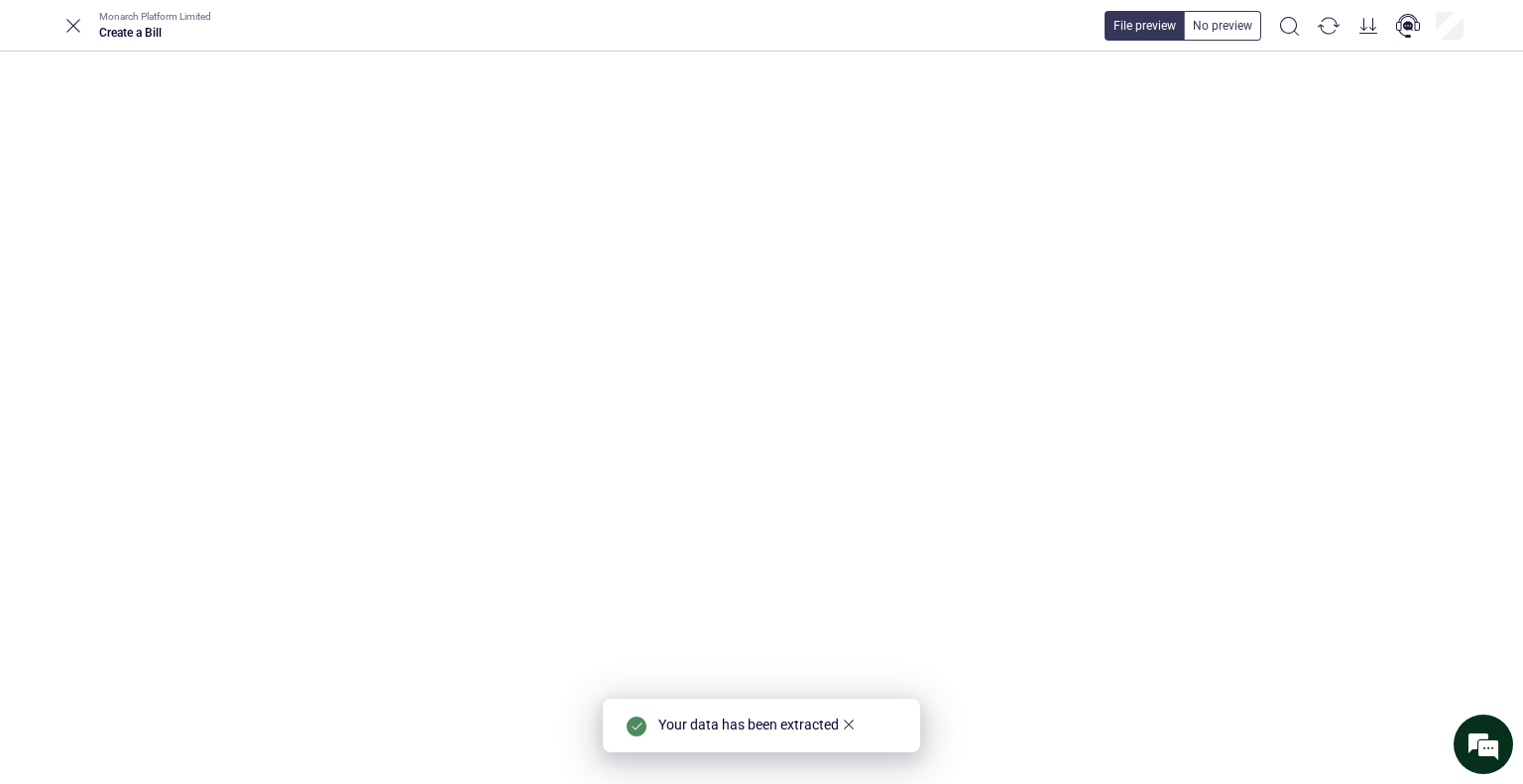 type on "**********" 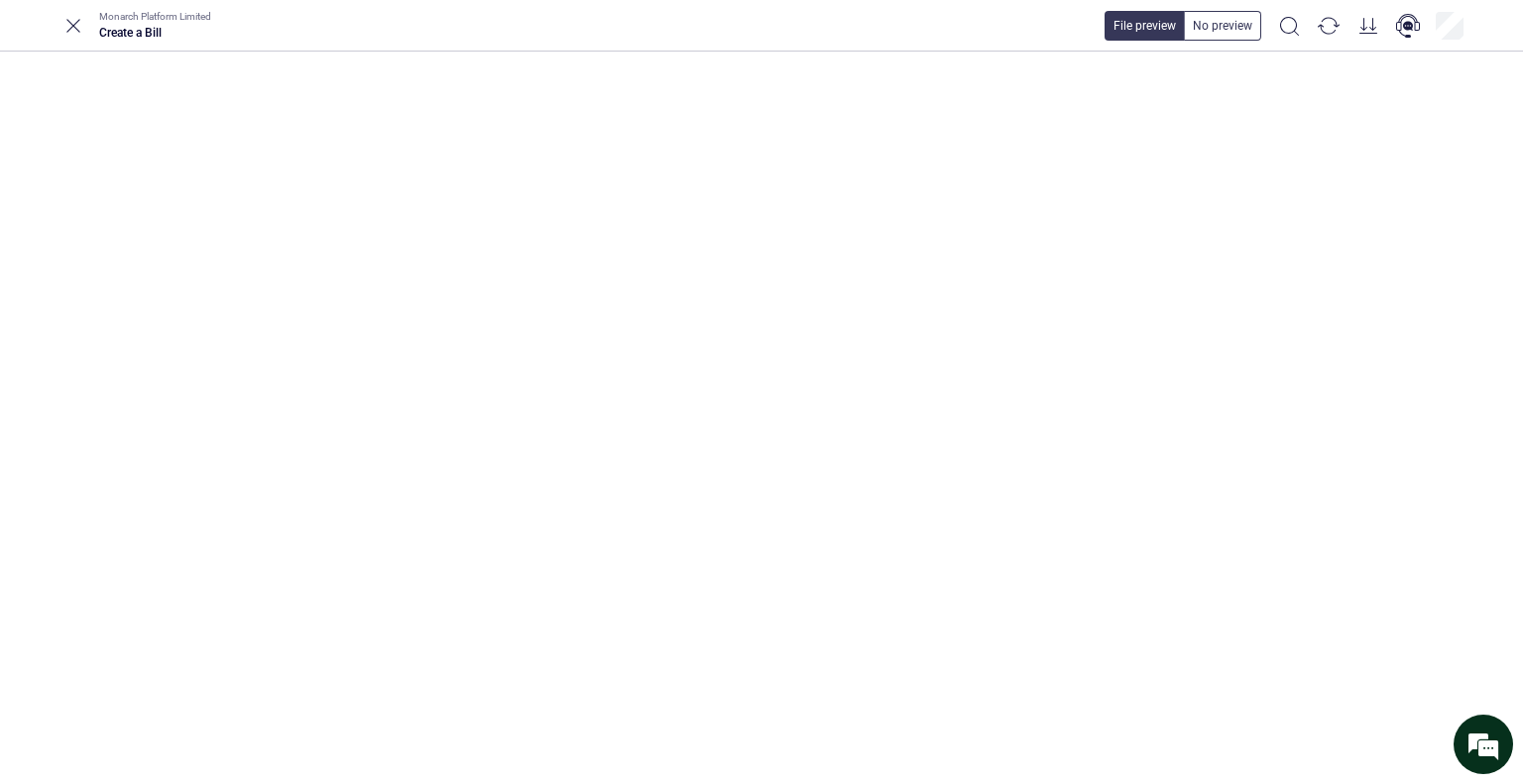 click at bounding box center (1681, 219) 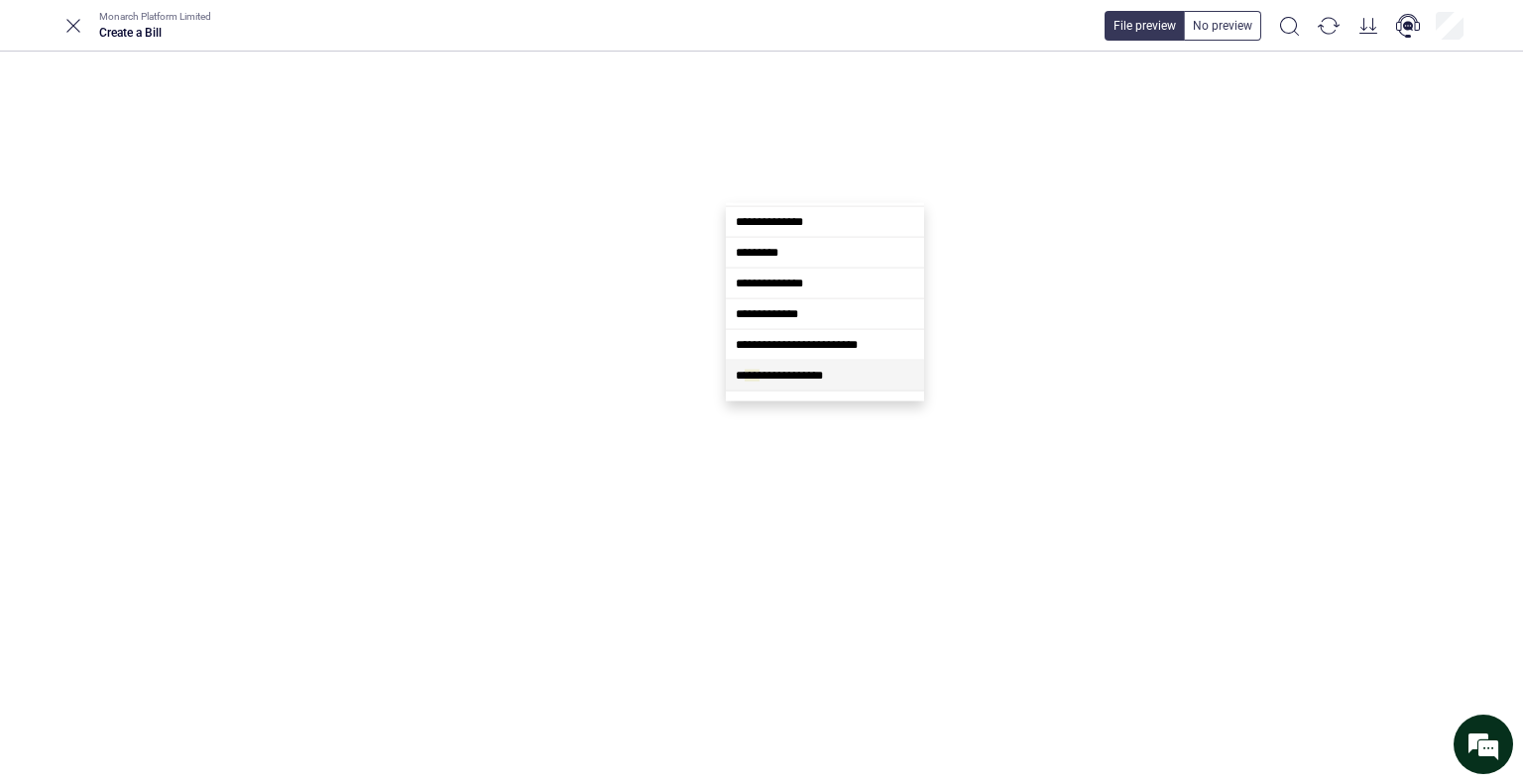 type on "****" 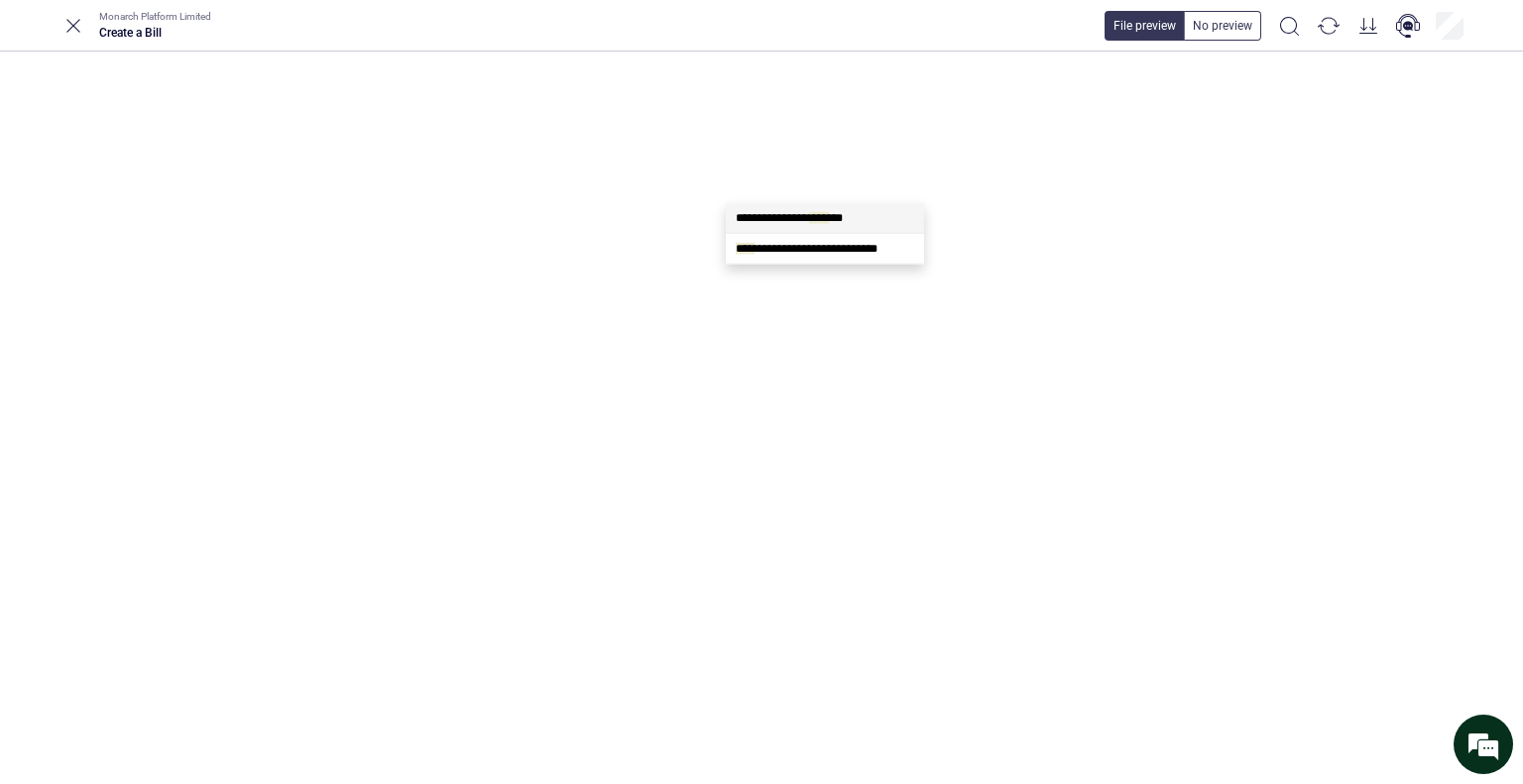 scroll, scrollTop: 0, scrollLeft: 0, axis: both 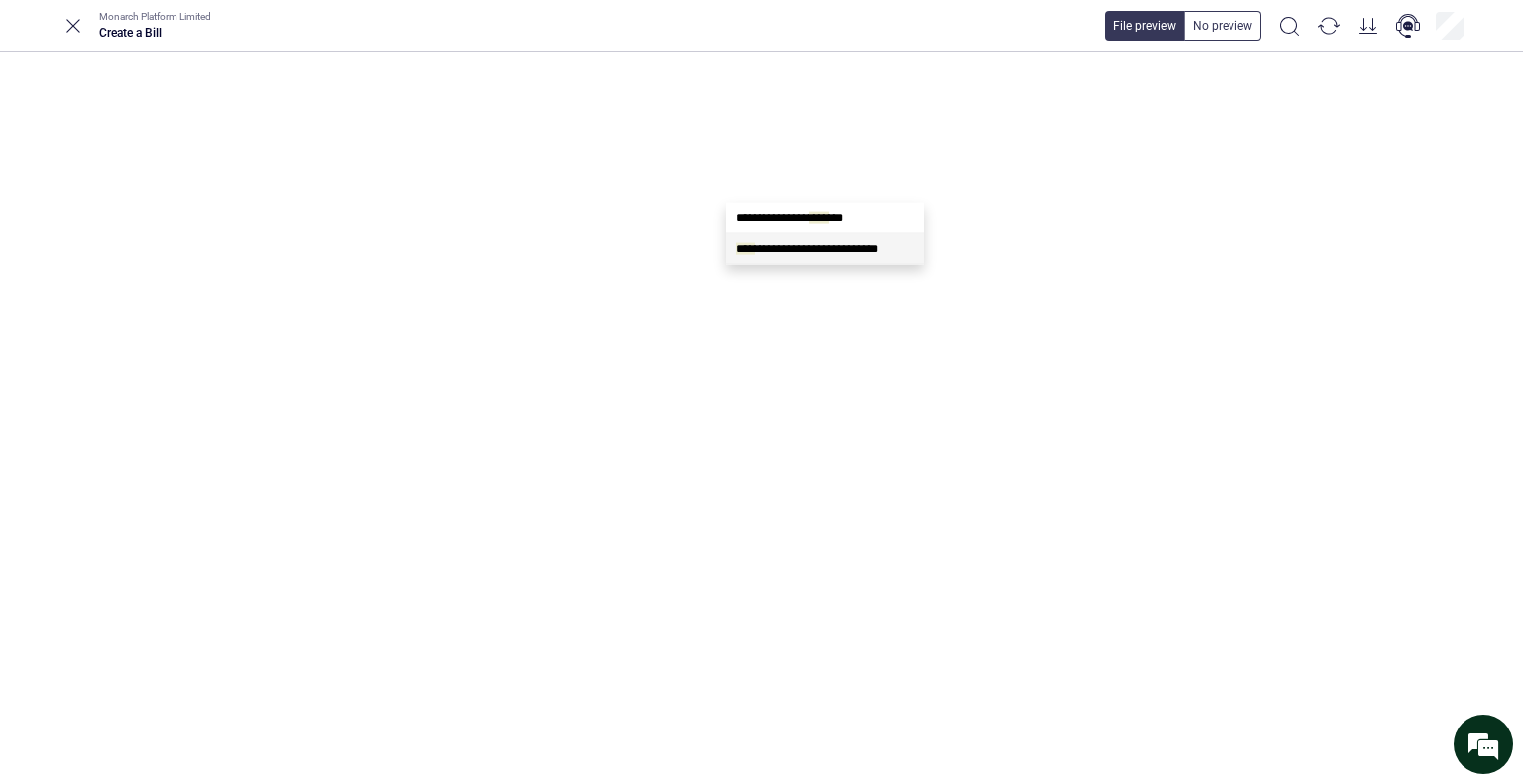 click on "**********" at bounding box center (806, 249) 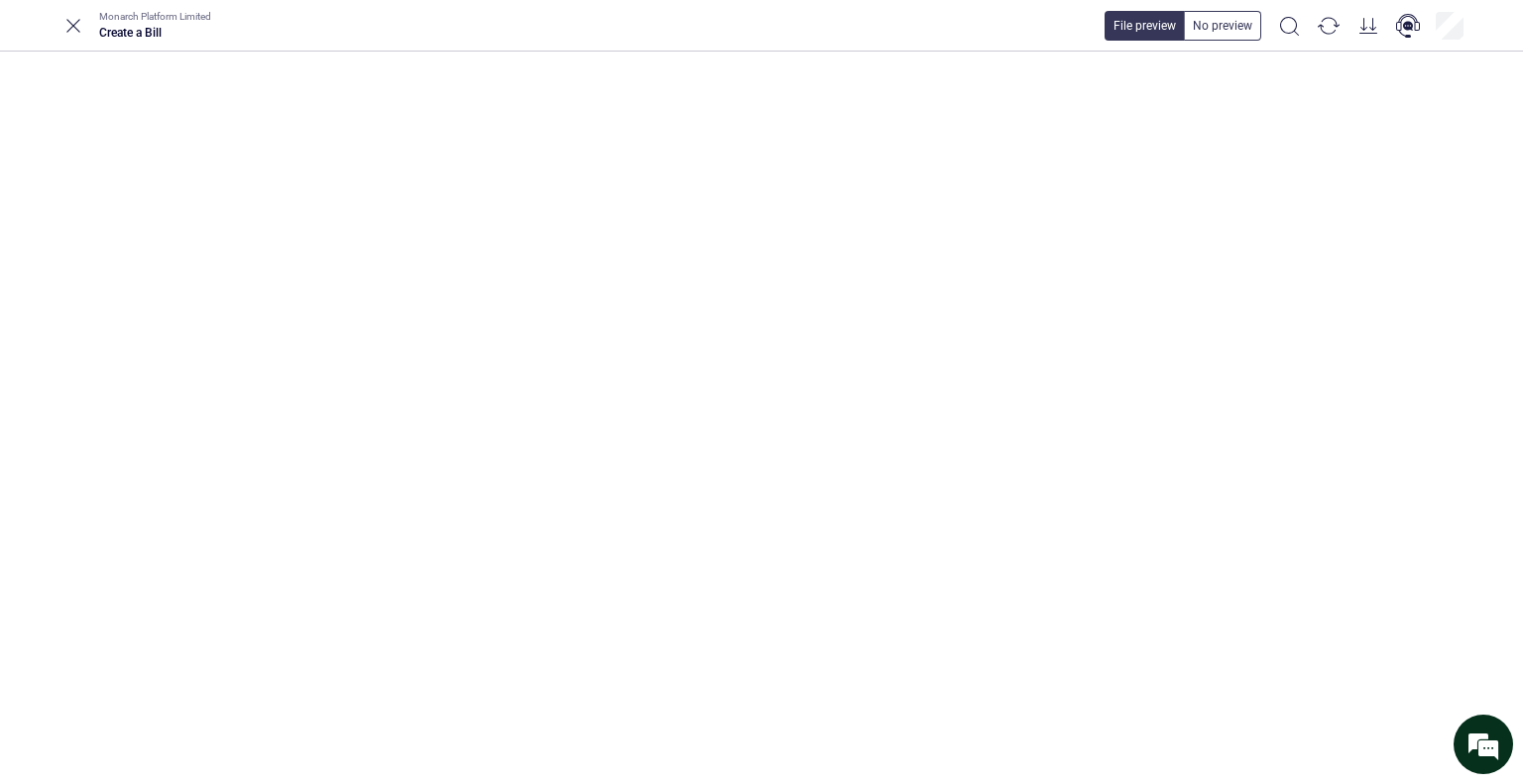 type on "**********" 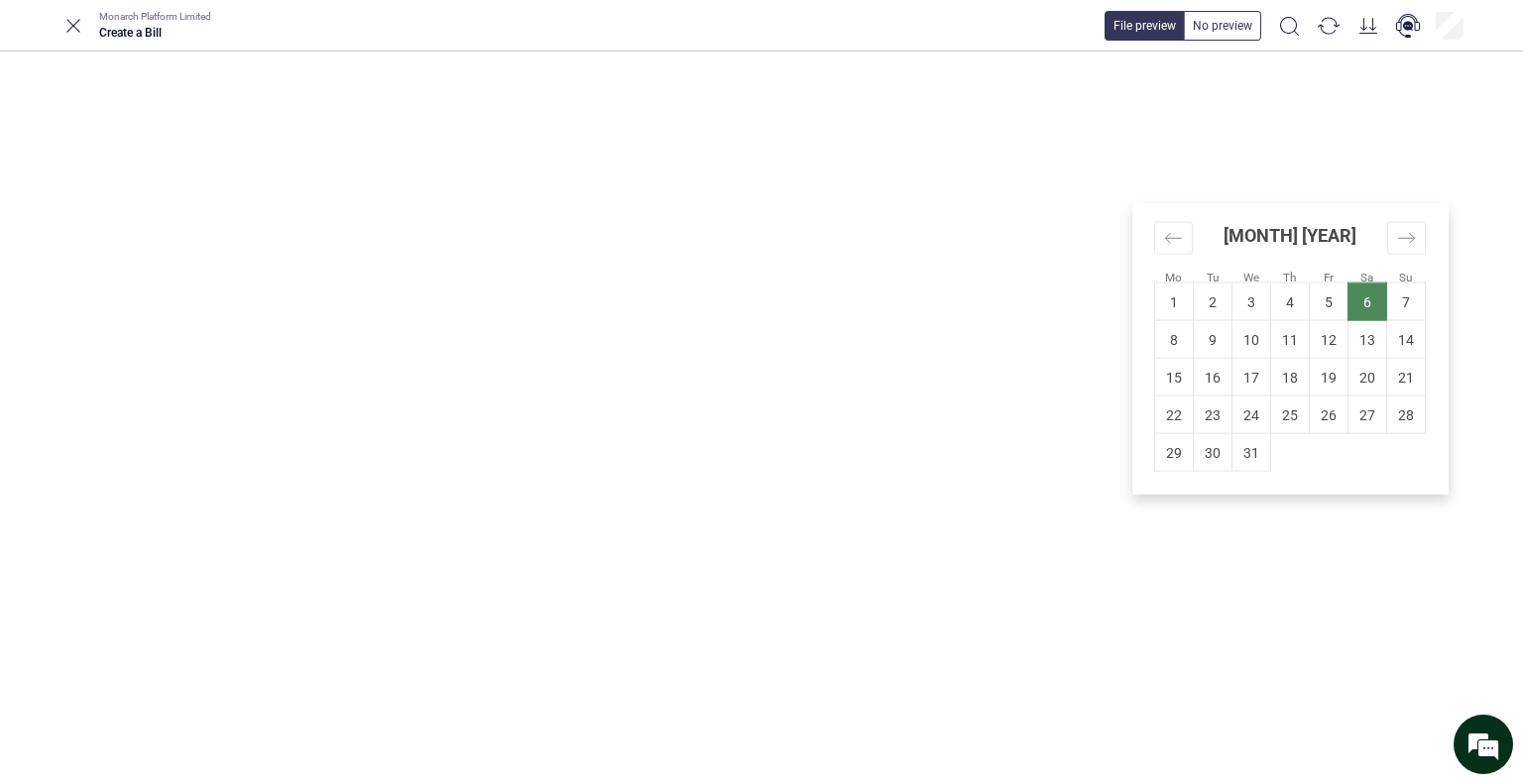 click on "**********" at bounding box center [1958, 218] 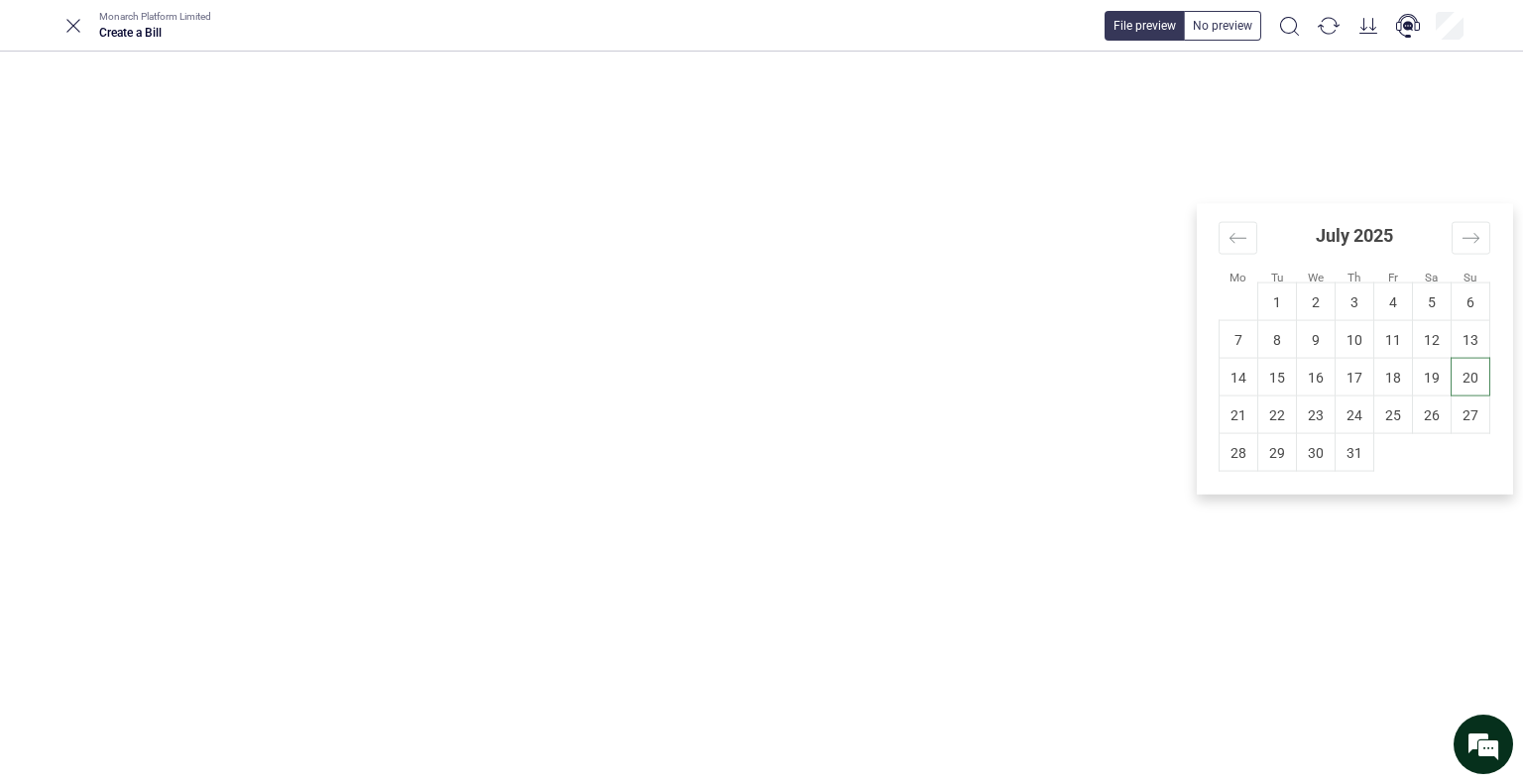 click on "**********" at bounding box center [1958, 218] 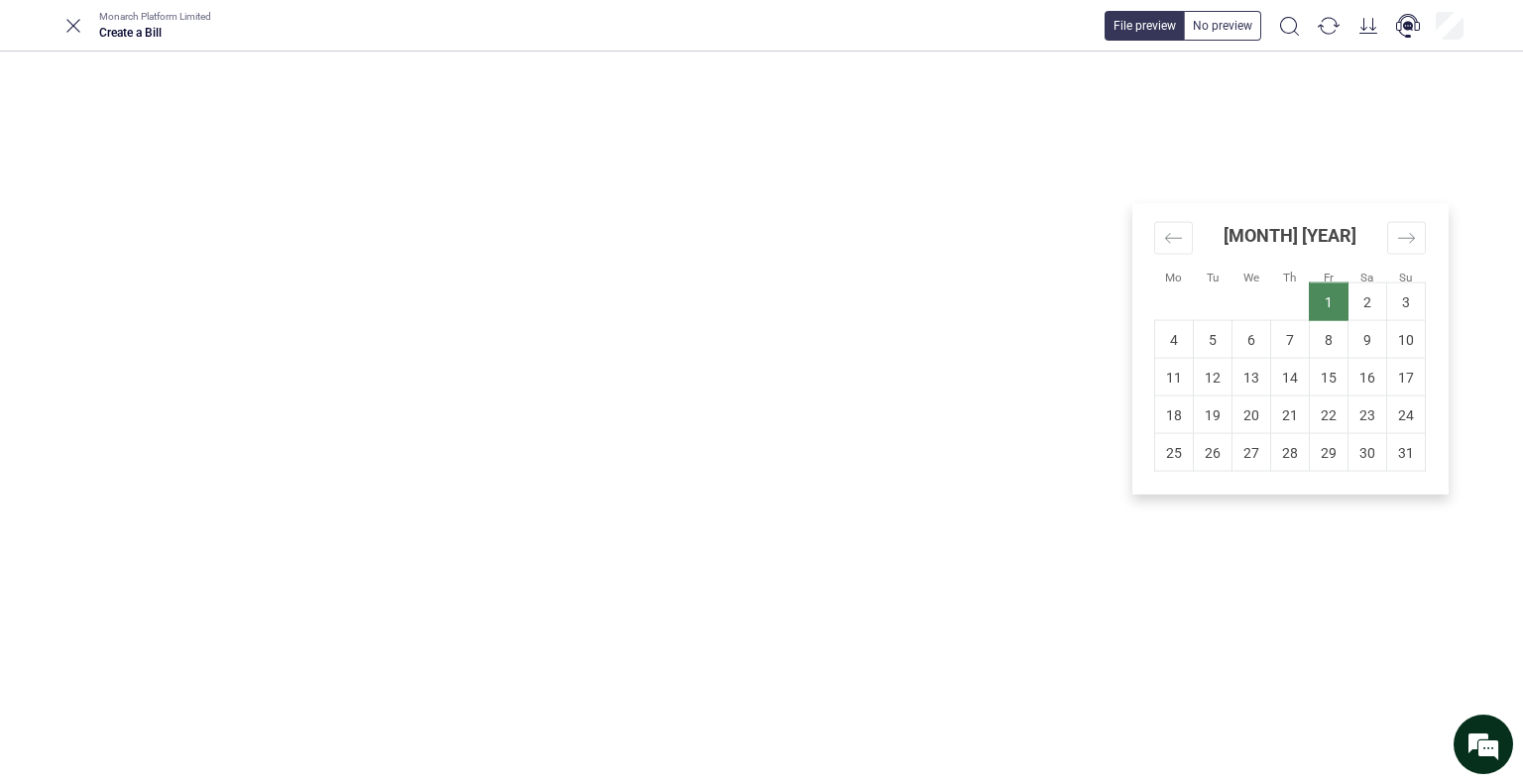 type on "**********" 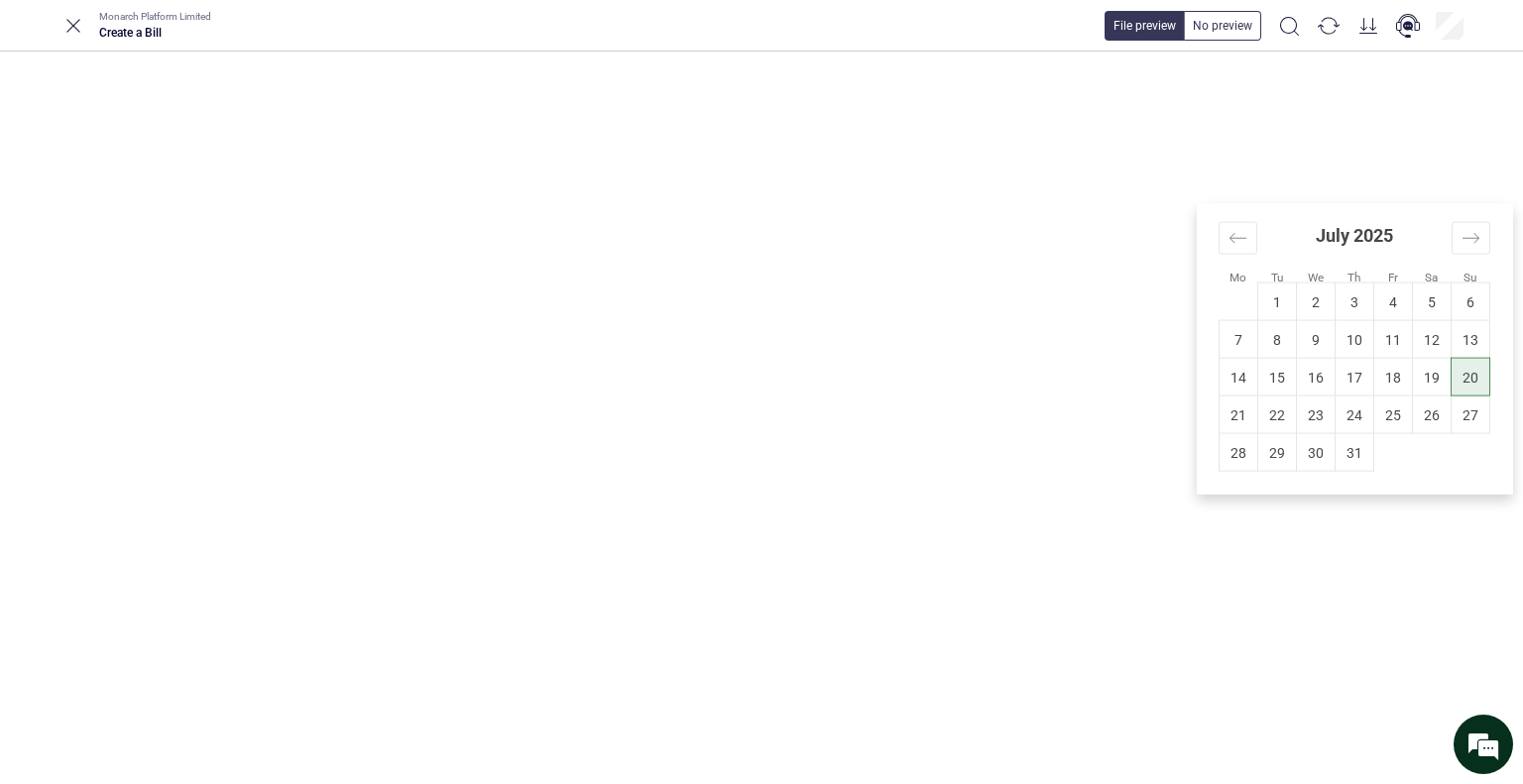 click on "20" at bounding box center [1470, 377] 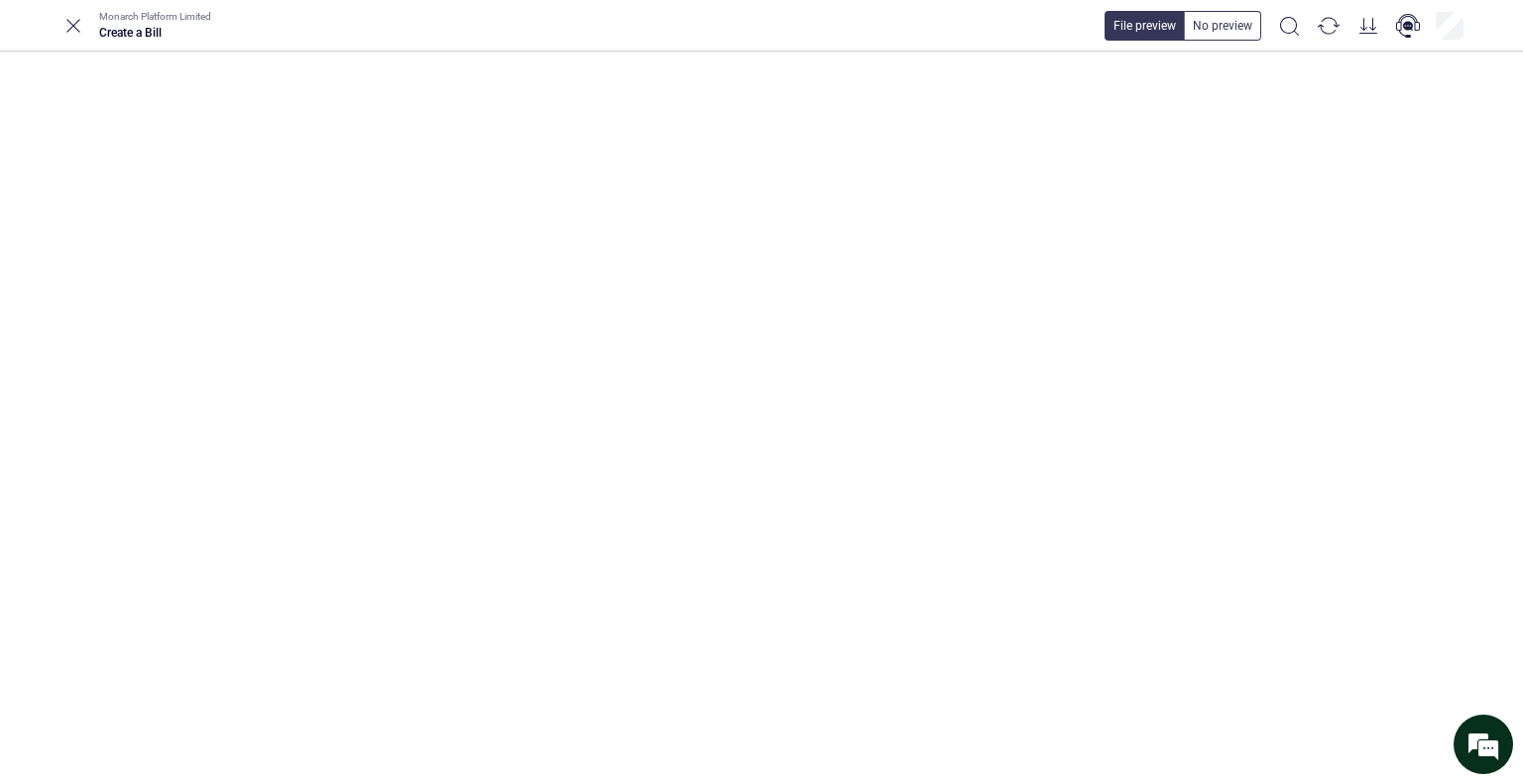click at bounding box center (2246, 66) 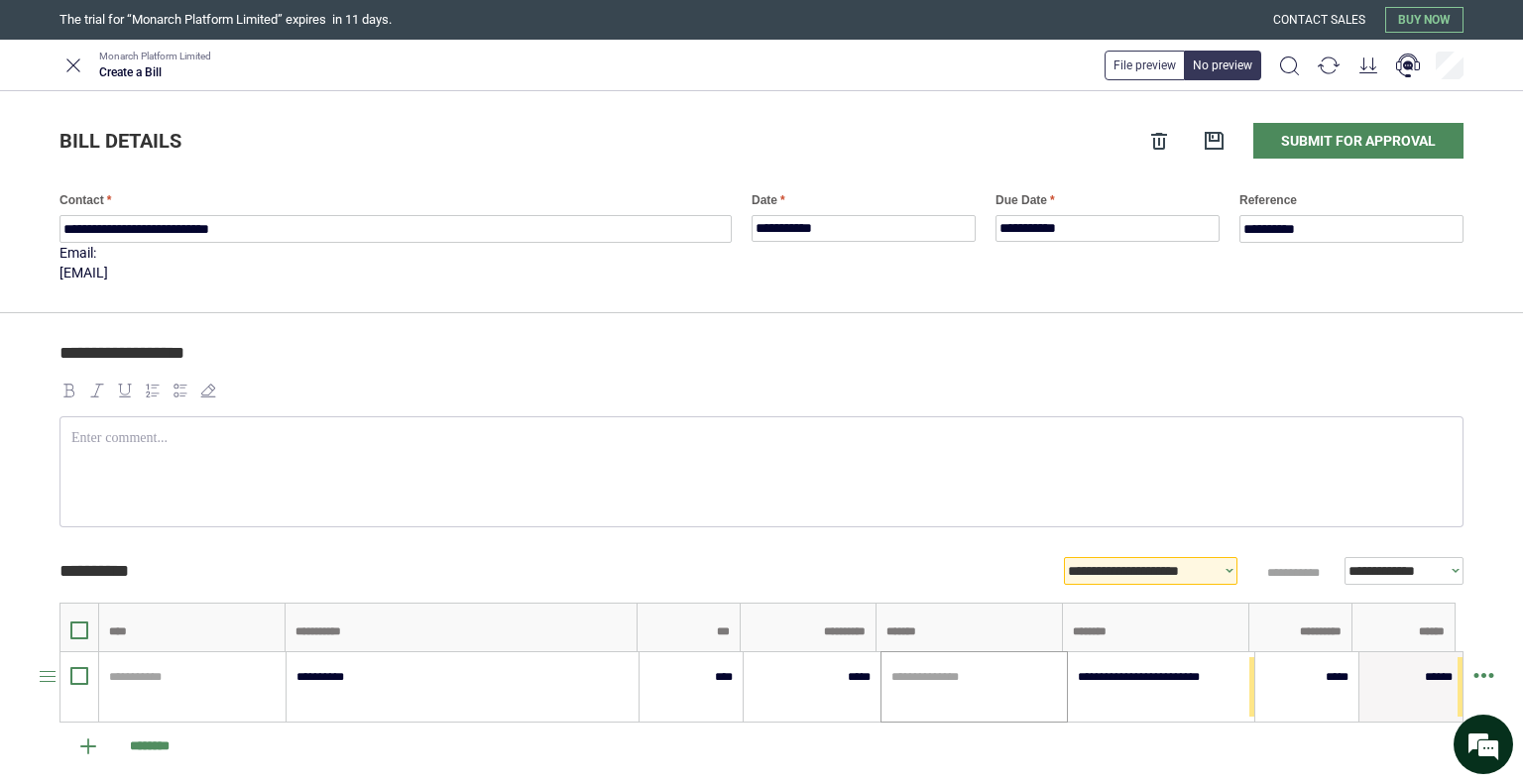 click at bounding box center (975, 677) 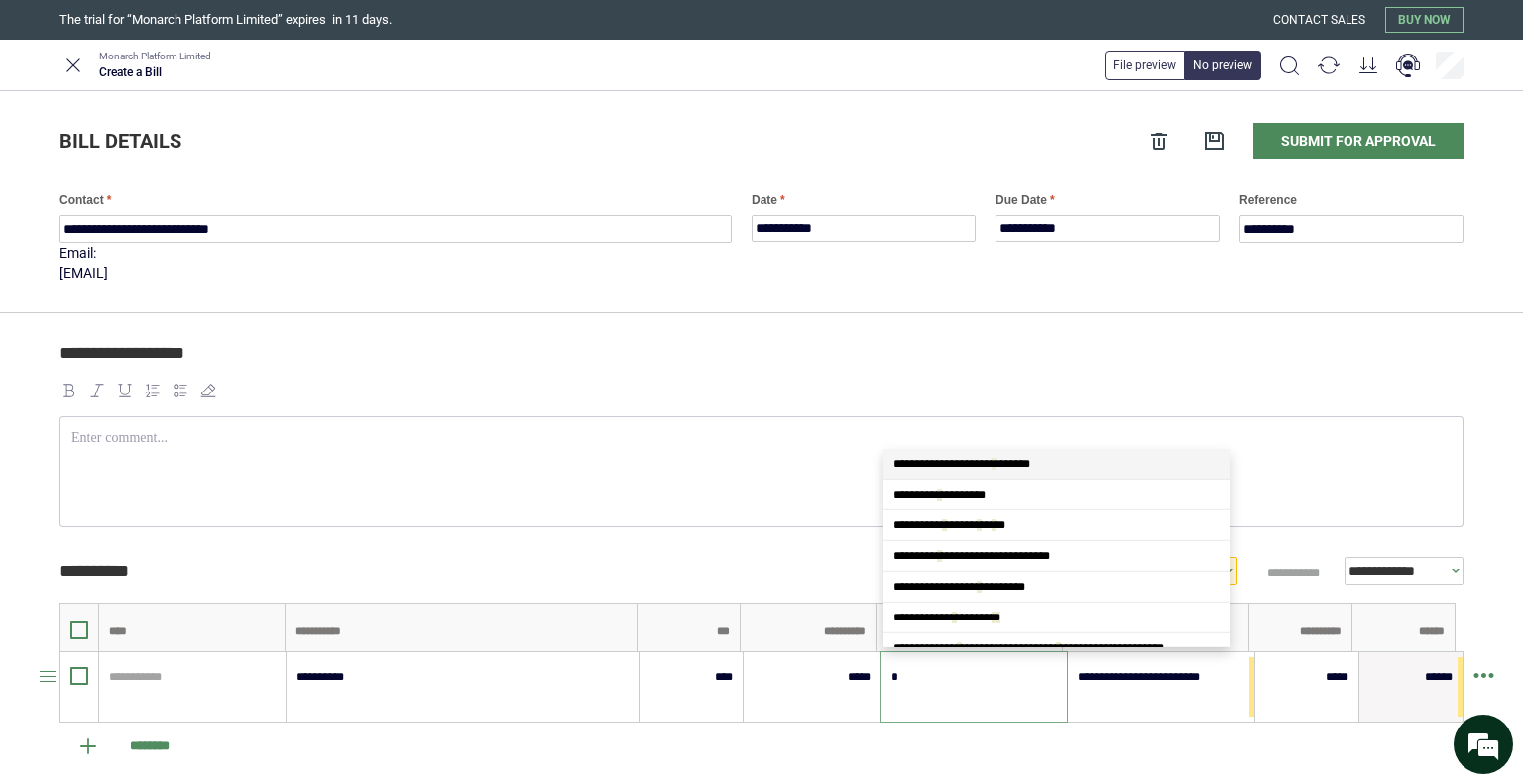 type on "**" 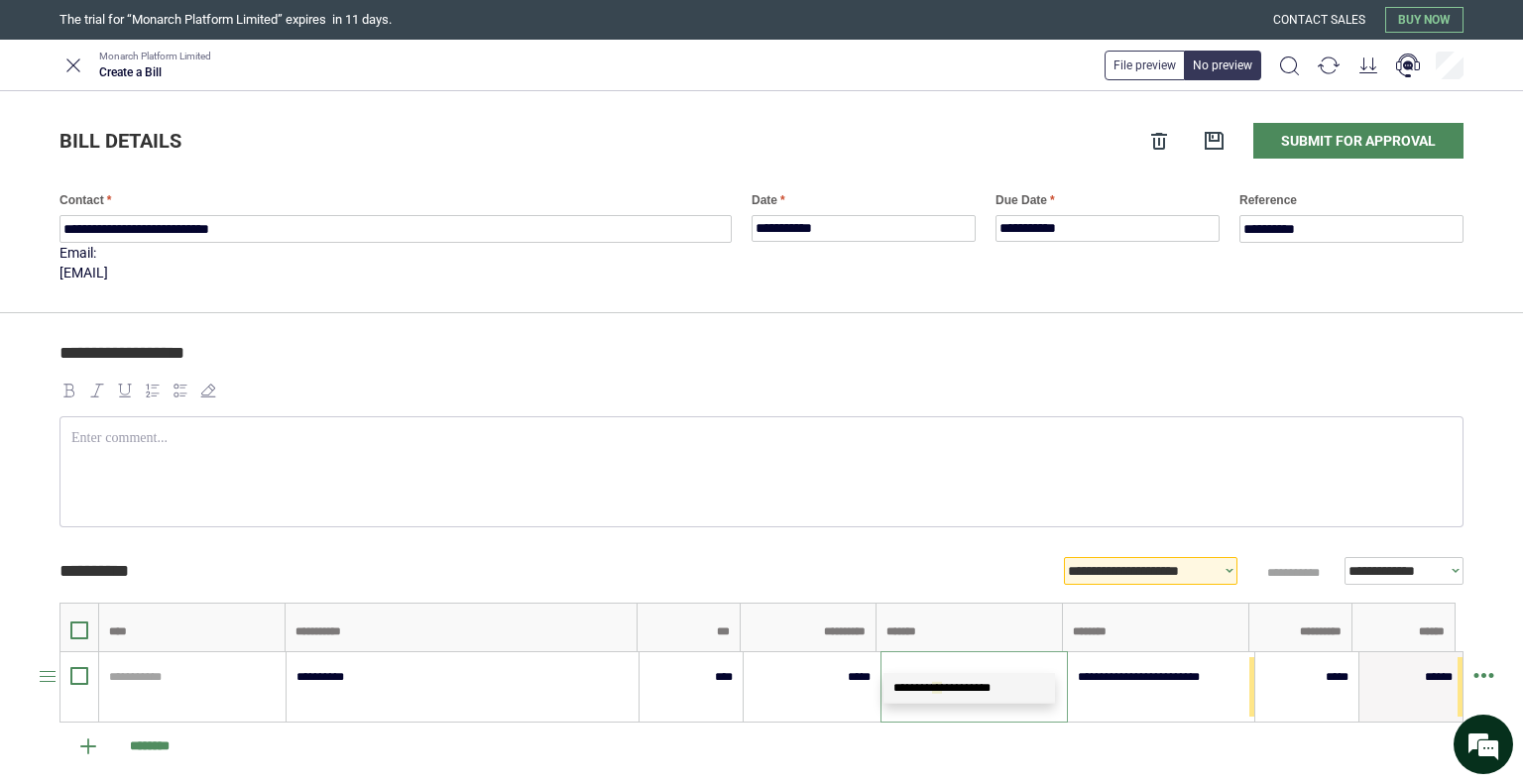 scroll, scrollTop: 0, scrollLeft: 0, axis: both 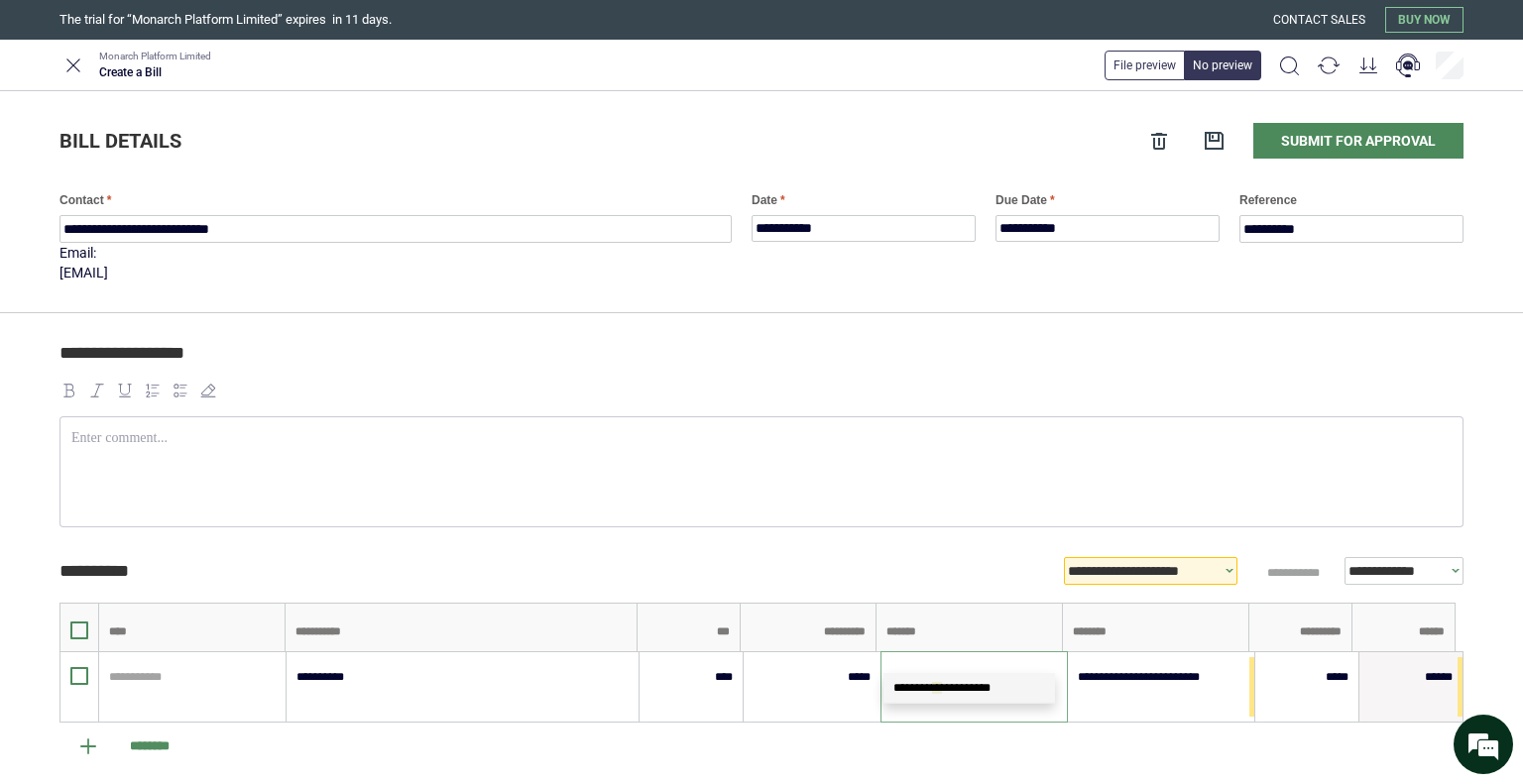 click on "**********" at bounding box center [942, 688] 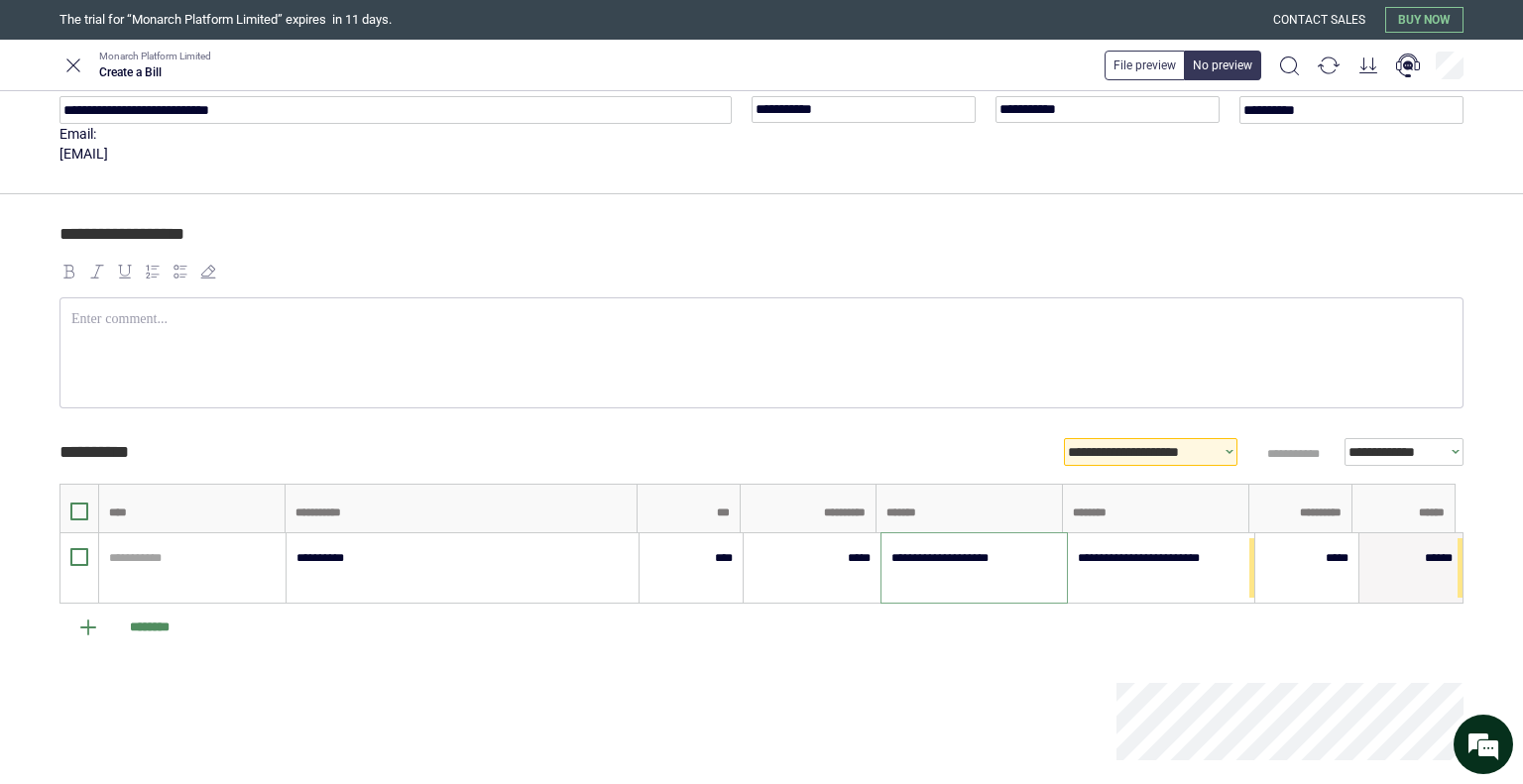 scroll, scrollTop: 198, scrollLeft: 0, axis: vertical 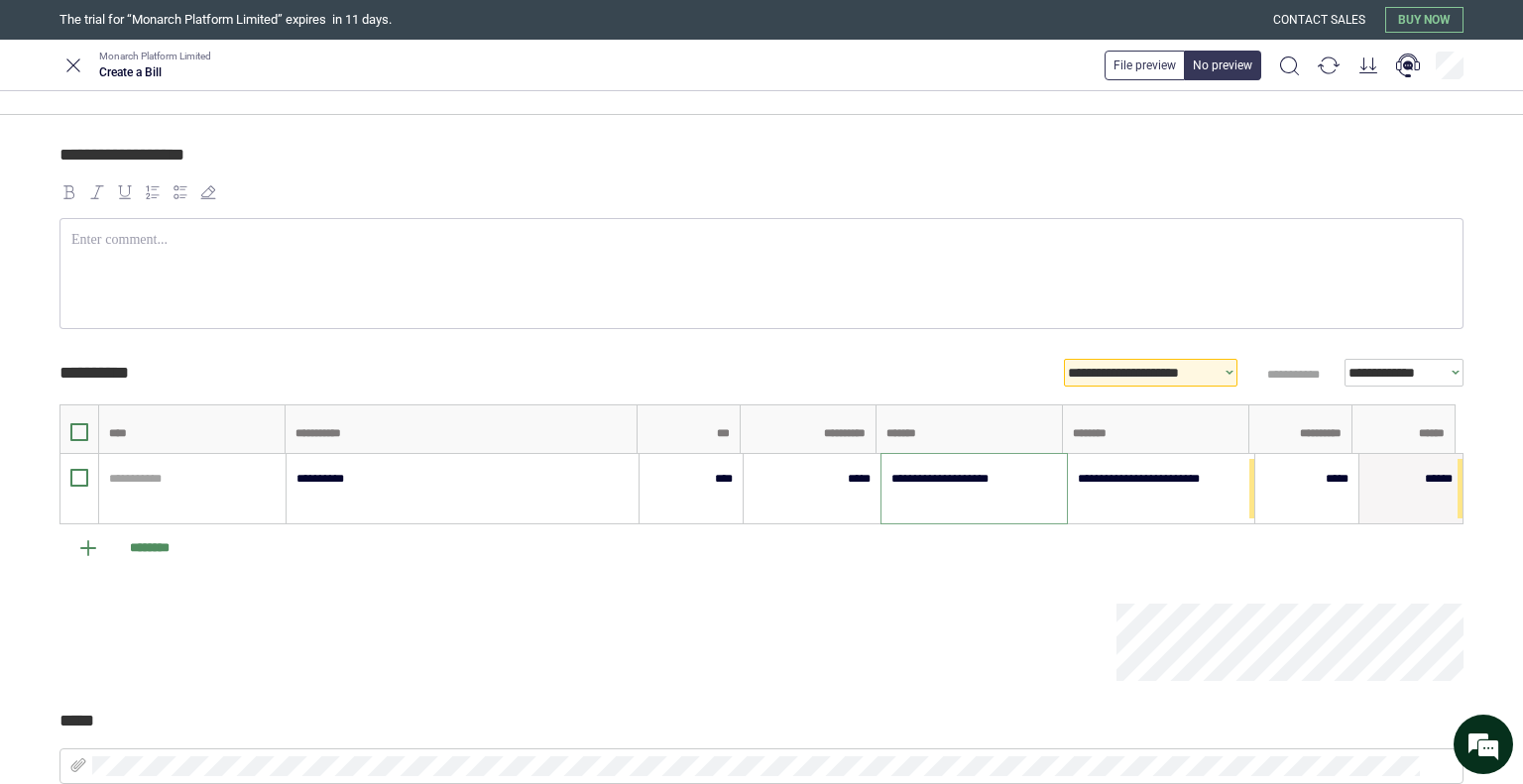 type on "**********" 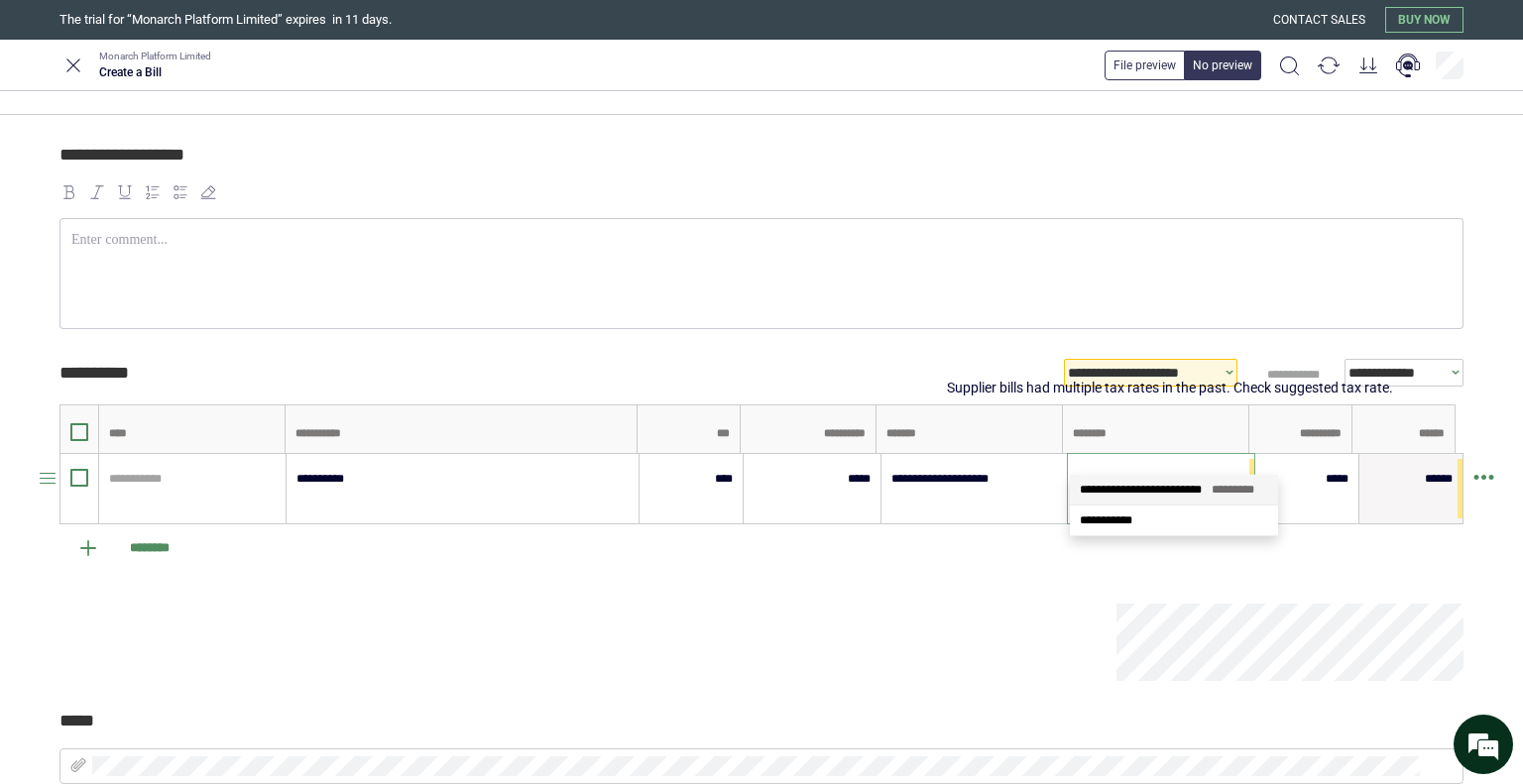 click on "**********" at bounding box center (1161, 479) 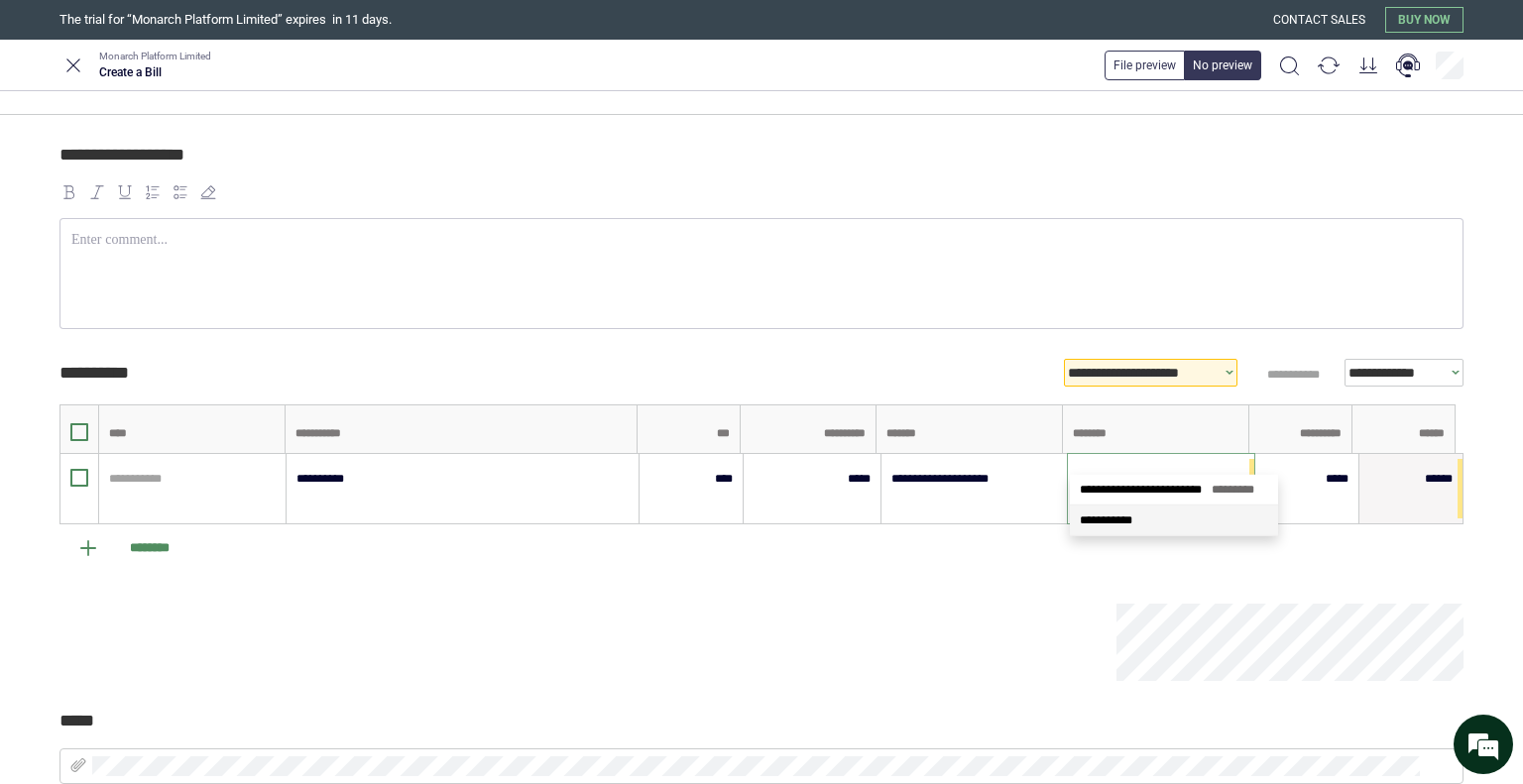 click at bounding box center [588, 642] 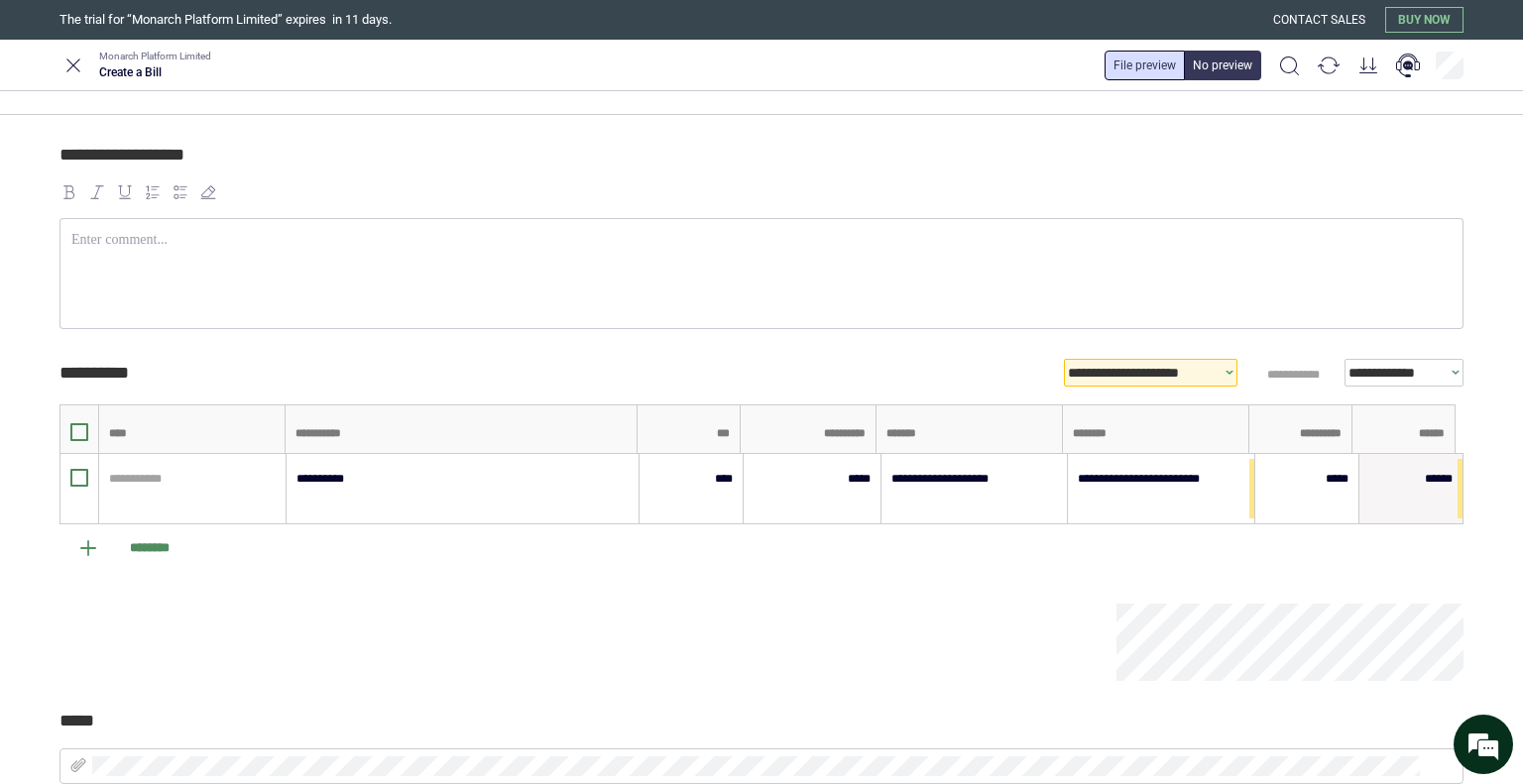 click at bounding box center [1144, 65] 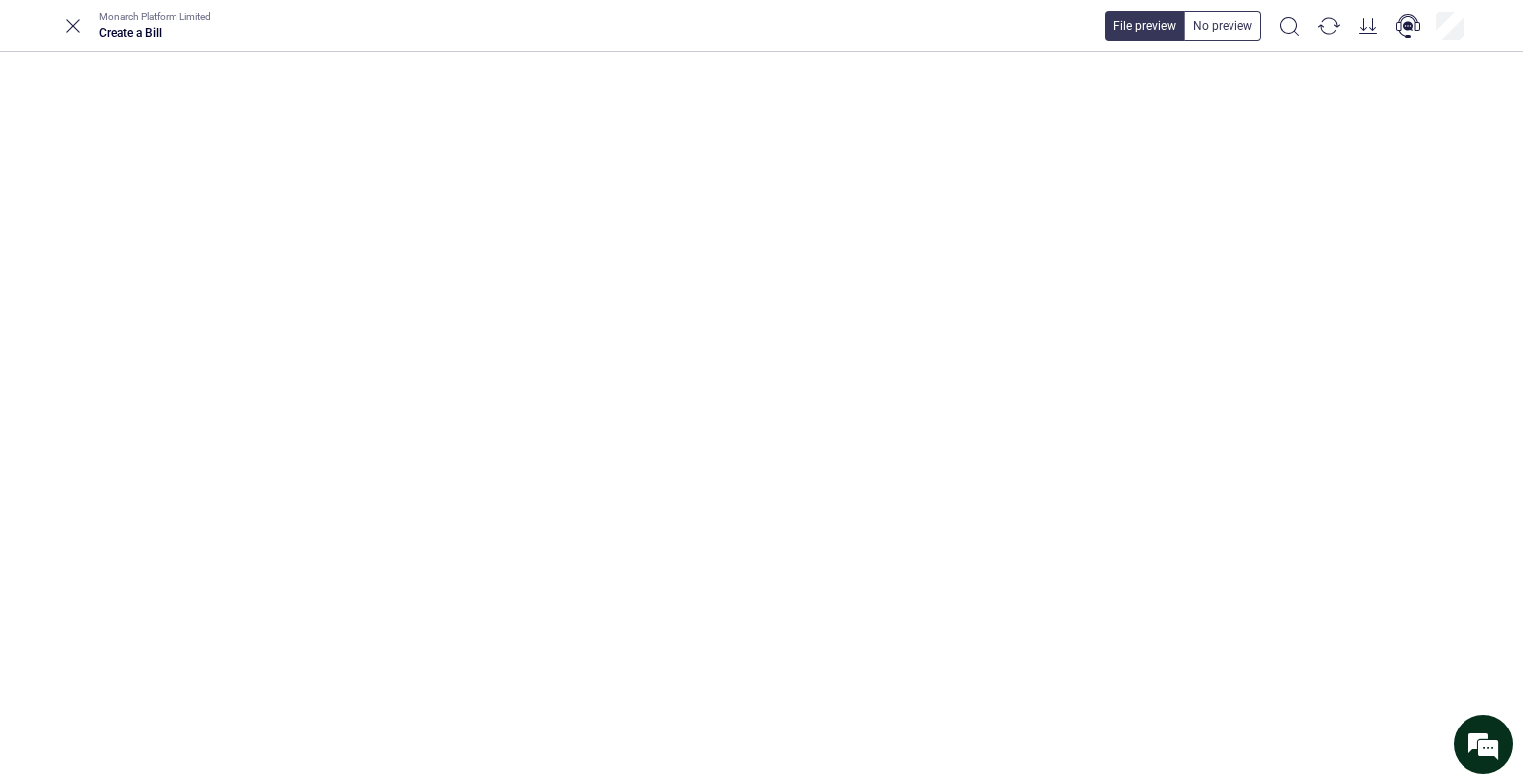 click 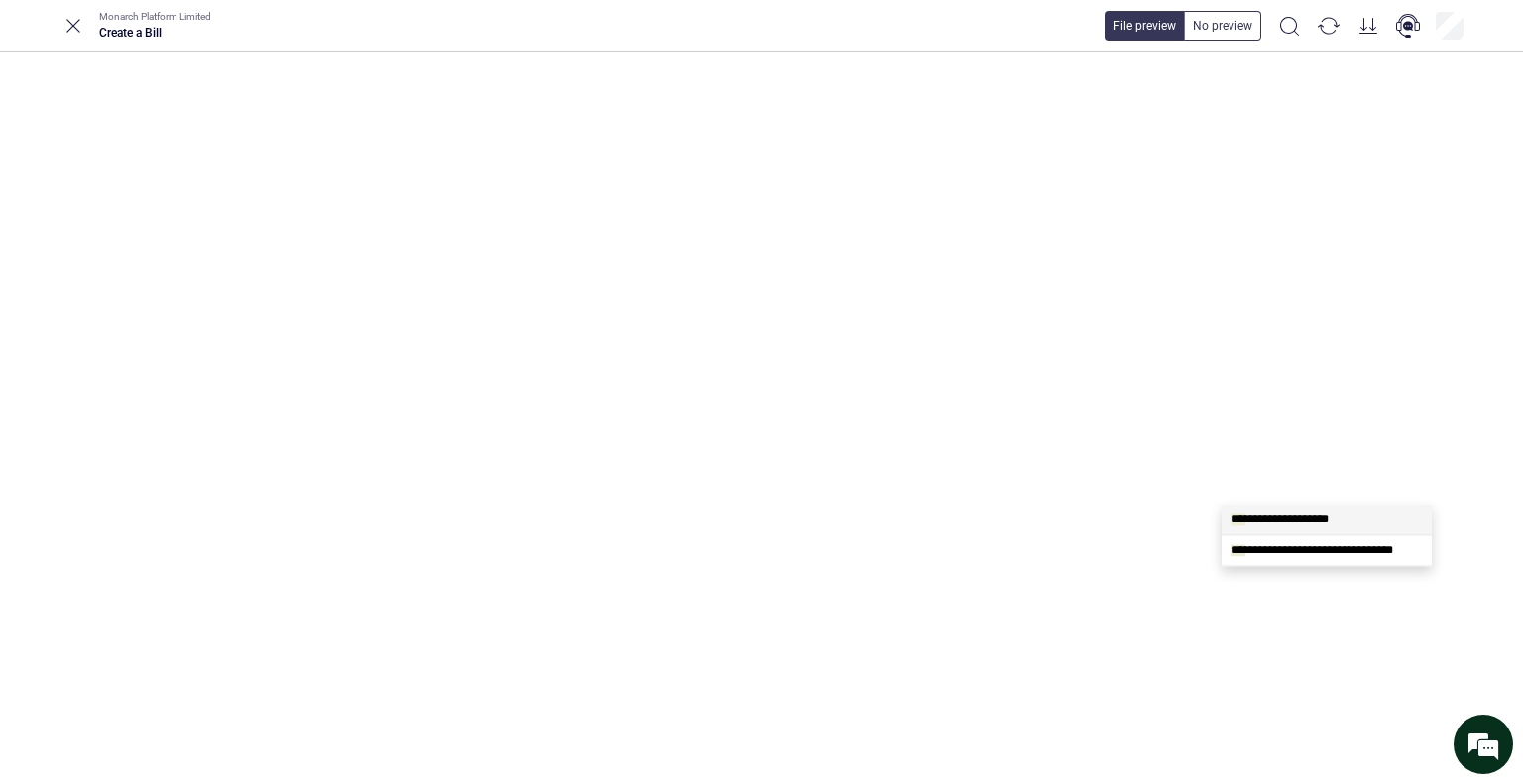scroll, scrollTop: 0, scrollLeft: 0, axis: both 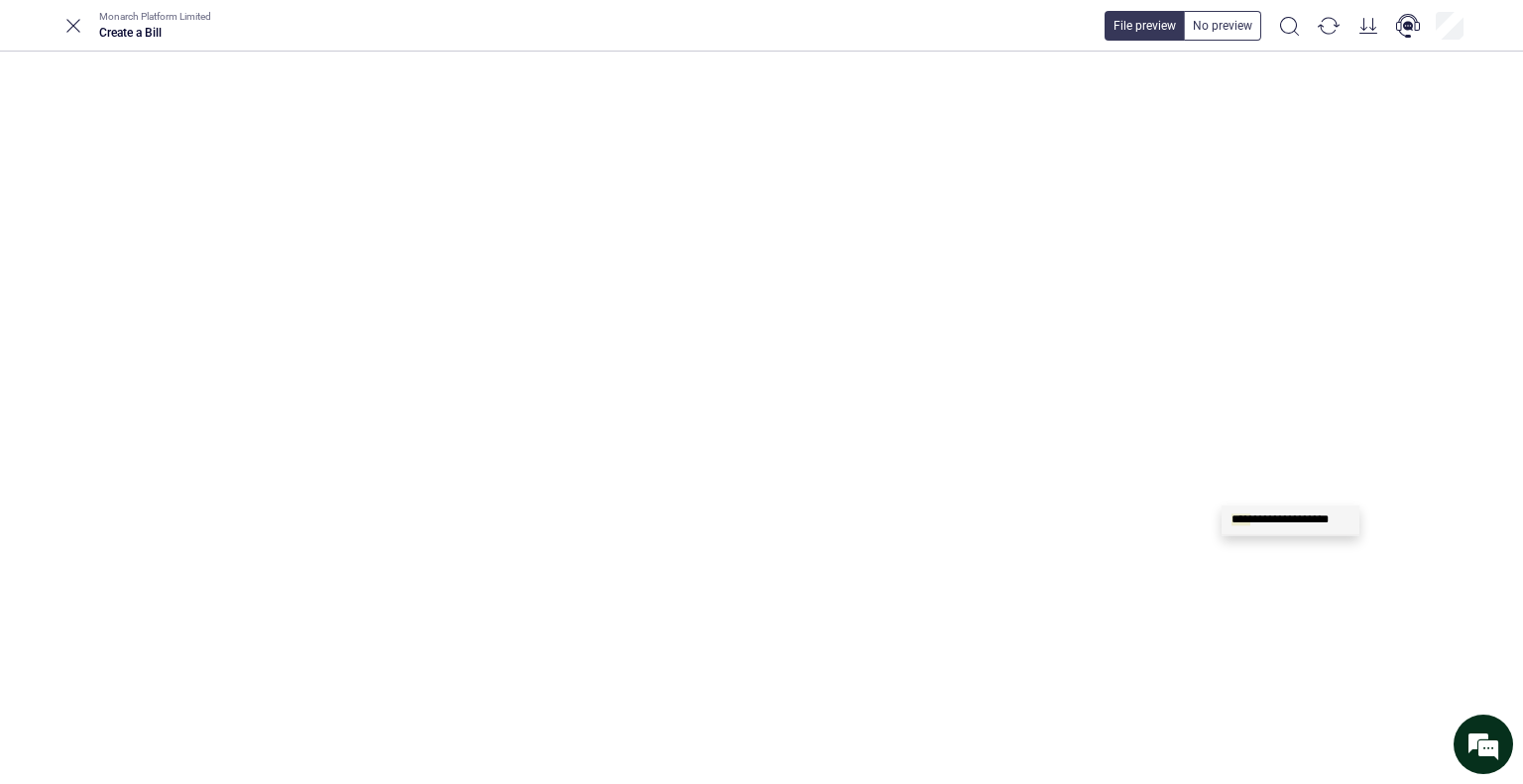 type on "*****" 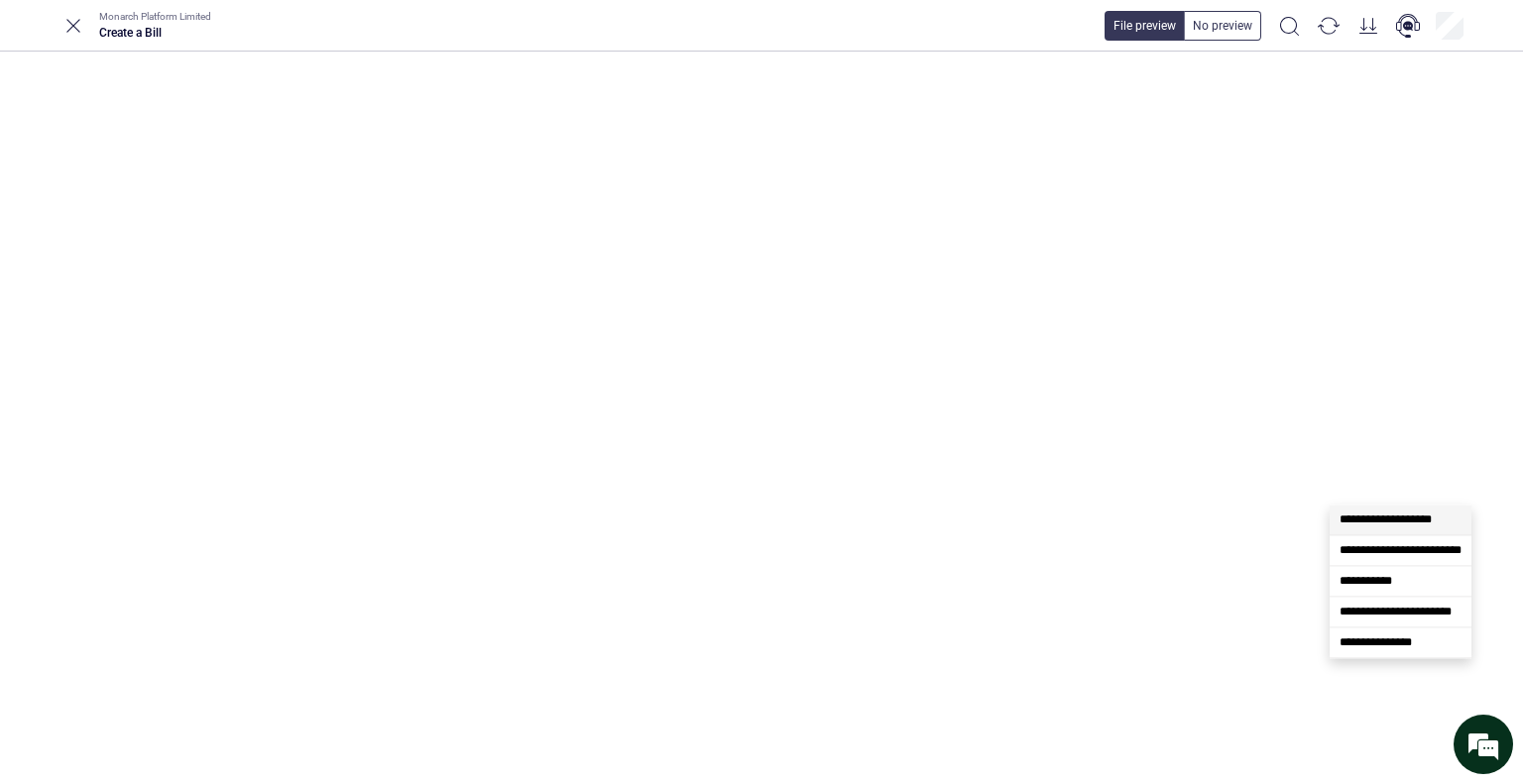 type 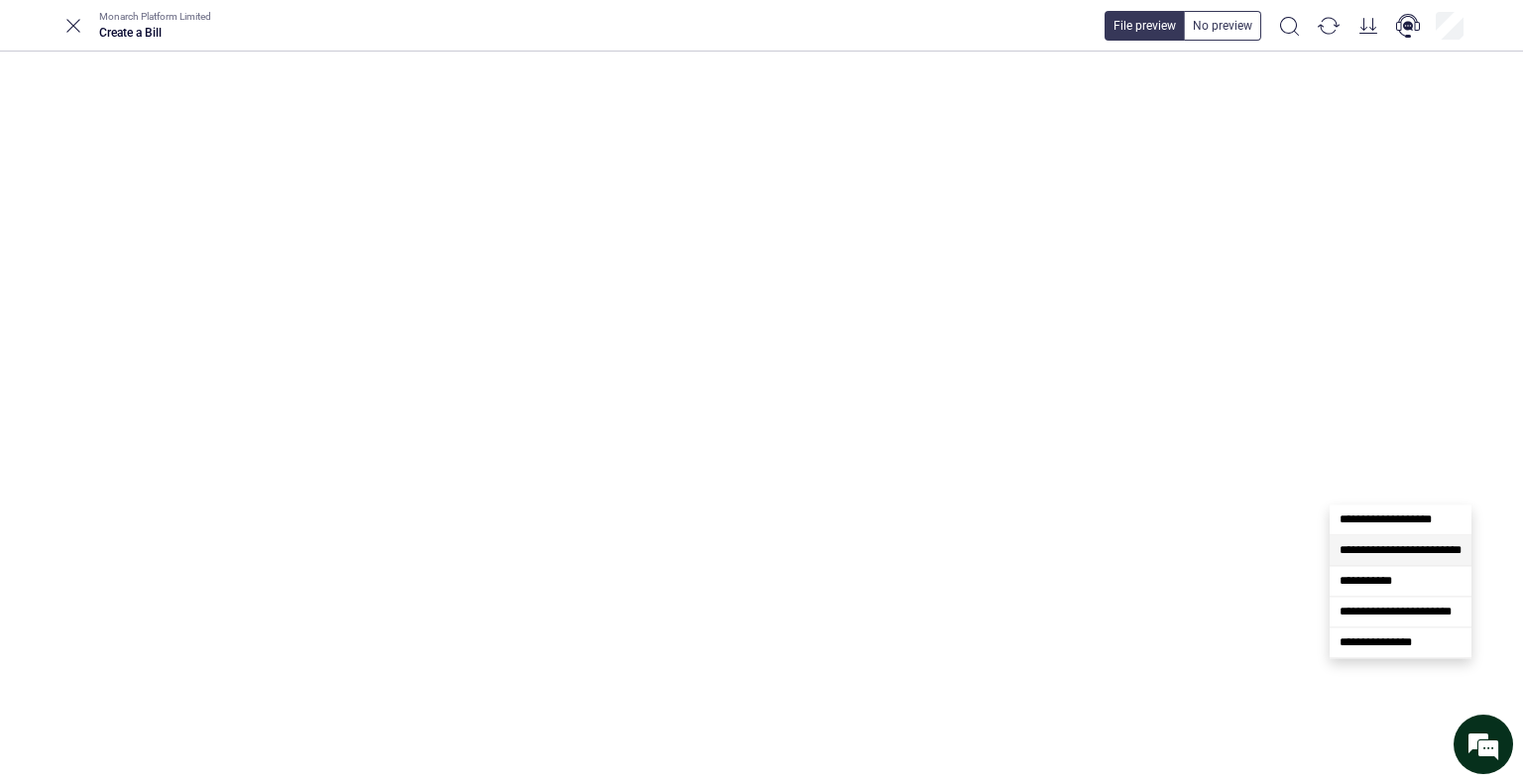 type on "****" 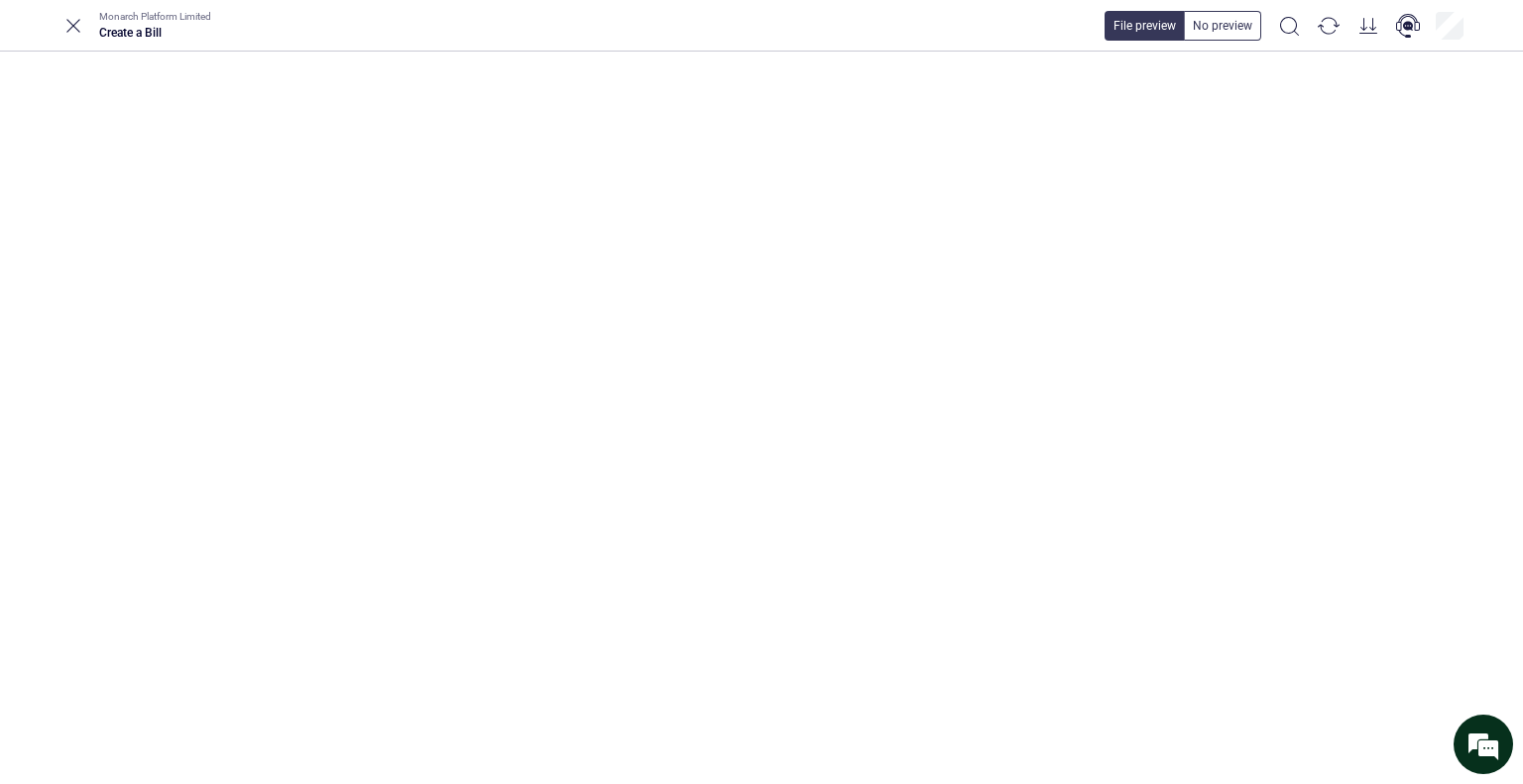 type on "**********" 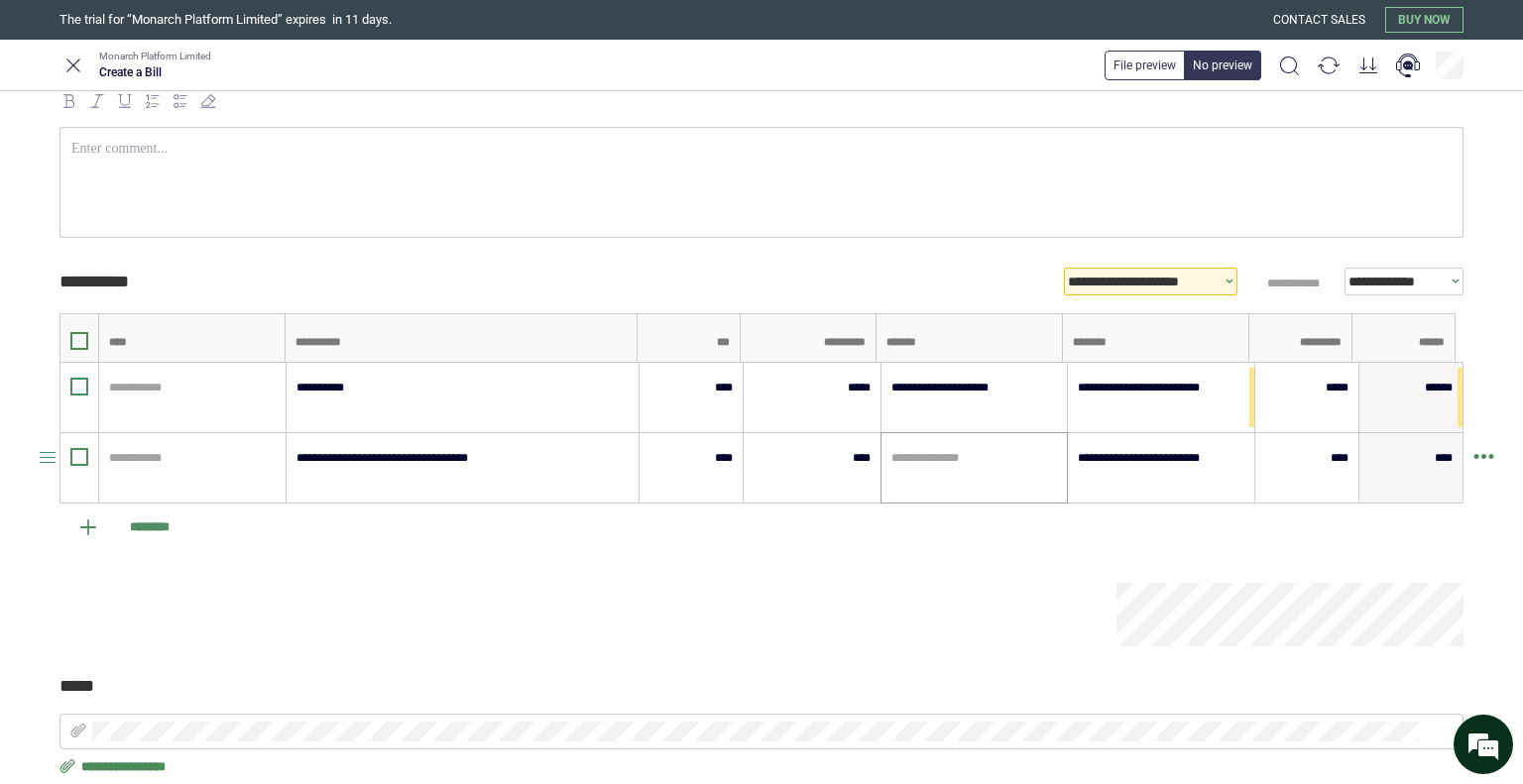 click at bounding box center (975, 458) 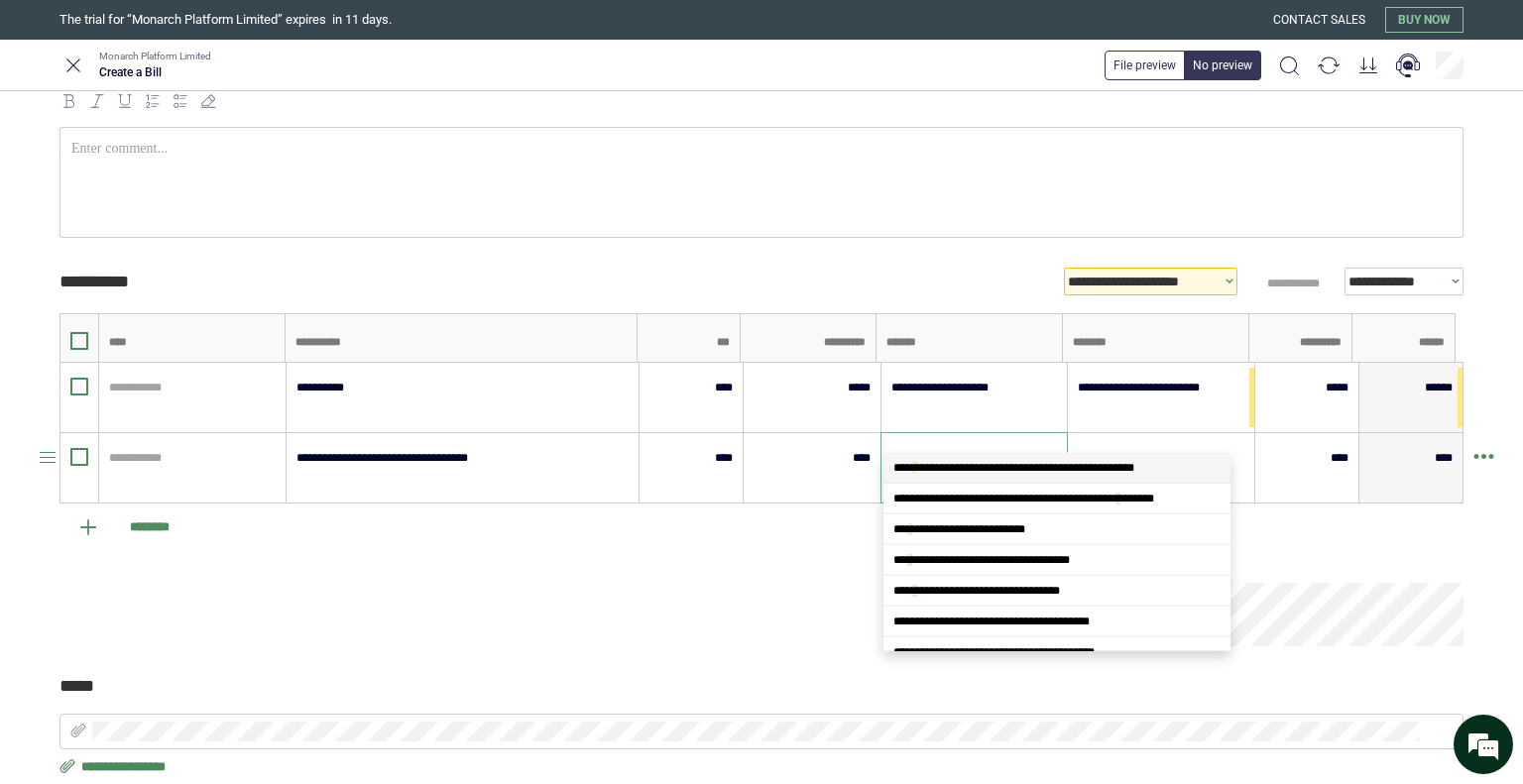 type on "***" 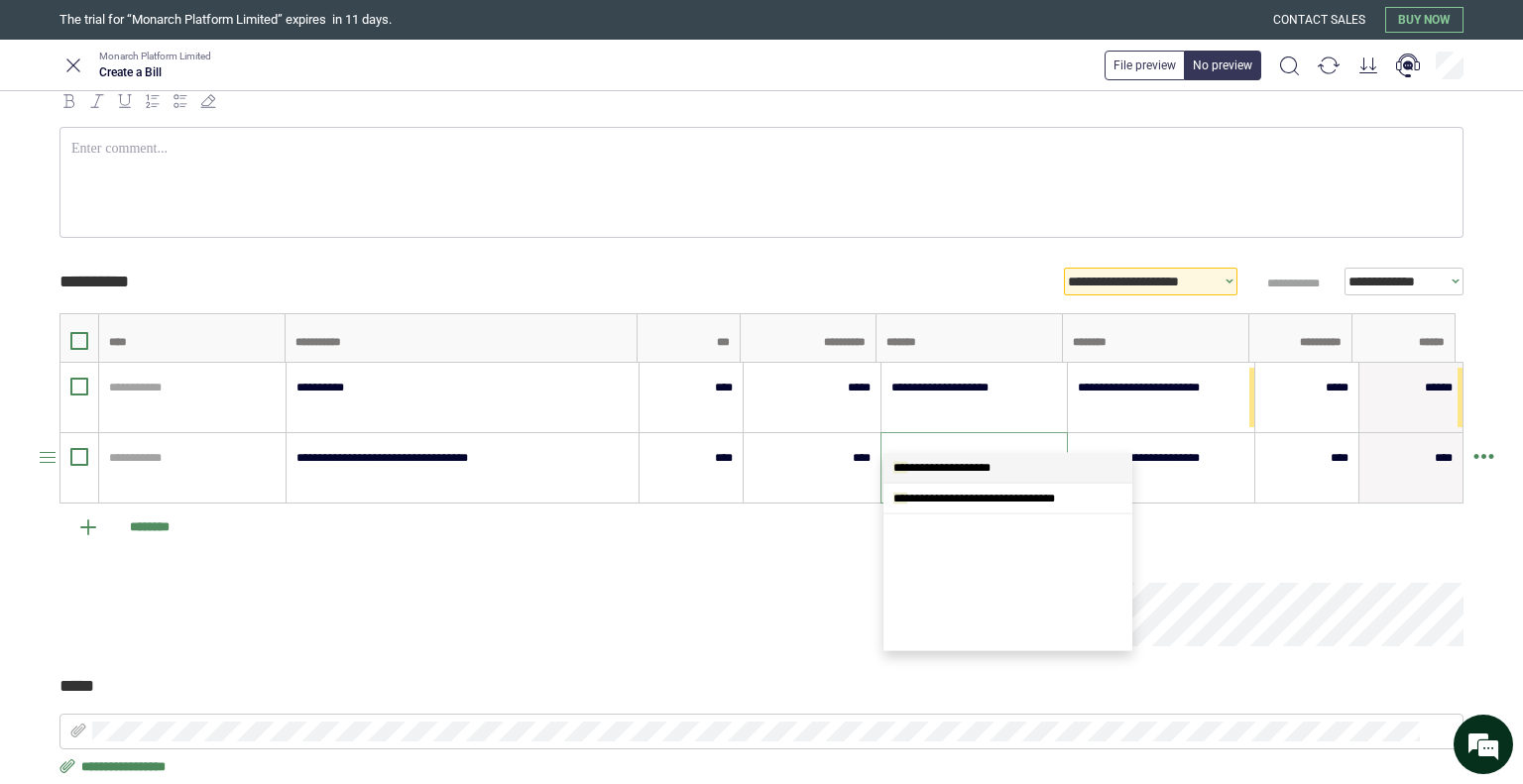 scroll, scrollTop: 0, scrollLeft: 0, axis: both 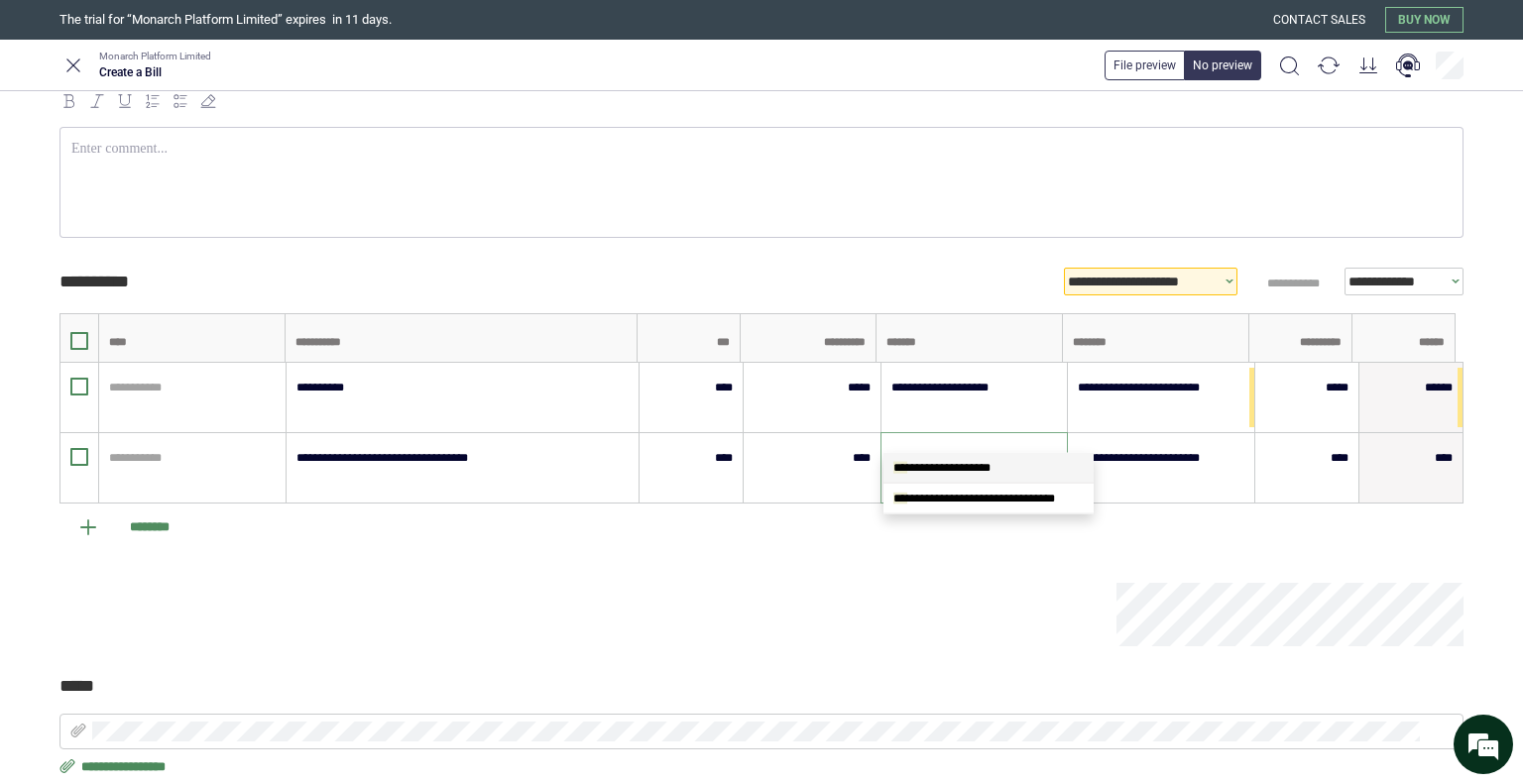 click on "**********" at bounding box center (942, 468) 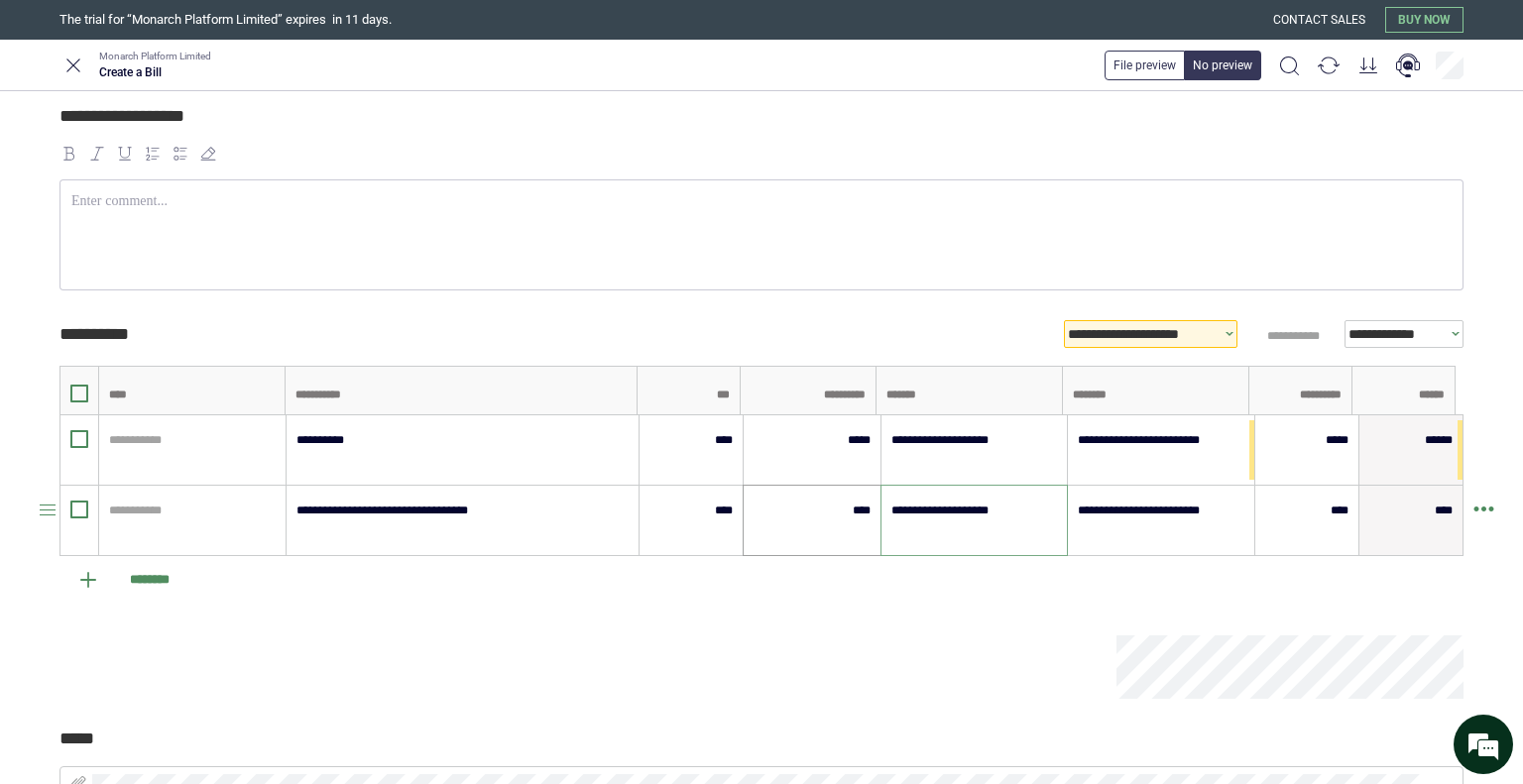 scroll, scrollTop: 190, scrollLeft: 0, axis: vertical 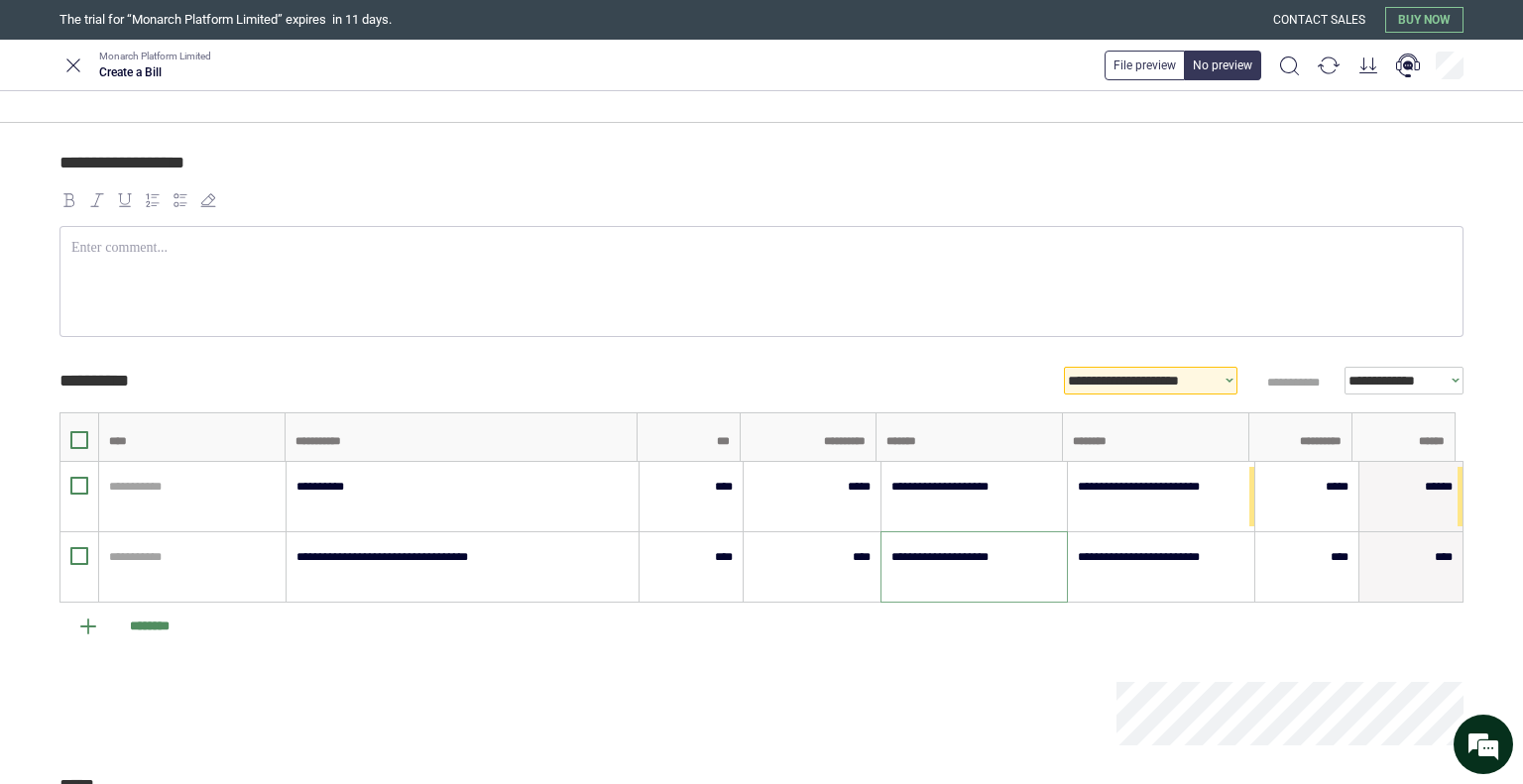 type on "**********" 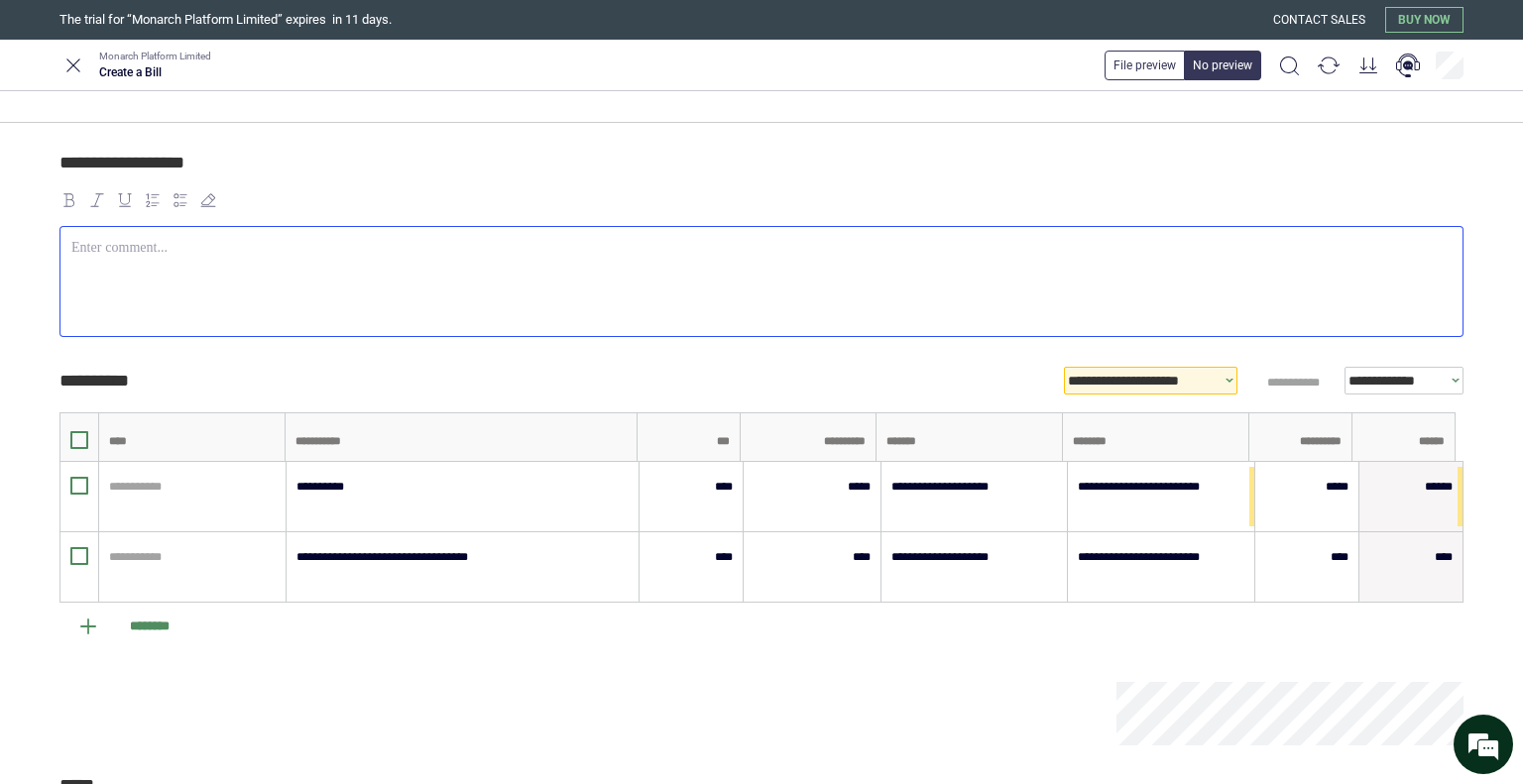 click at bounding box center (762, 281) 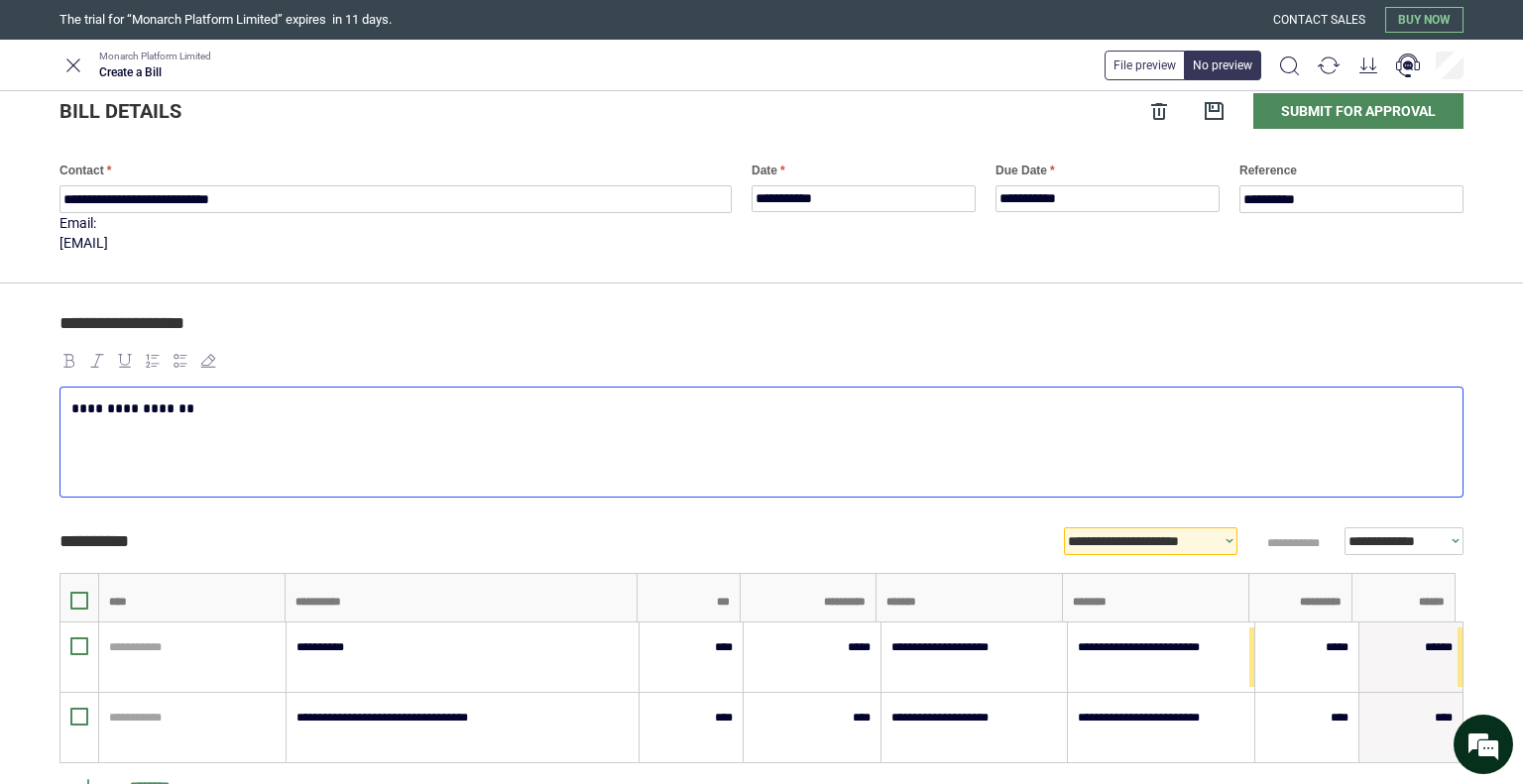 scroll, scrollTop: 0, scrollLeft: 0, axis: both 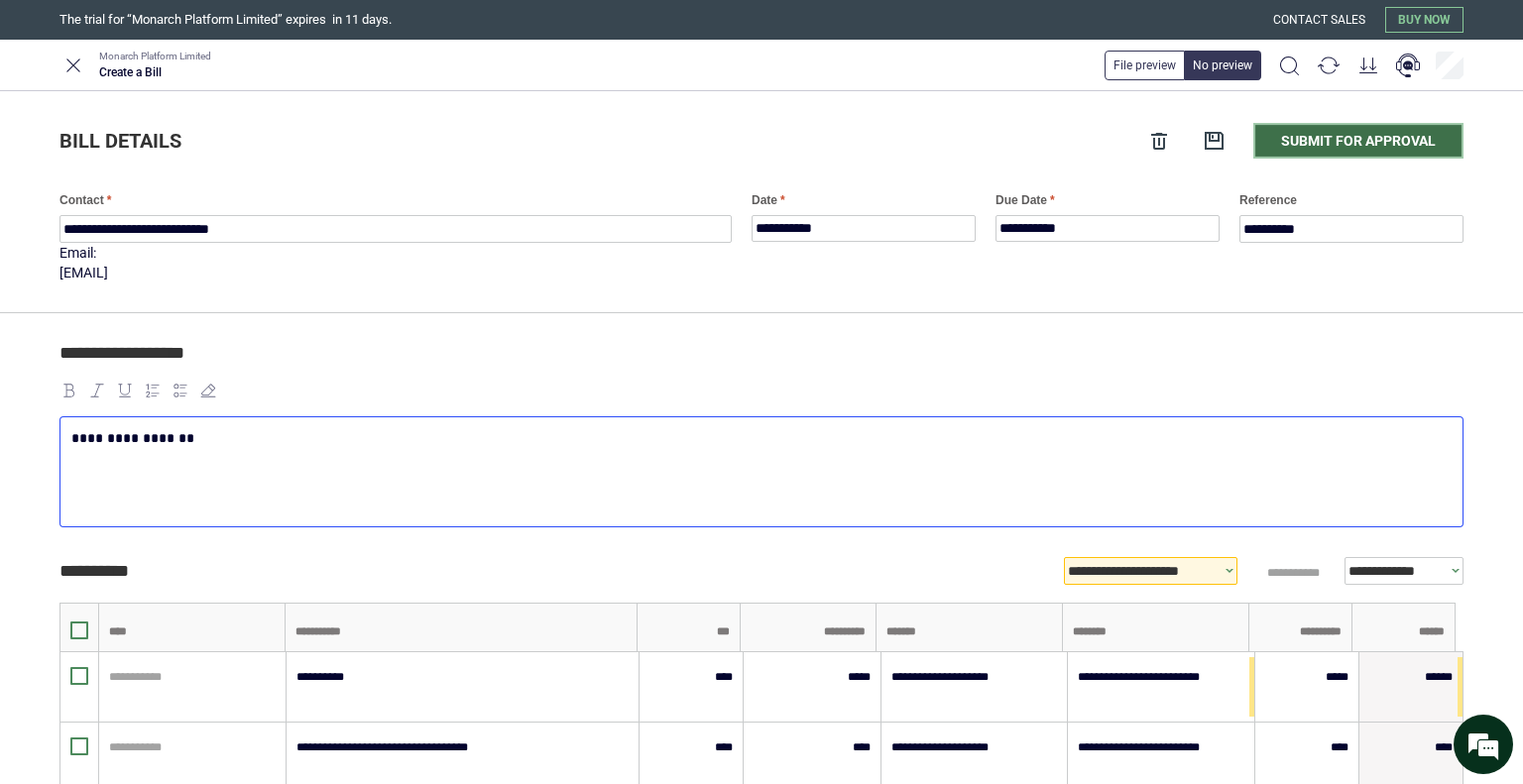 click on "Submit for approval" at bounding box center (1358, 141) 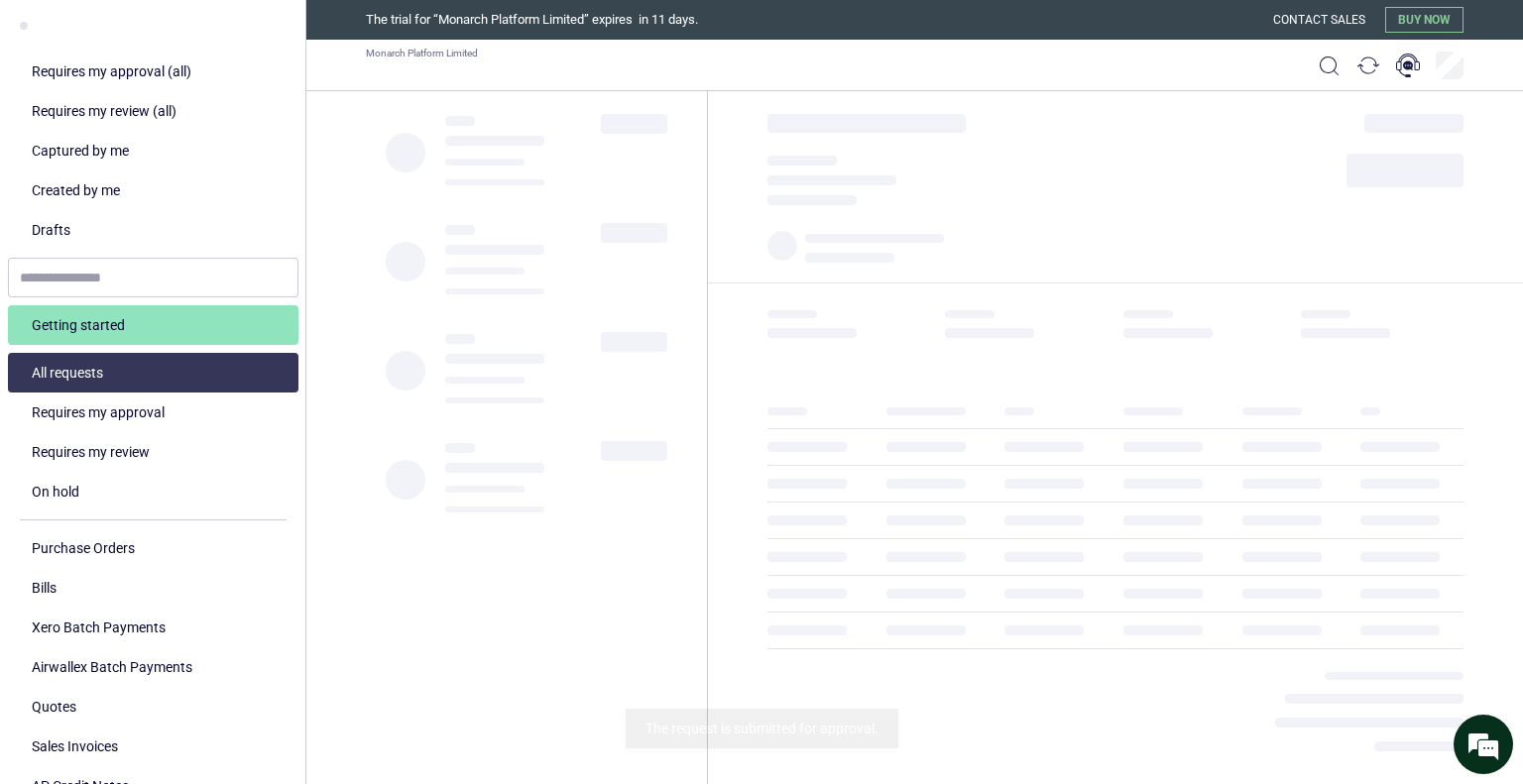 type on "**********" 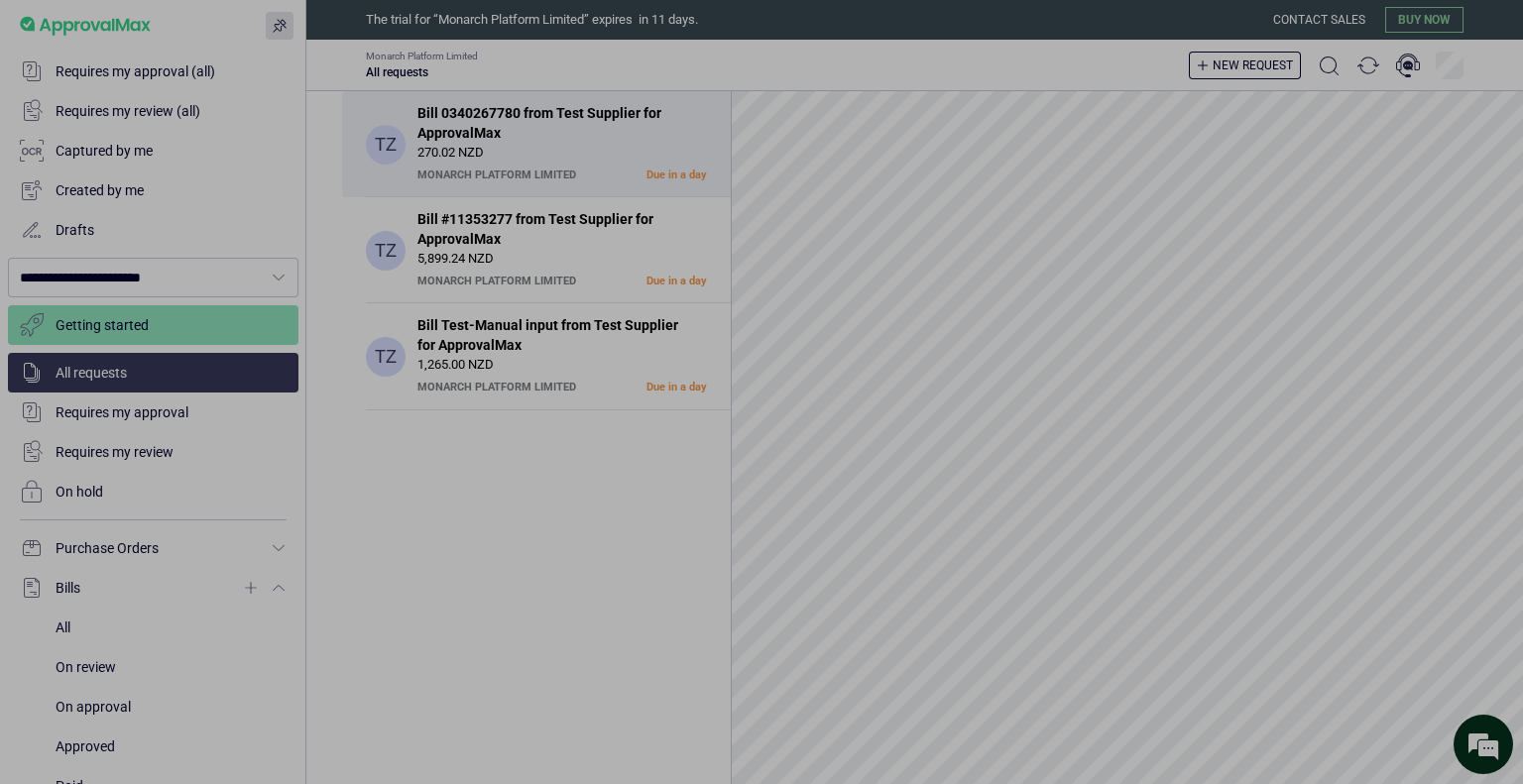 click 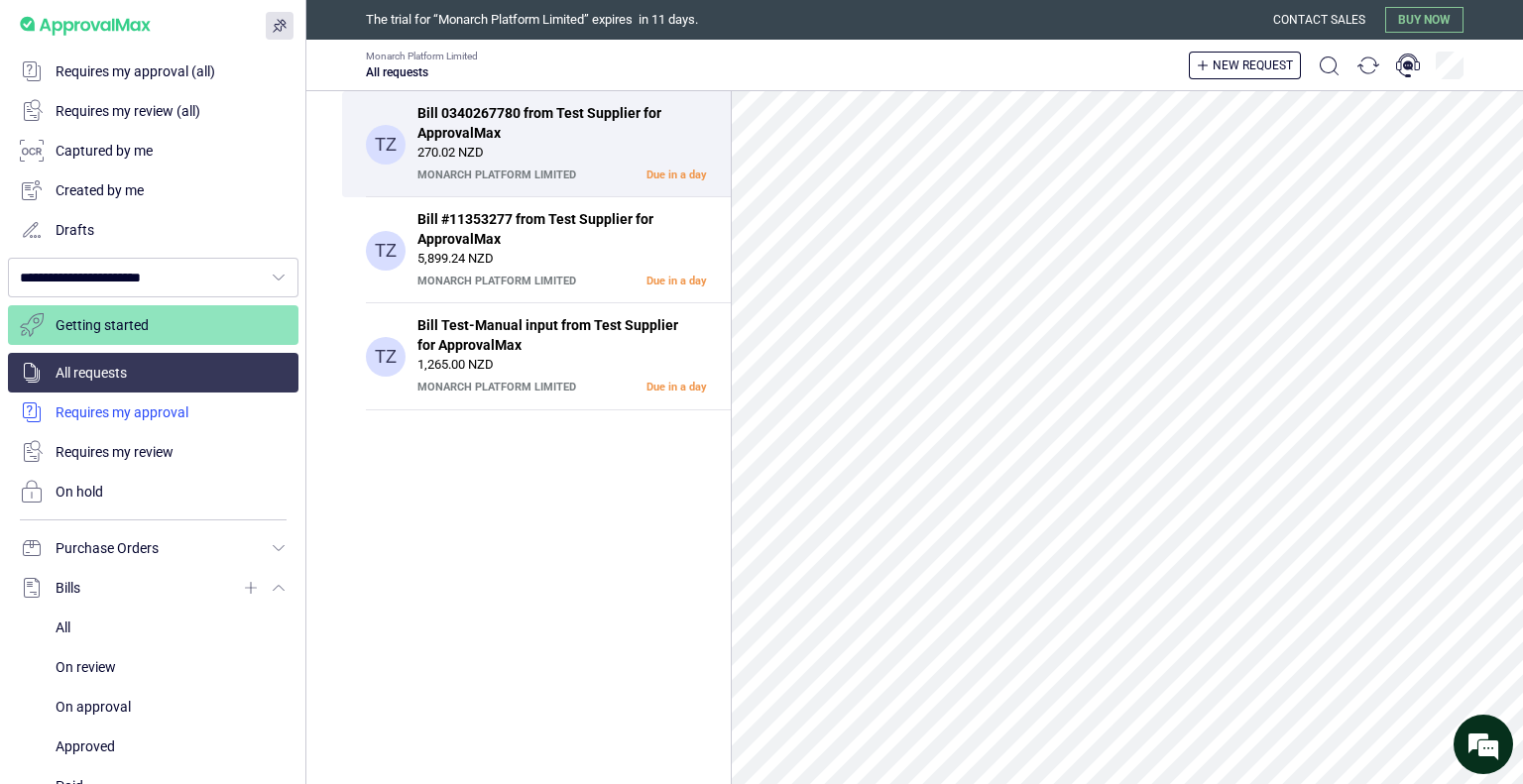 click at bounding box center [153, 412] 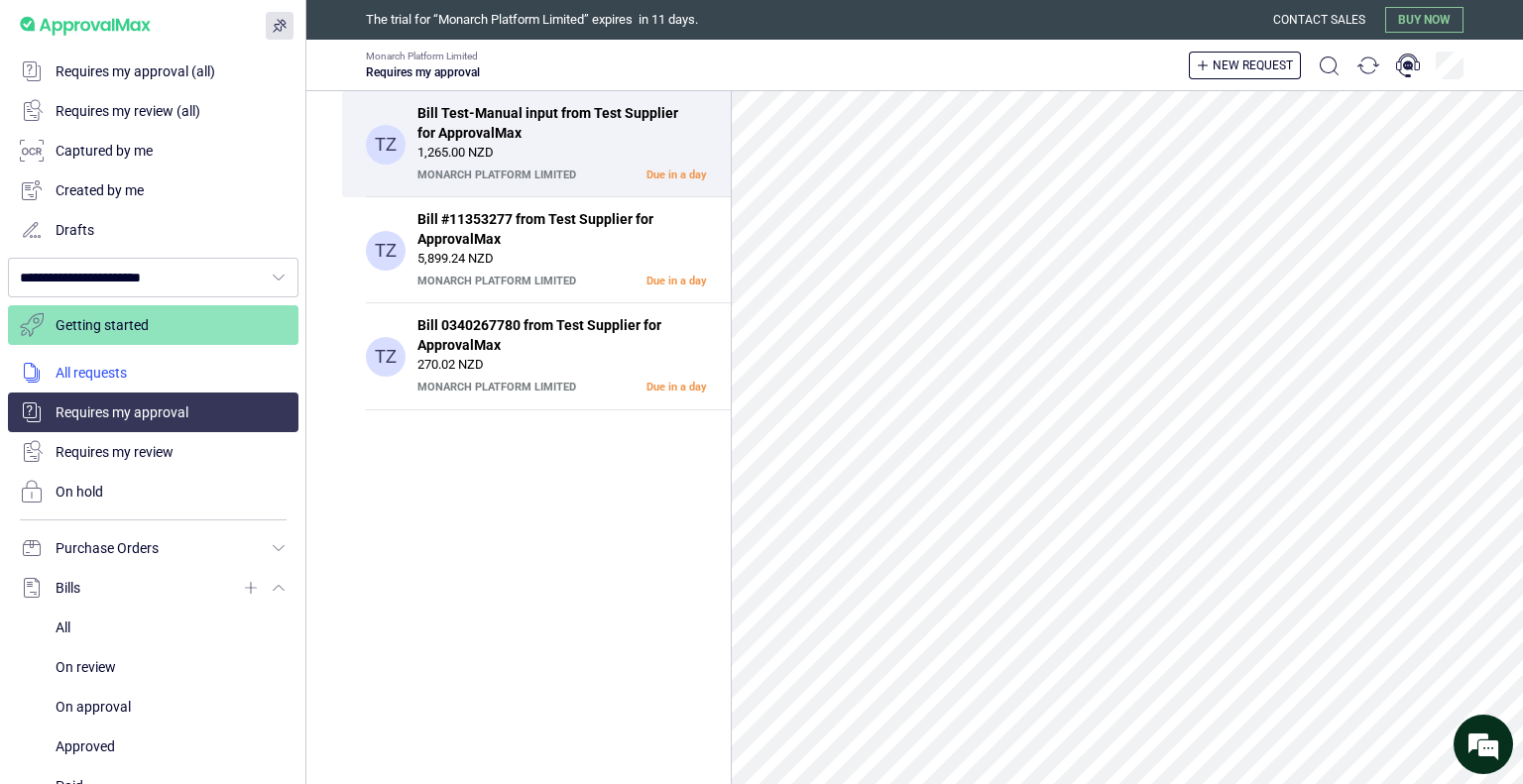 click at bounding box center [153, 373] 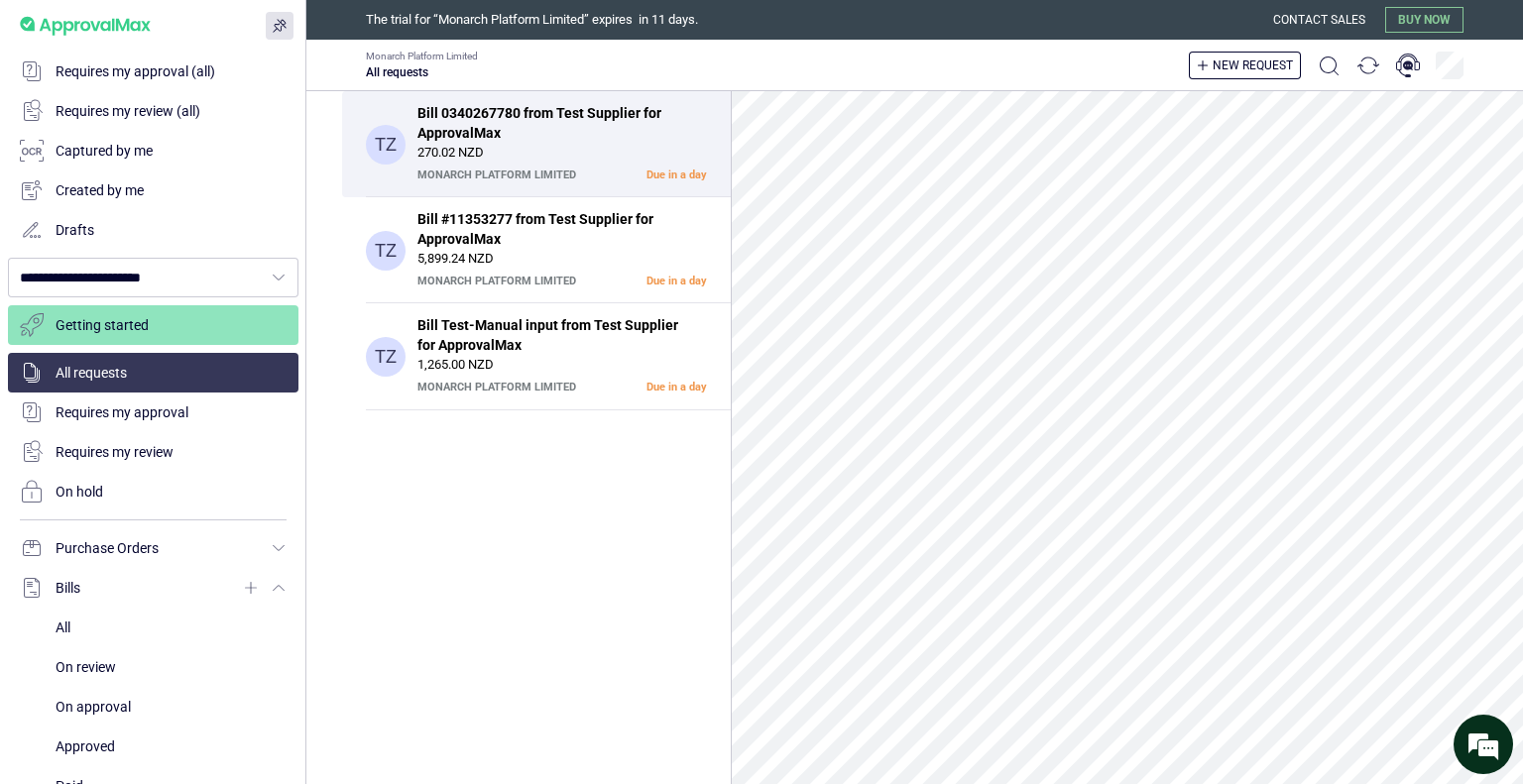 scroll, scrollTop: 650, scrollLeft: 0, axis: vertical 